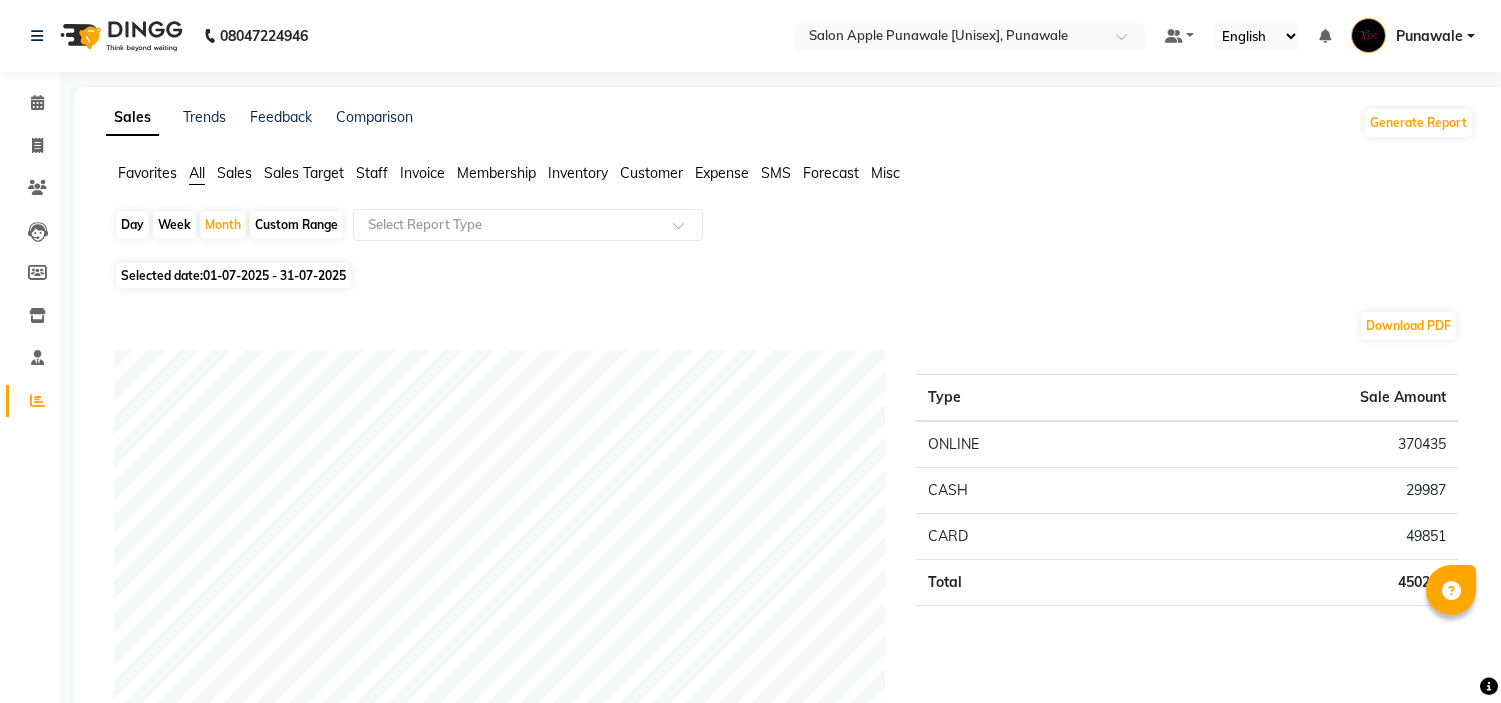 scroll, scrollTop: 777, scrollLeft: 0, axis: vertical 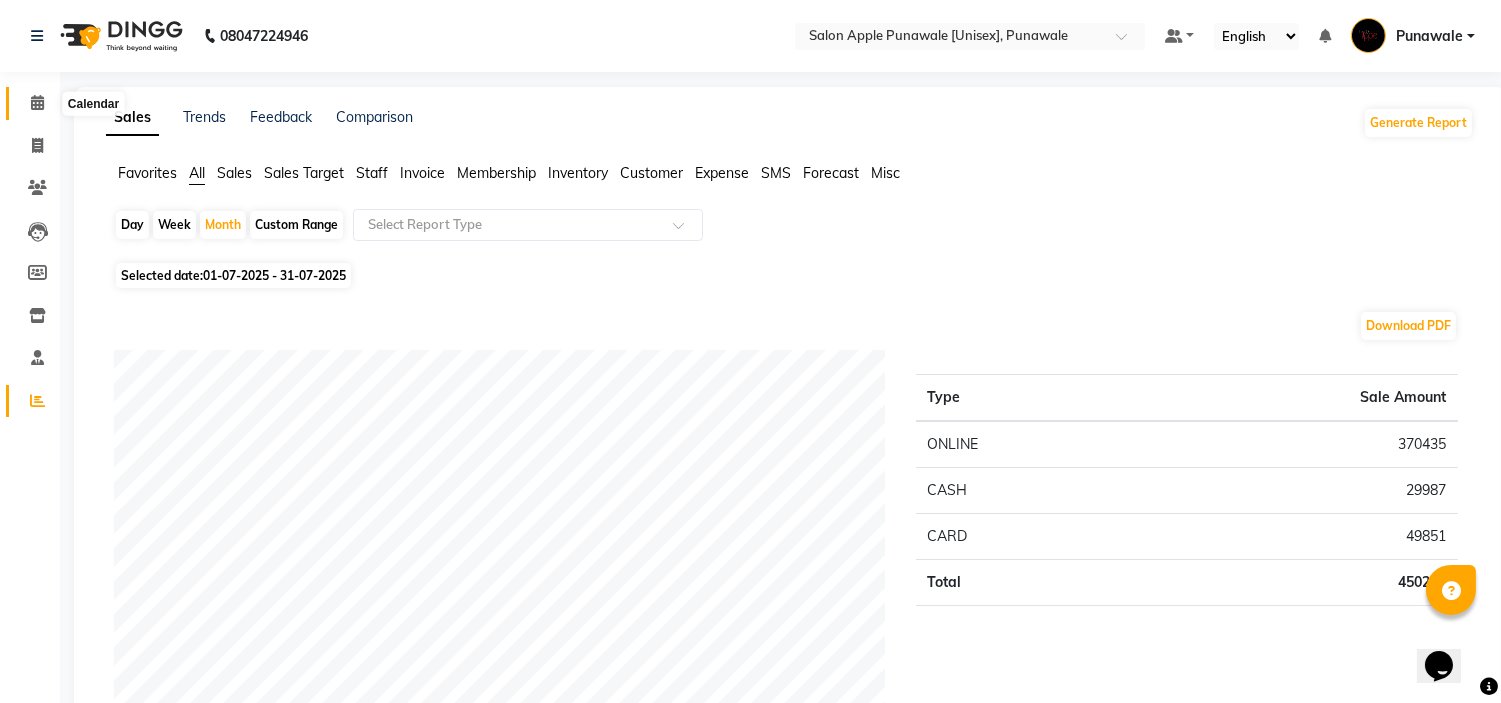 click 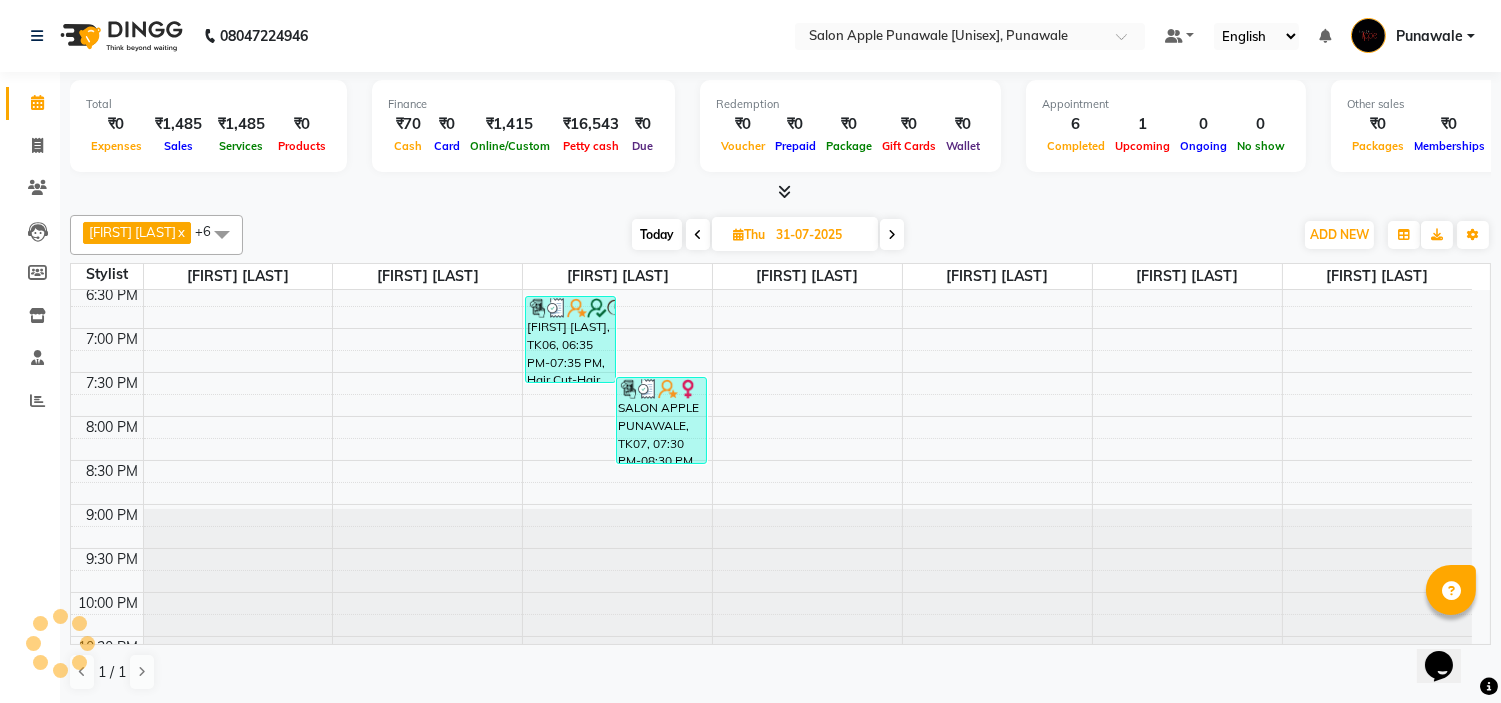 scroll, scrollTop: 882, scrollLeft: 0, axis: vertical 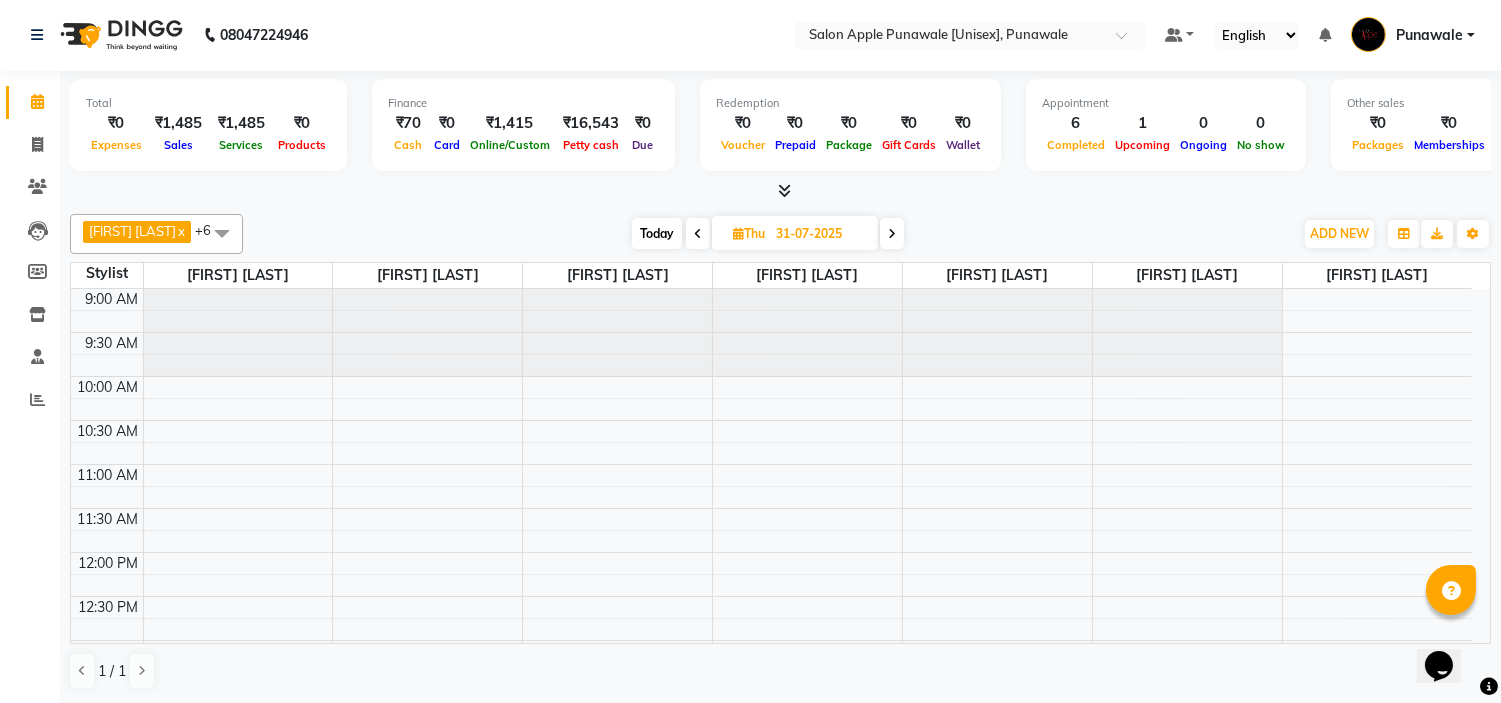 click at bounding box center [892, 233] 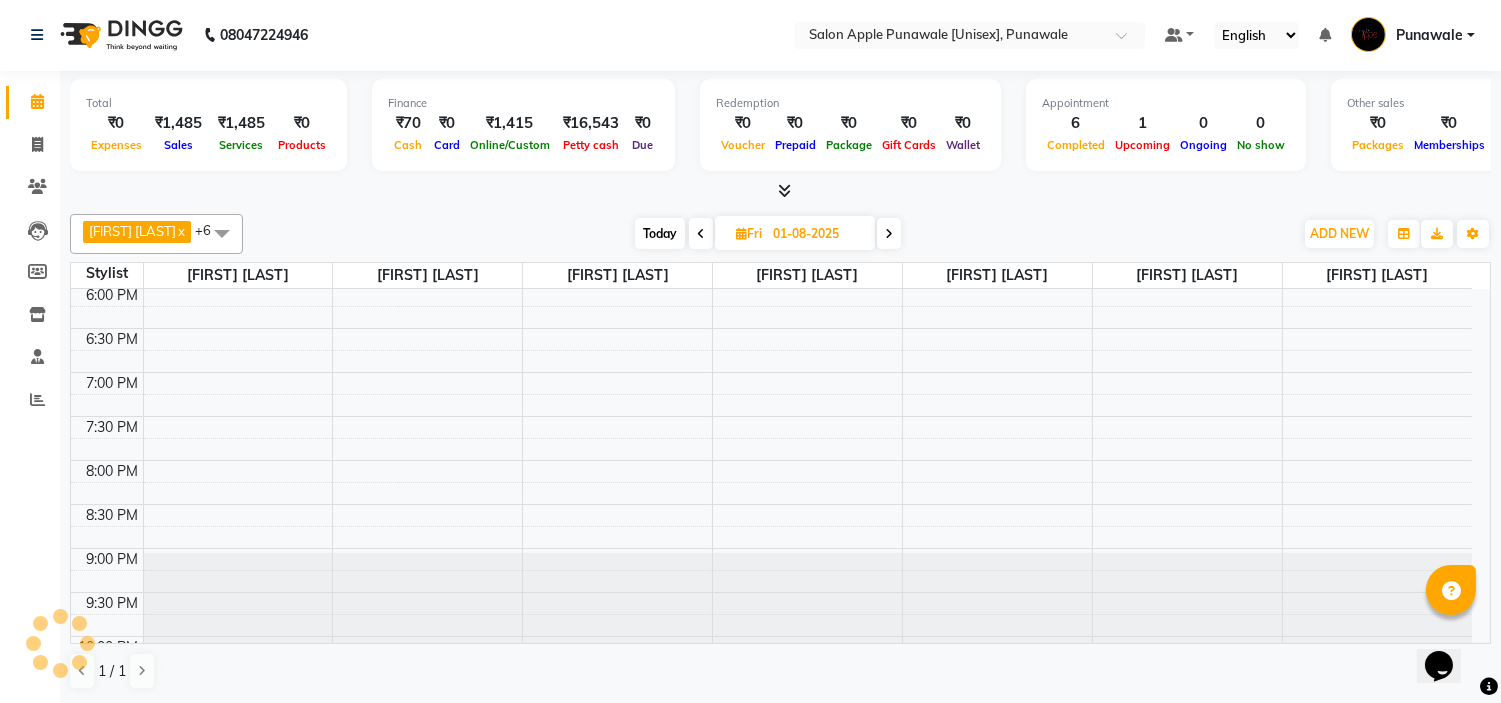 click at bounding box center [889, 233] 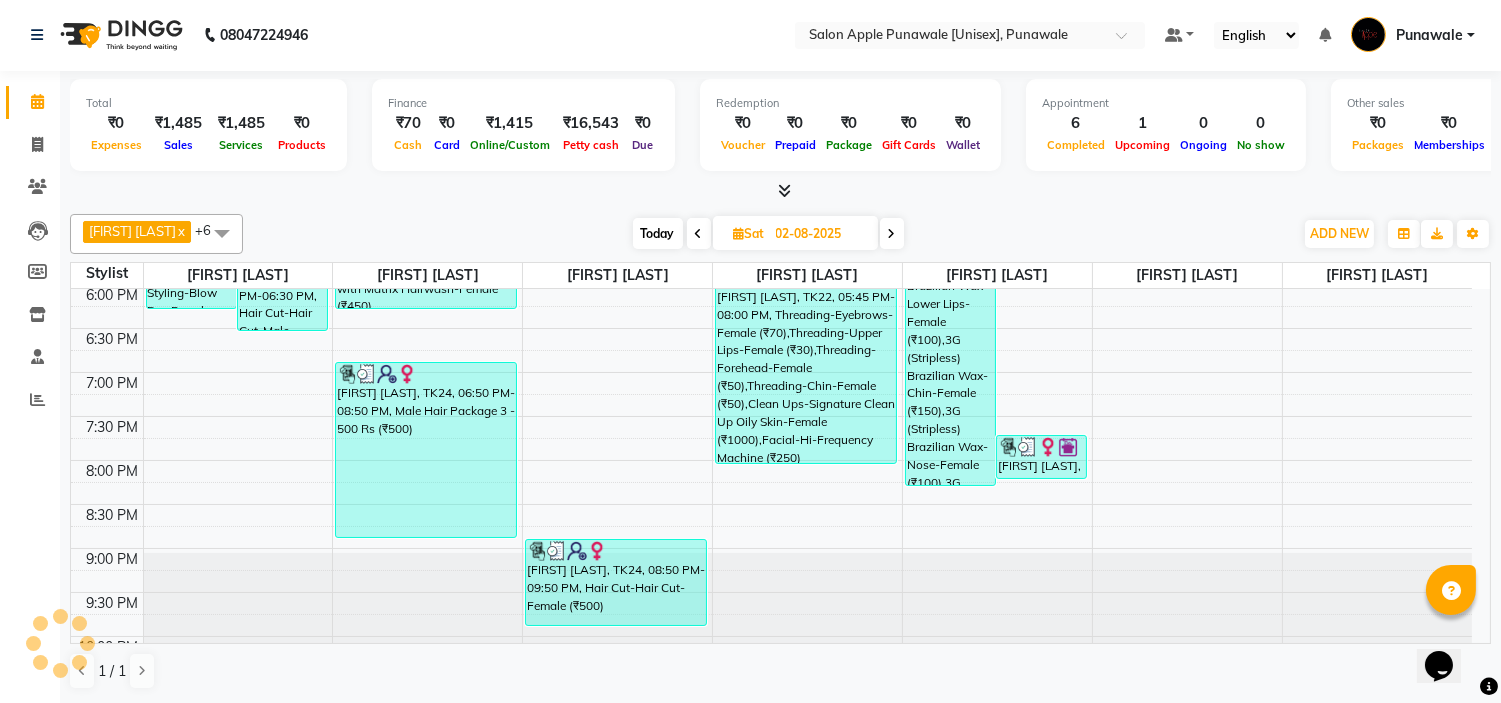 click at bounding box center [892, 233] 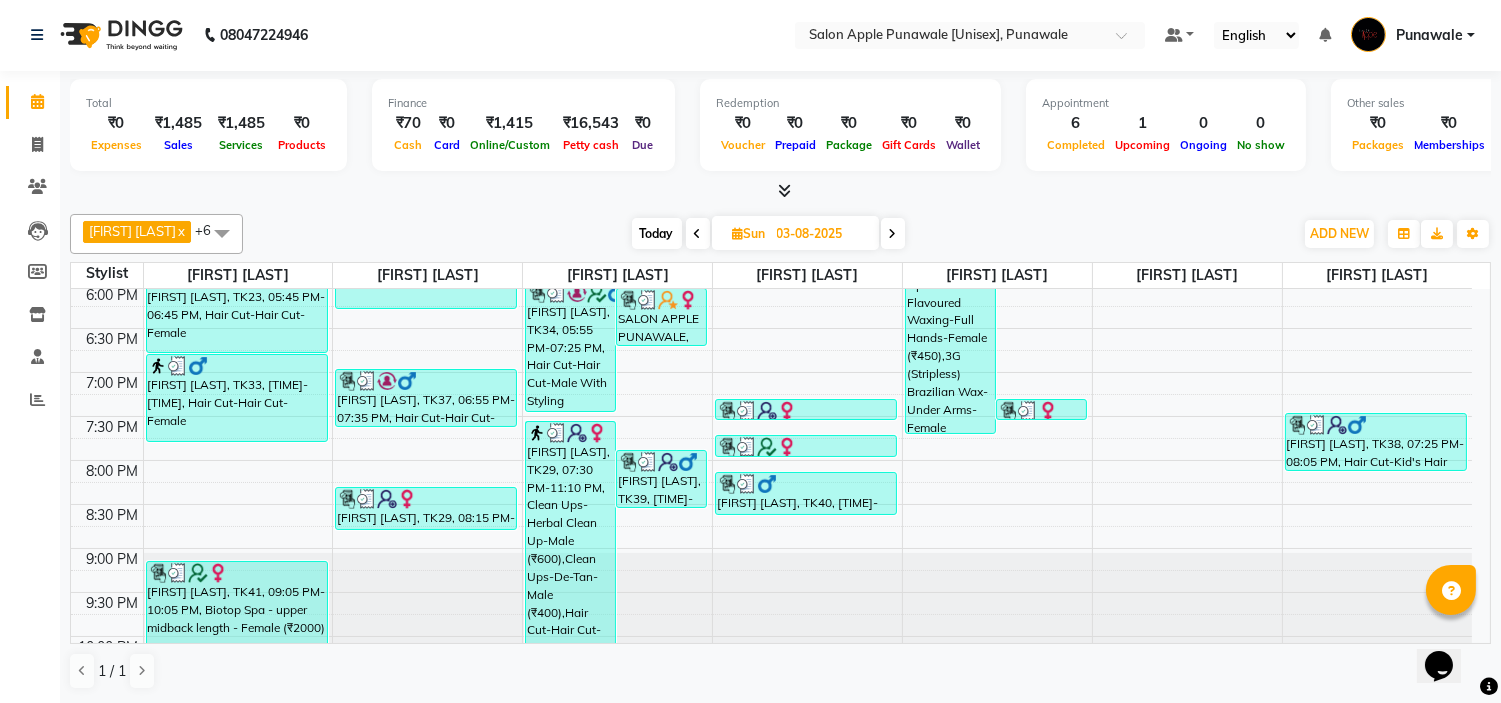 click at bounding box center [893, 233] 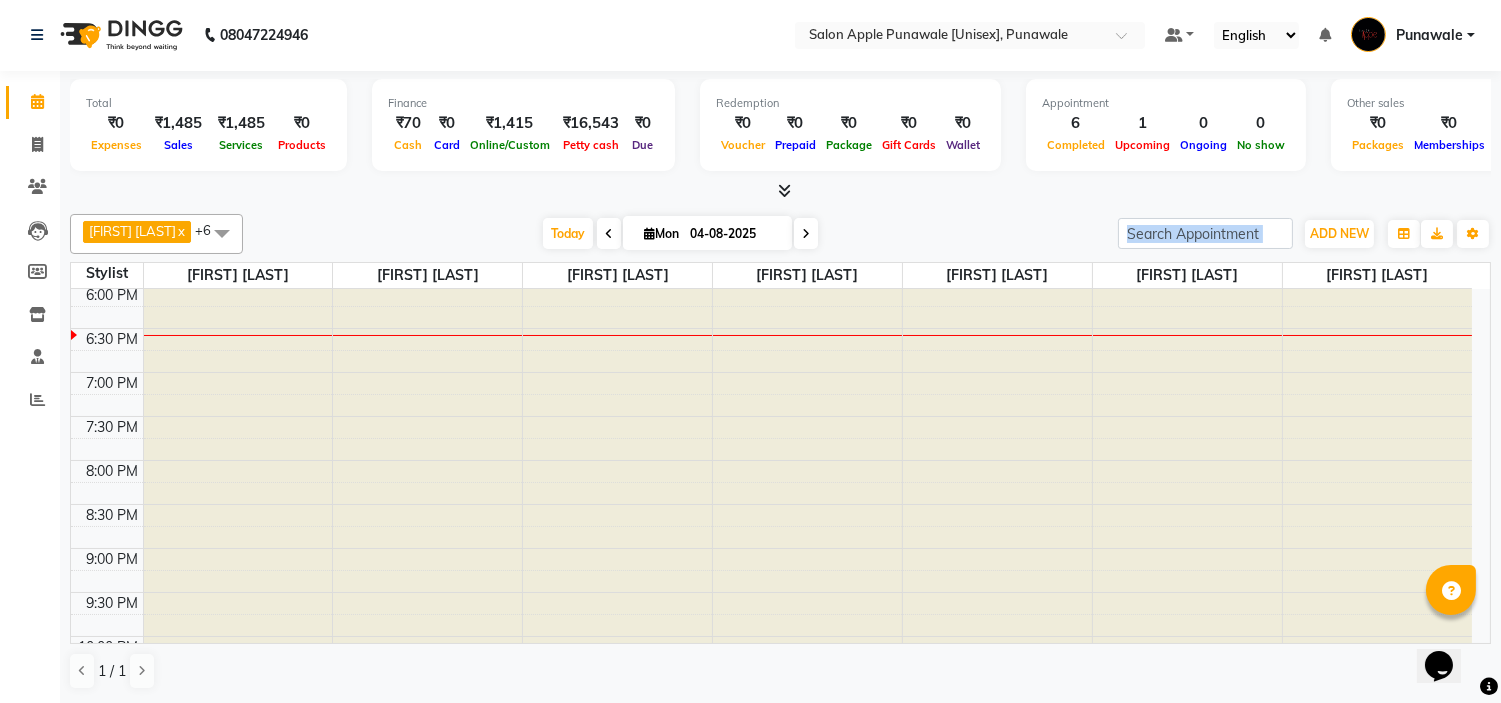 scroll, scrollTop: 796, scrollLeft: 0, axis: vertical 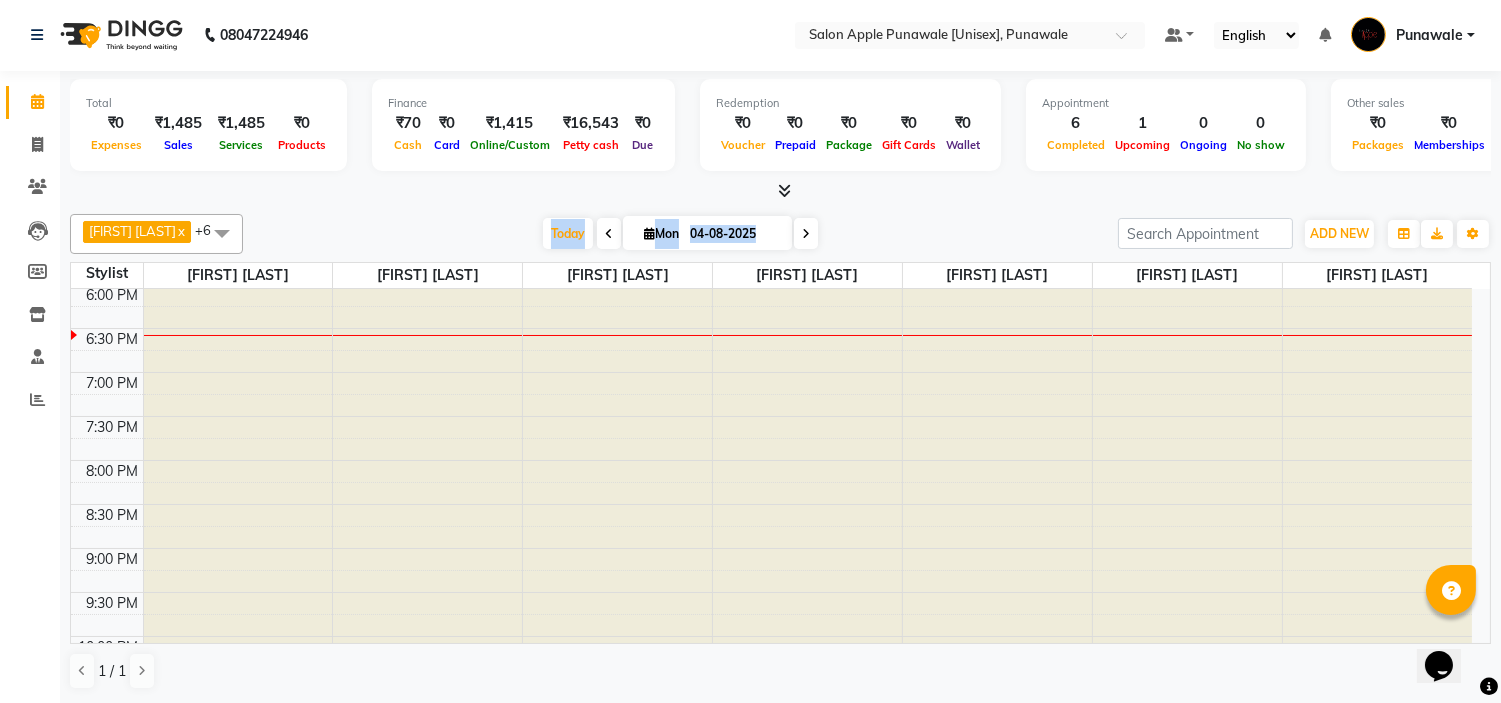 click on "Today  Mon 04-08-2025" at bounding box center (680, 234) 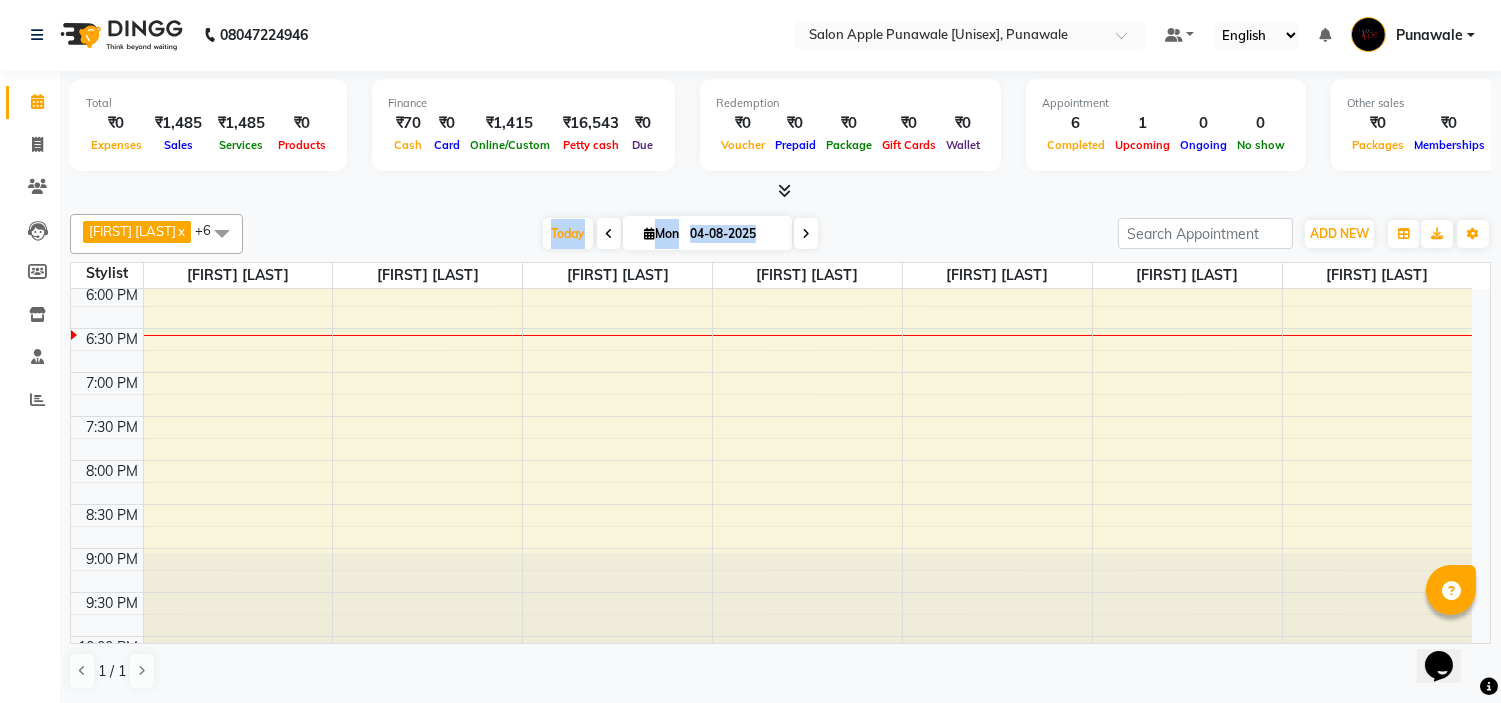 click on "Today  Mon 04-08-2025" at bounding box center (680, 234) 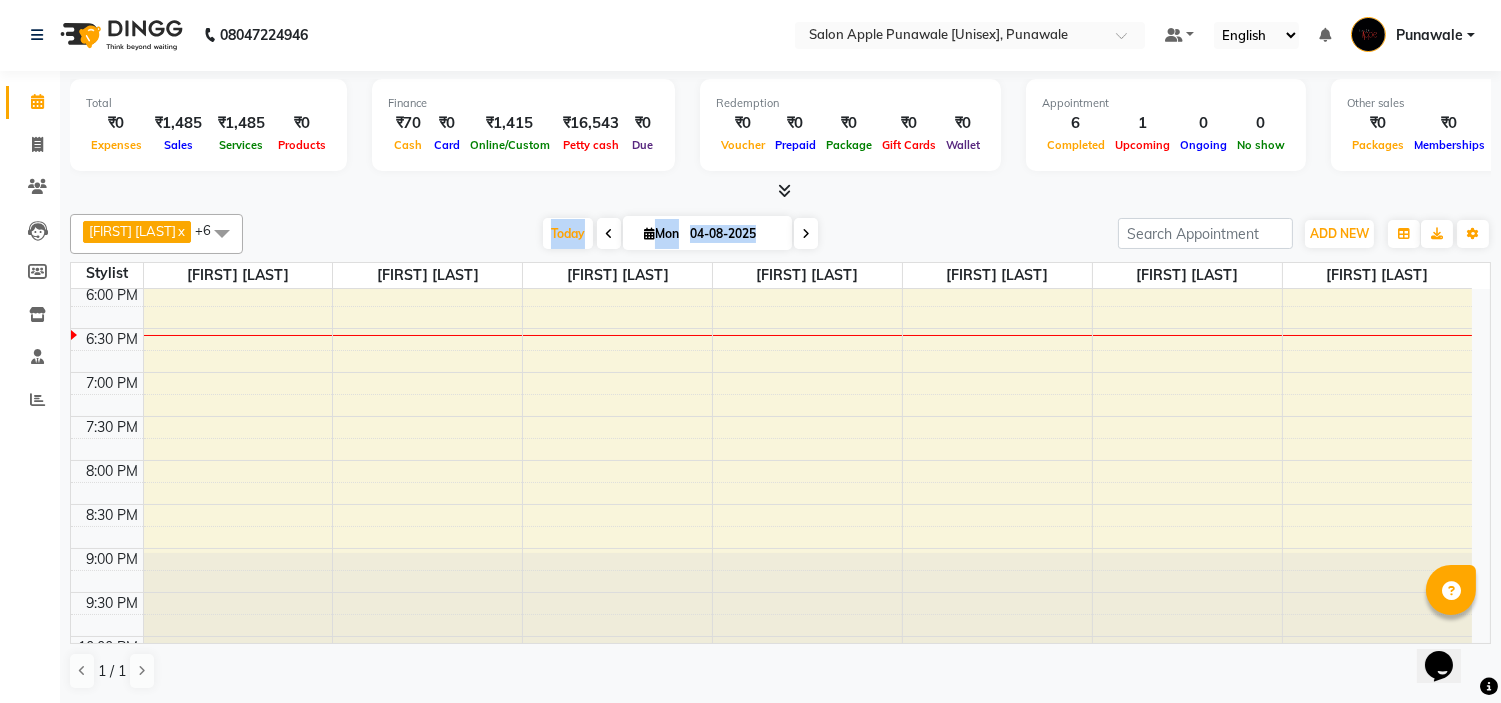 click at bounding box center [806, 233] 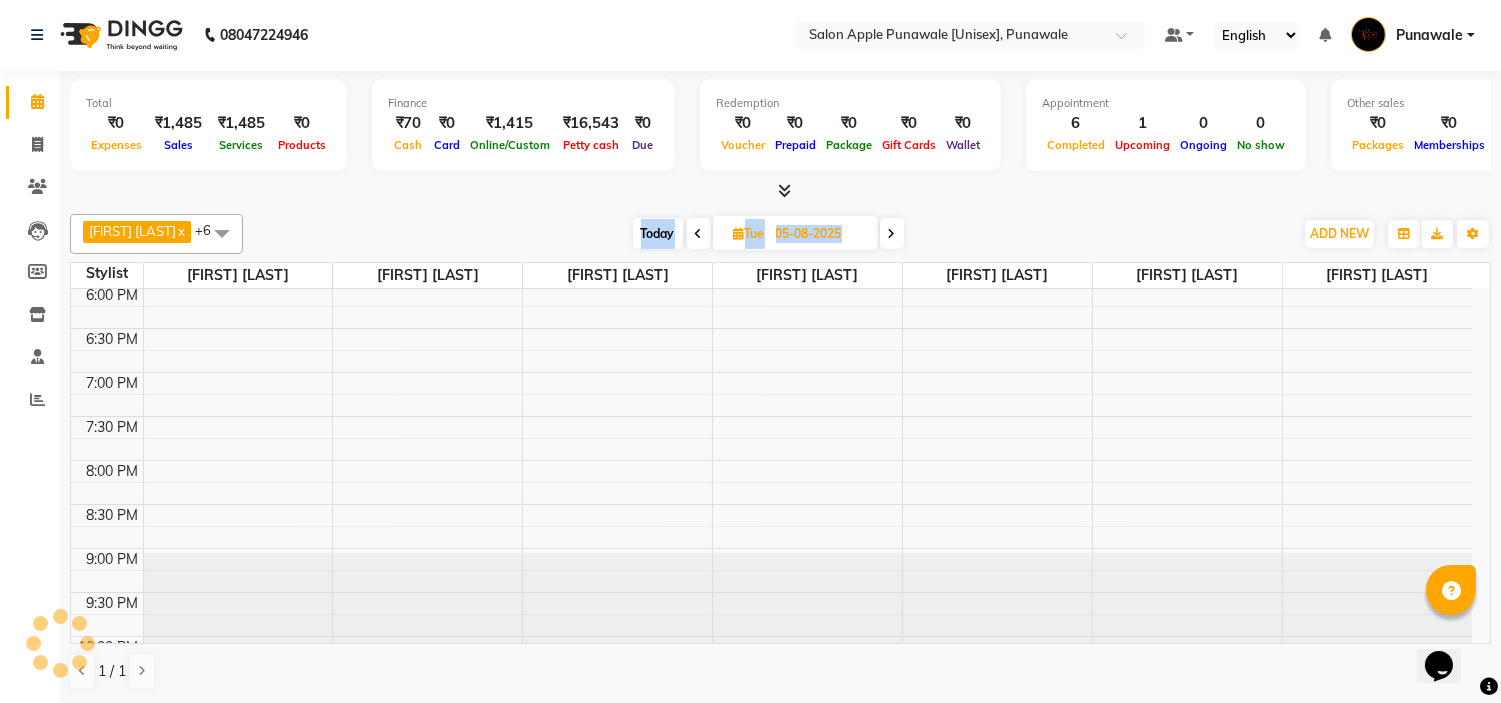 scroll, scrollTop: 796, scrollLeft: 0, axis: vertical 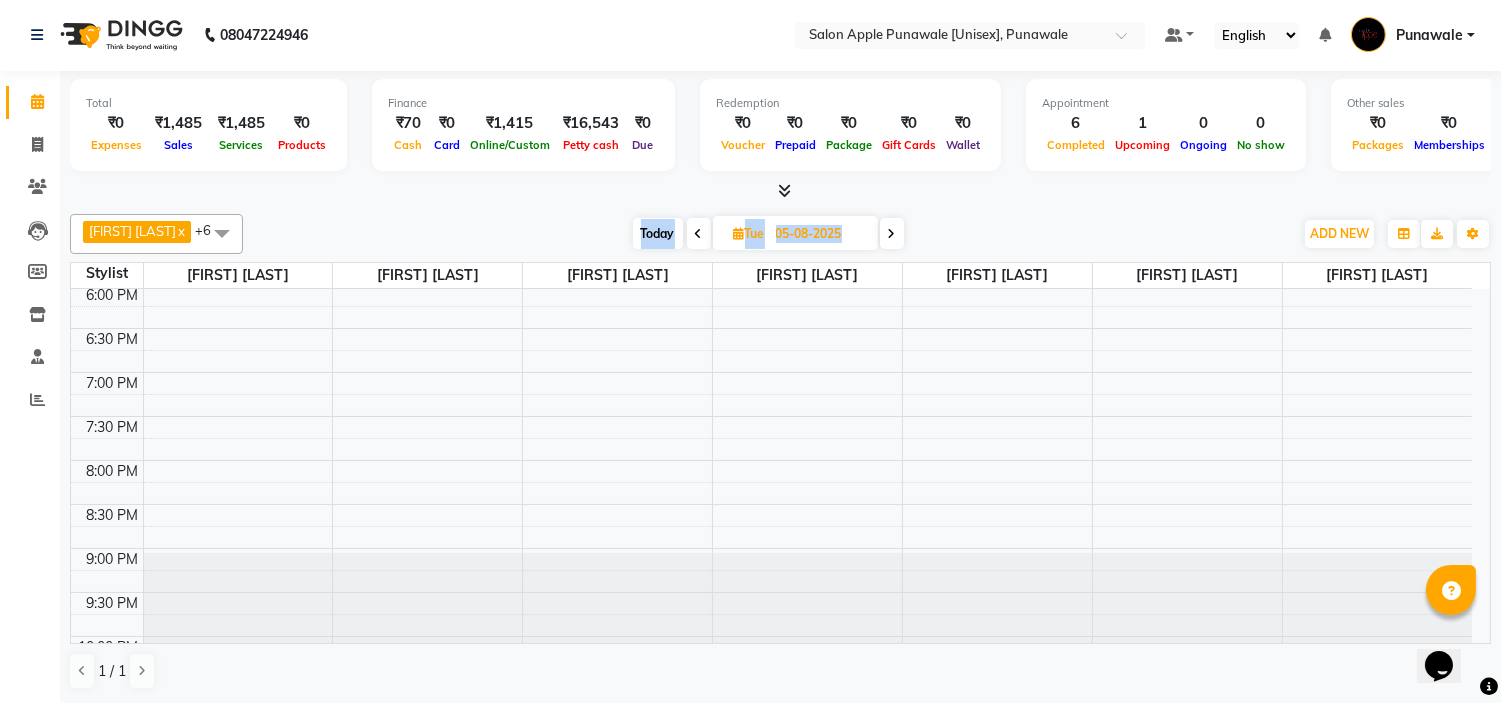 click at bounding box center [892, 233] 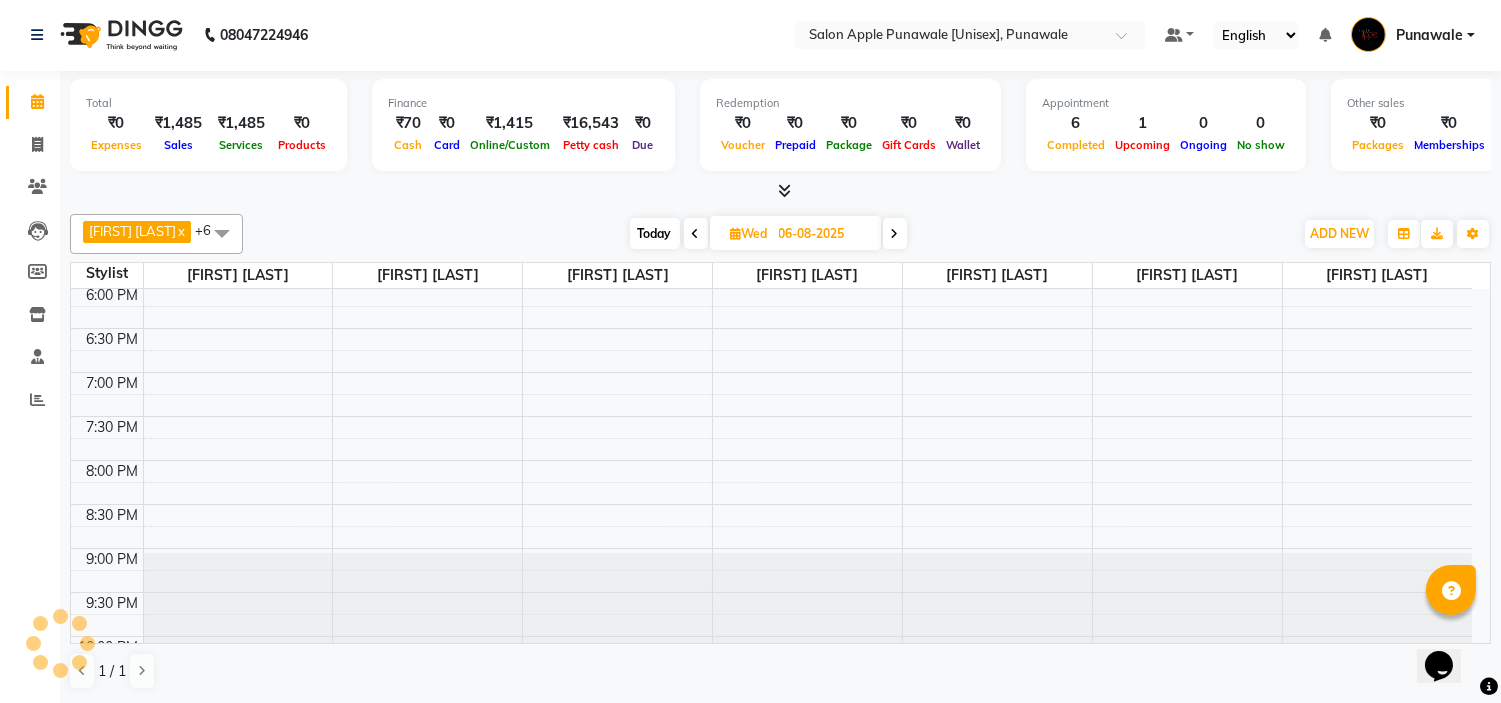 click at bounding box center (895, 233) 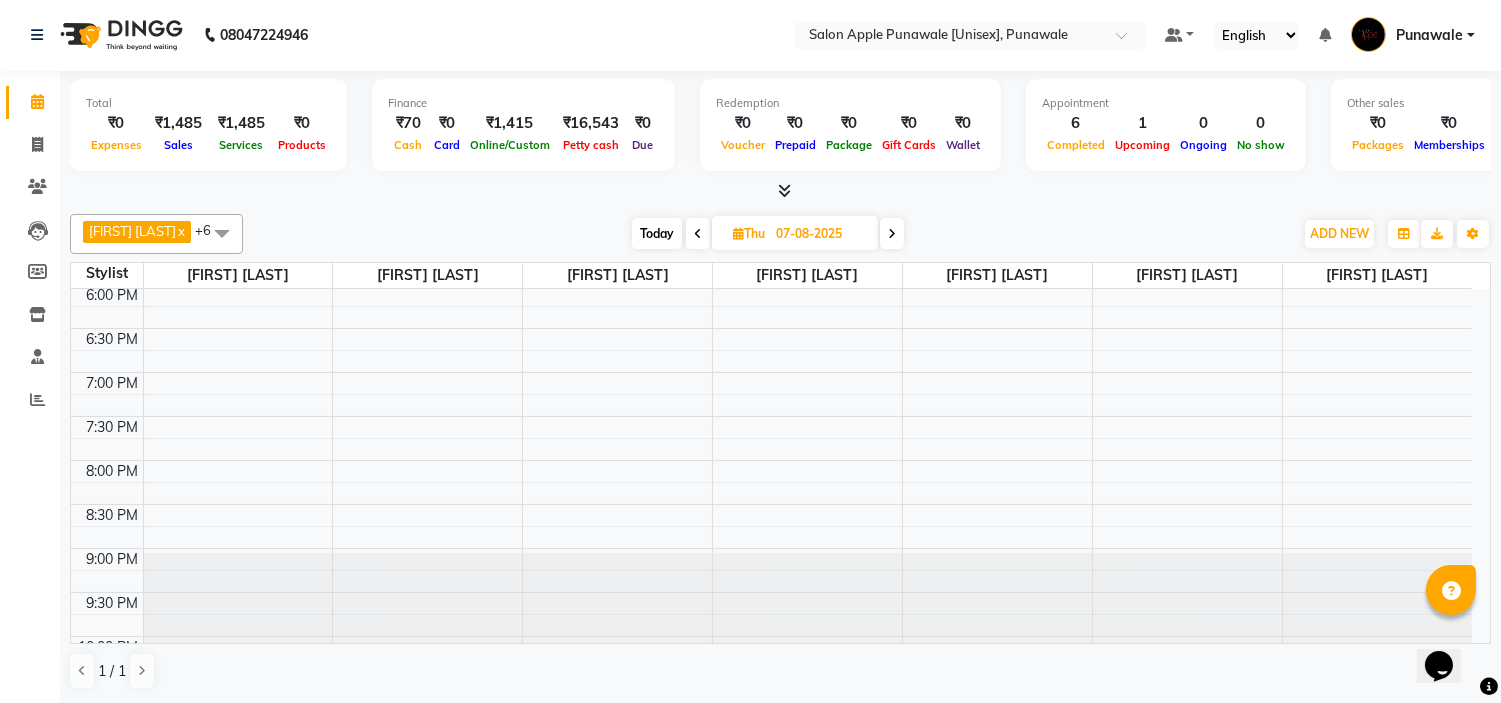 click at bounding box center (892, 233) 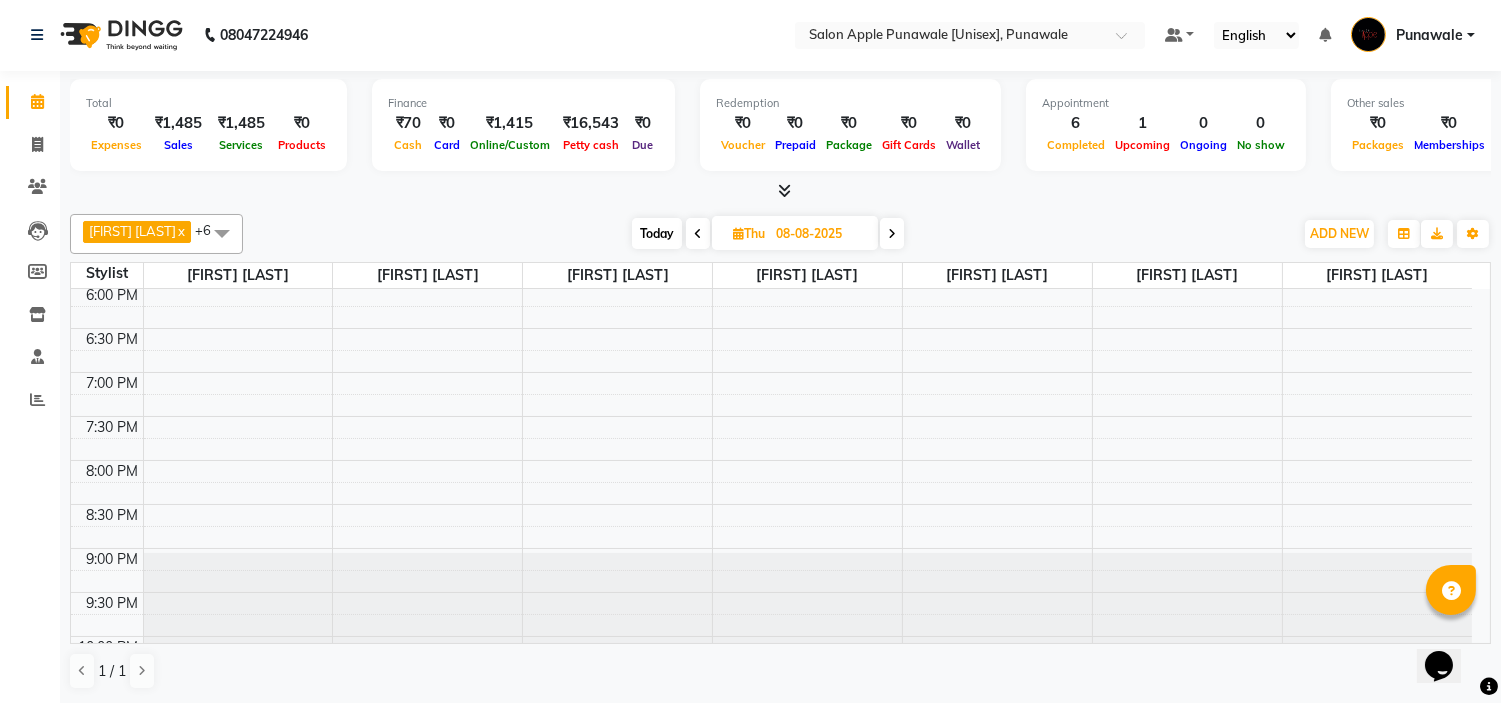 scroll, scrollTop: 796, scrollLeft: 0, axis: vertical 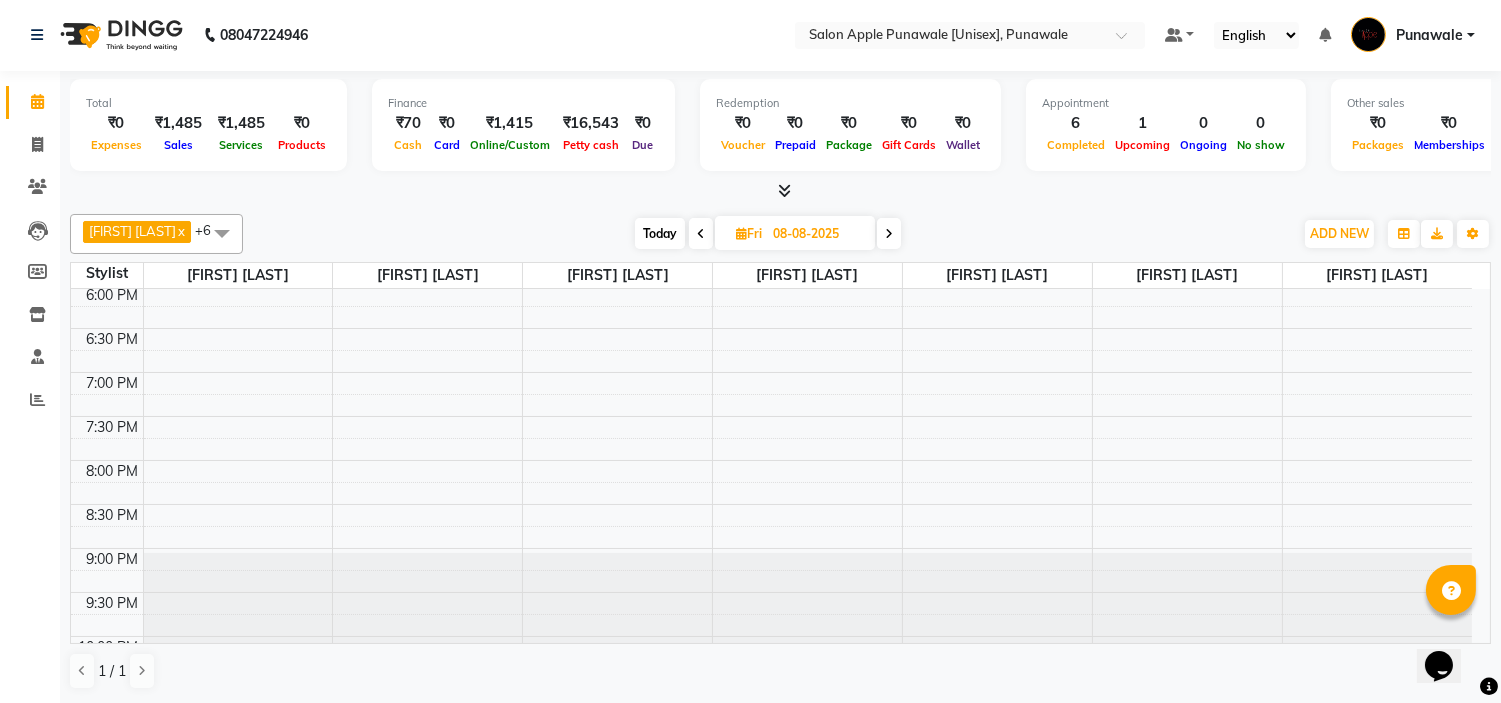 click on "08-08-2025" at bounding box center (817, 234) 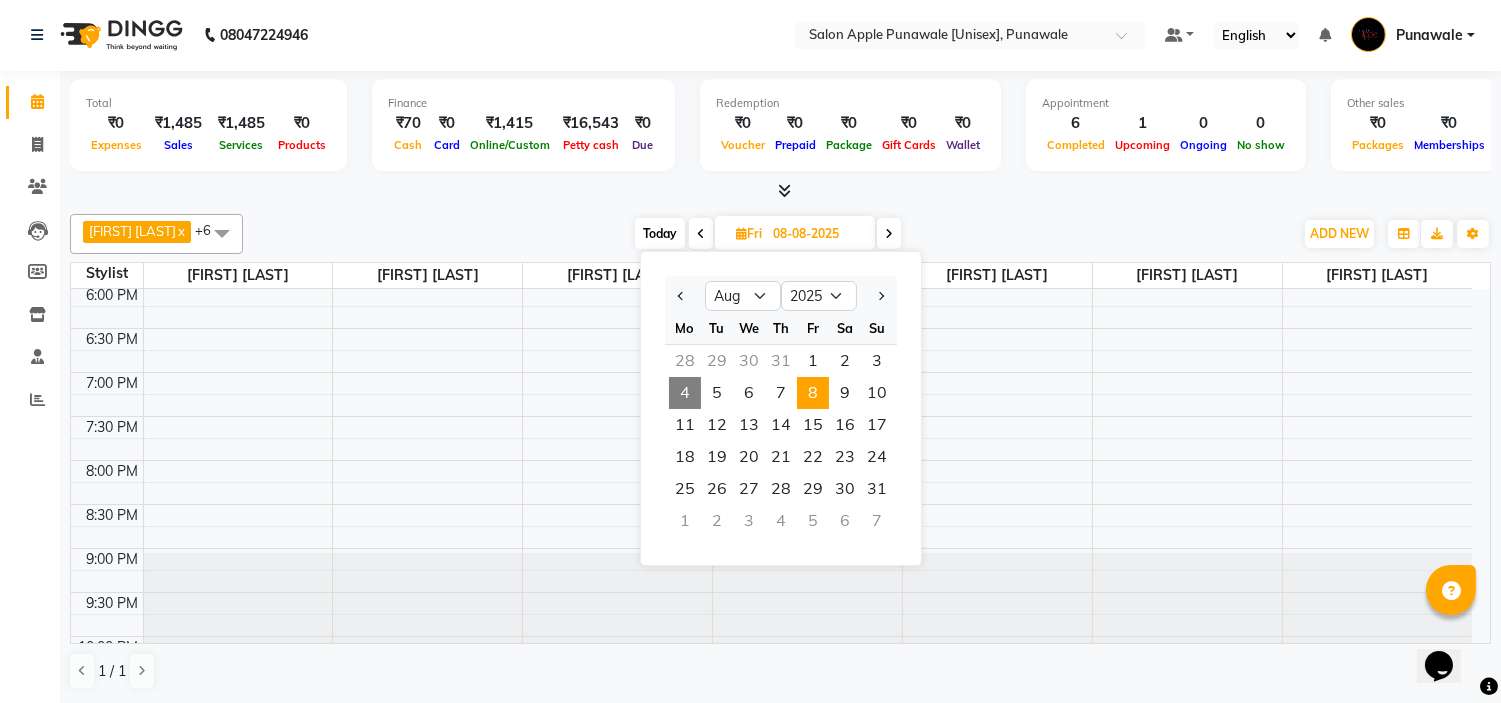 click on "4" at bounding box center (685, 393) 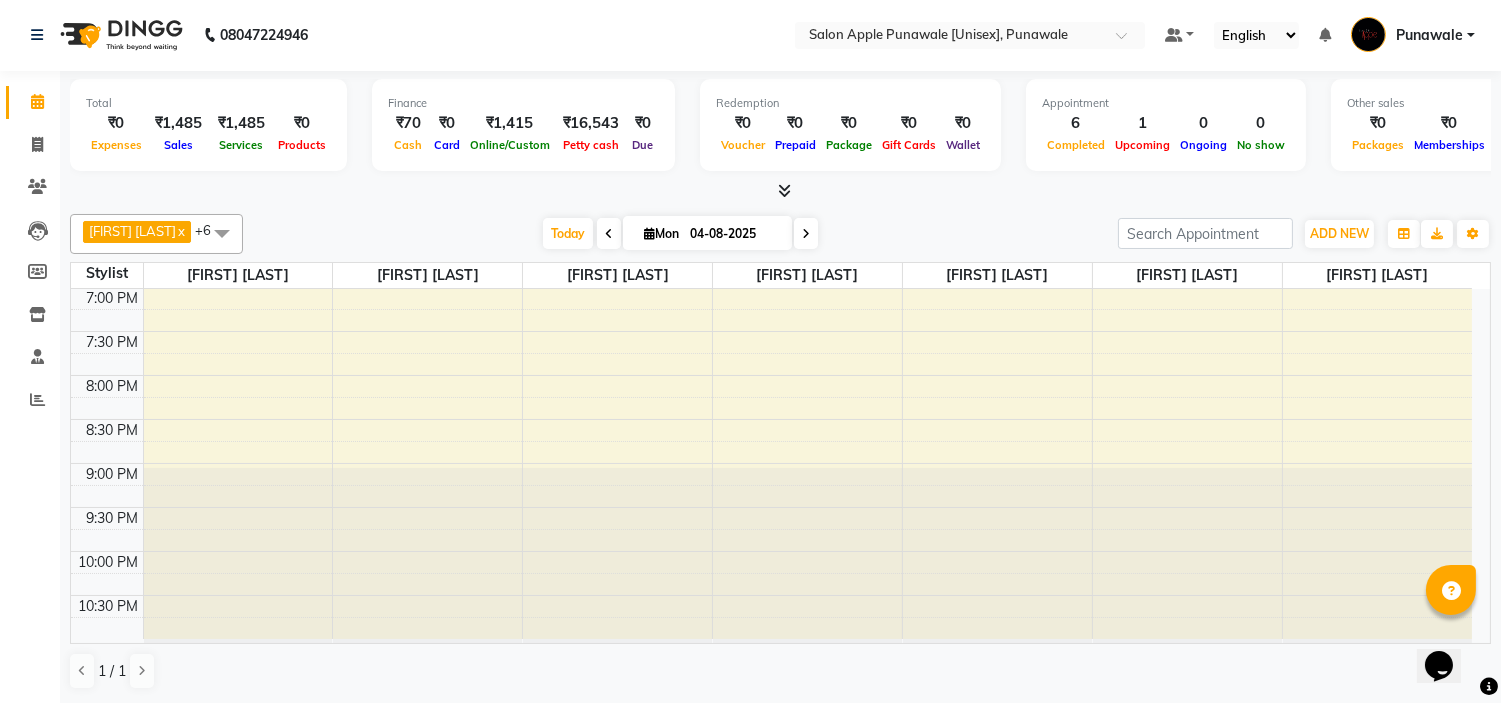 scroll, scrollTop: 882, scrollLeft: 0, axis: vertical 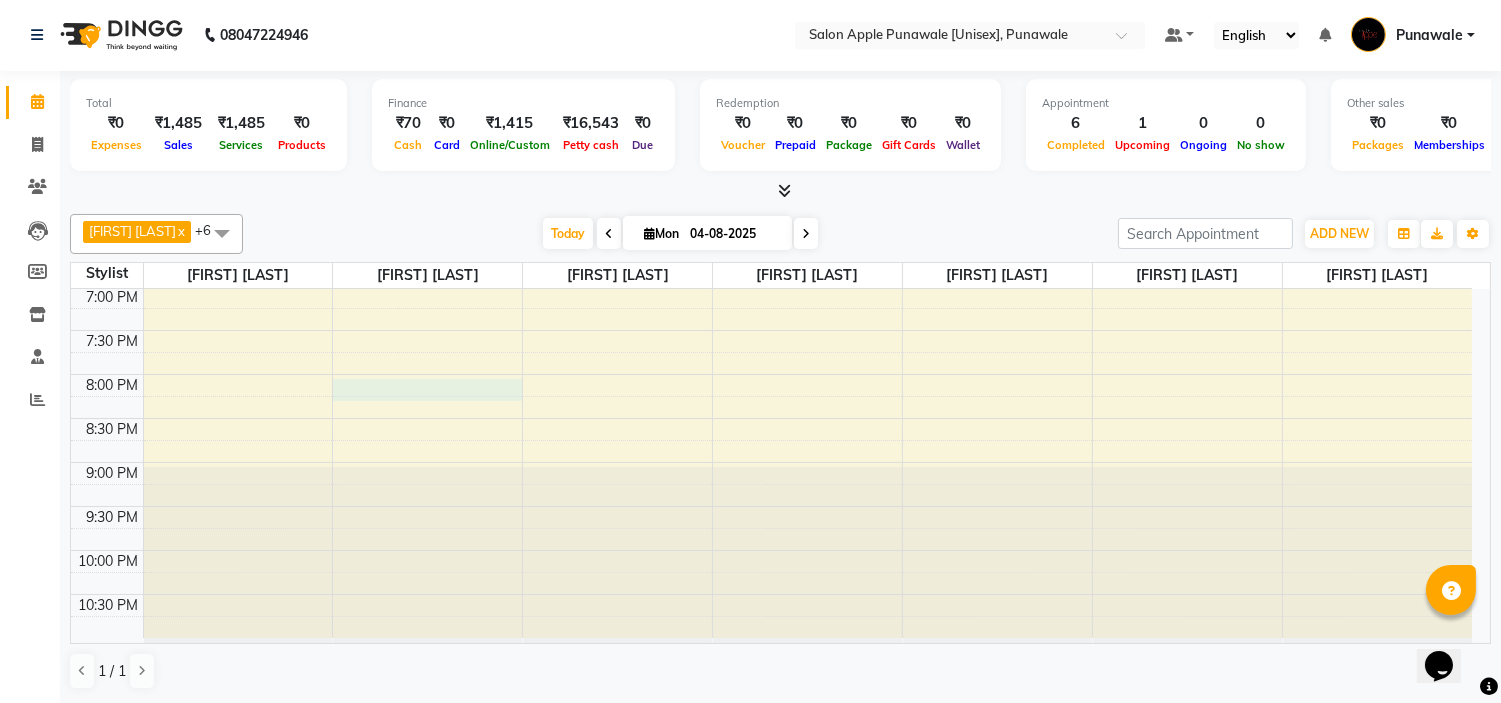 click on "9:00 AM 9:30 AM 10:00 AM 10:30 AM 11:00 AM 11:30 AM 12:00 PM 12:30 PM 1:00 PM 1:30 PM 2:00 PM 2:30 PM 3:00 PM 3:30 PM 4:00 PM 4:30 PM 5:00 PM 5:30 PM 6:00 PM 6:30 PM 7:00 PM 7:30 PM 8:00 PM 8:30 PM 9:00 PM 9:30 PM 10:00 PM 10:30 PM     [FIRST] [LAST], TK01, 10:00 AM-11:10 AM, Head Massage - Signature head massage - Male (₹350),Hair Cut-Hair Cut-Male  (₹200)     Mr.[FIRST], TK05, 12:15 PM-12:55 PM, Hair Cut-Hair Cut-Male  (₹200)     [FIRST] [LAST], TK06, 11:00 AM-01:00 PM, Male Hair Package 3 - 500 Rs (₹500)     [FIRST] [LAST], TK03, 11:35 AM-12:35 PM, Hair Cut-Head Shaving-Male (₹250)     [FIRST] [LAST], TK04, 11:55 AM-12:35 PM, Hair Cut-Hair Cut-Male  (₹200)     [FIRST] [LAST], TK07, 04:25 PM-04:40 PM, Threading-Eyebrows-Female (₹70)             [FIRST] [LAST], TK02, 11:00 AM-12:15 PM, Facial-Raaga Professional Facial - Dry Skin-Female" at bounding box center (771, 22) 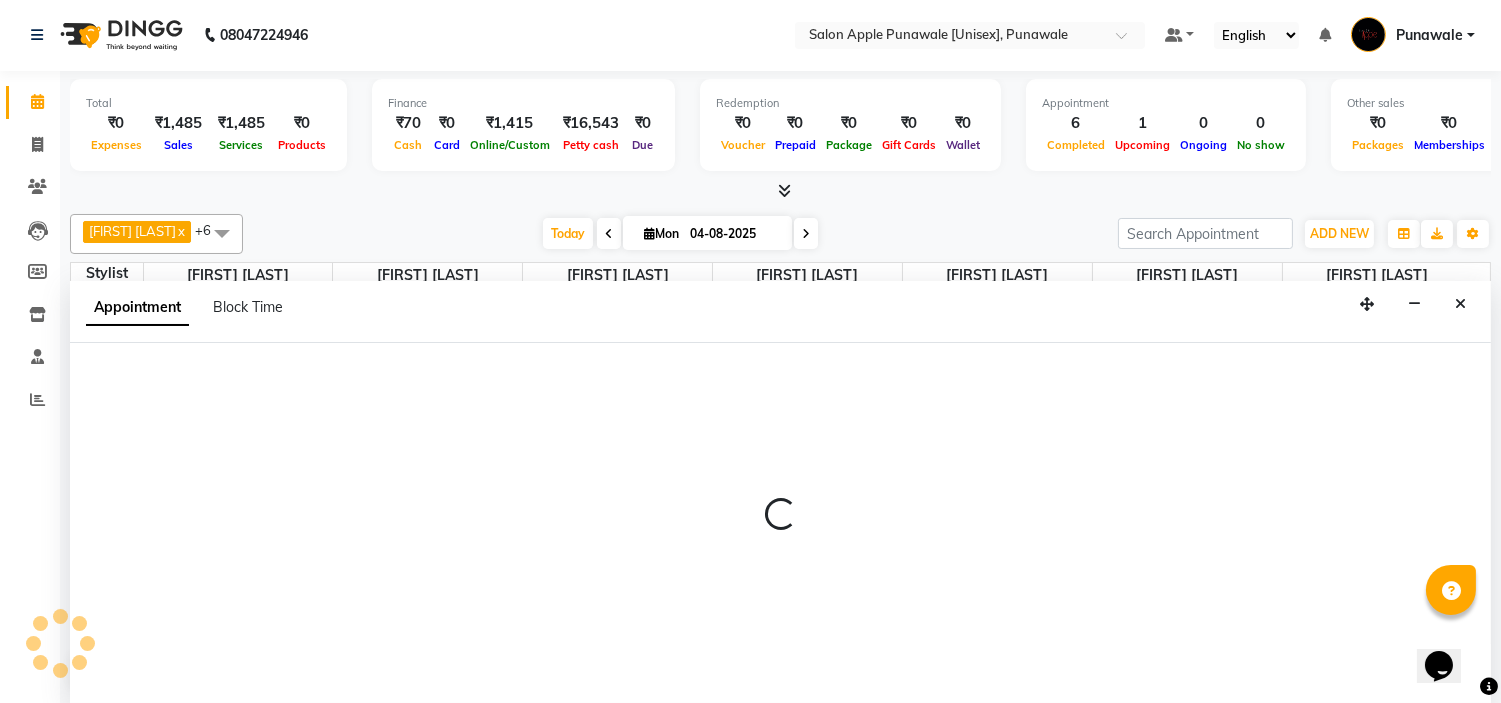 select on "80185" 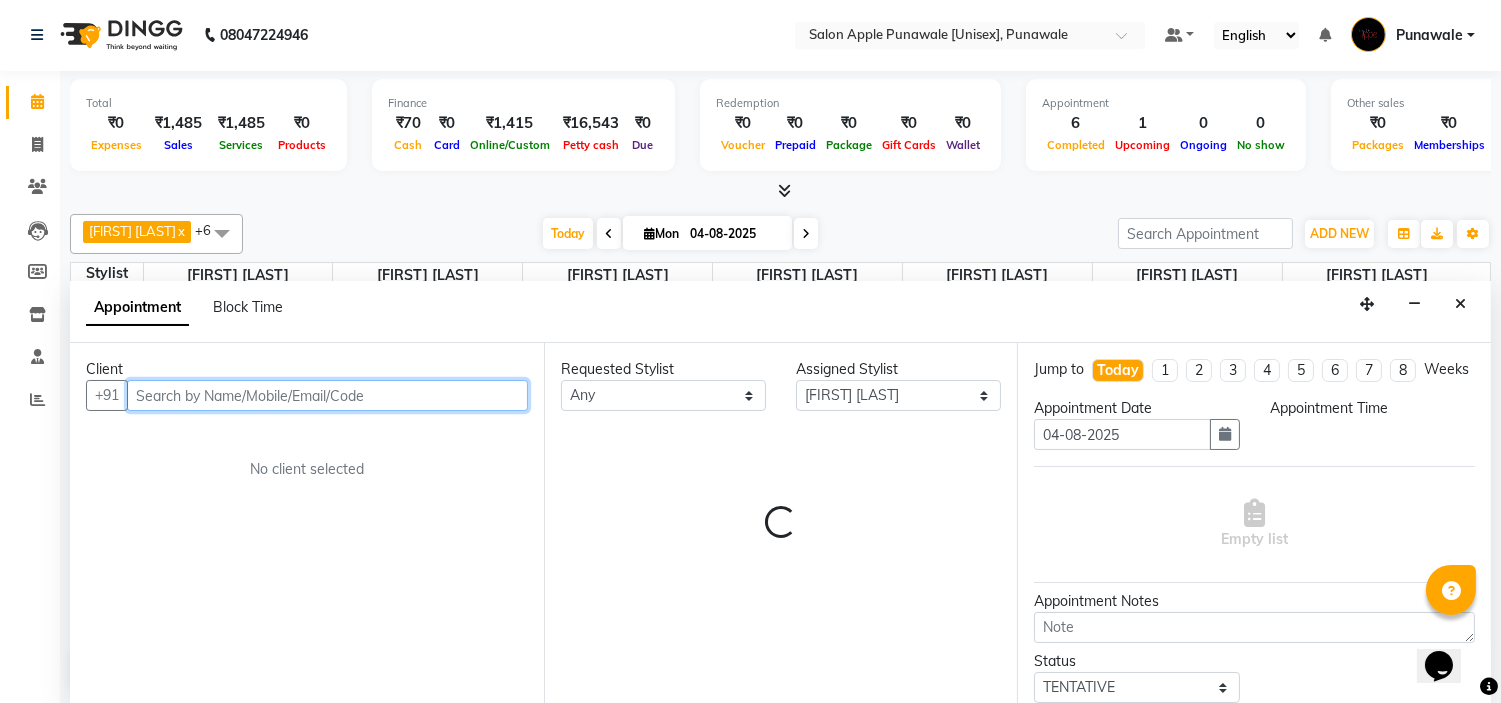 select on "1200" 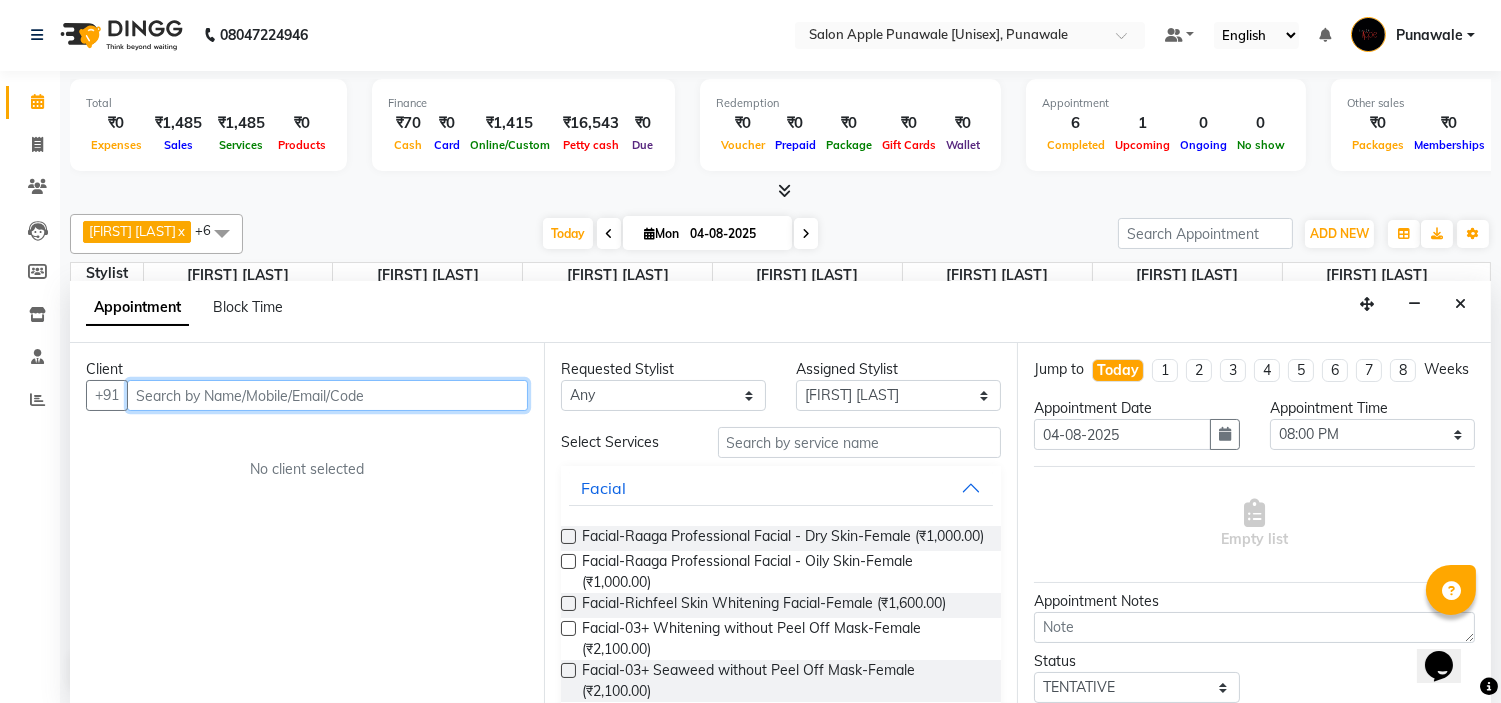click at bounding box center [327, 395] 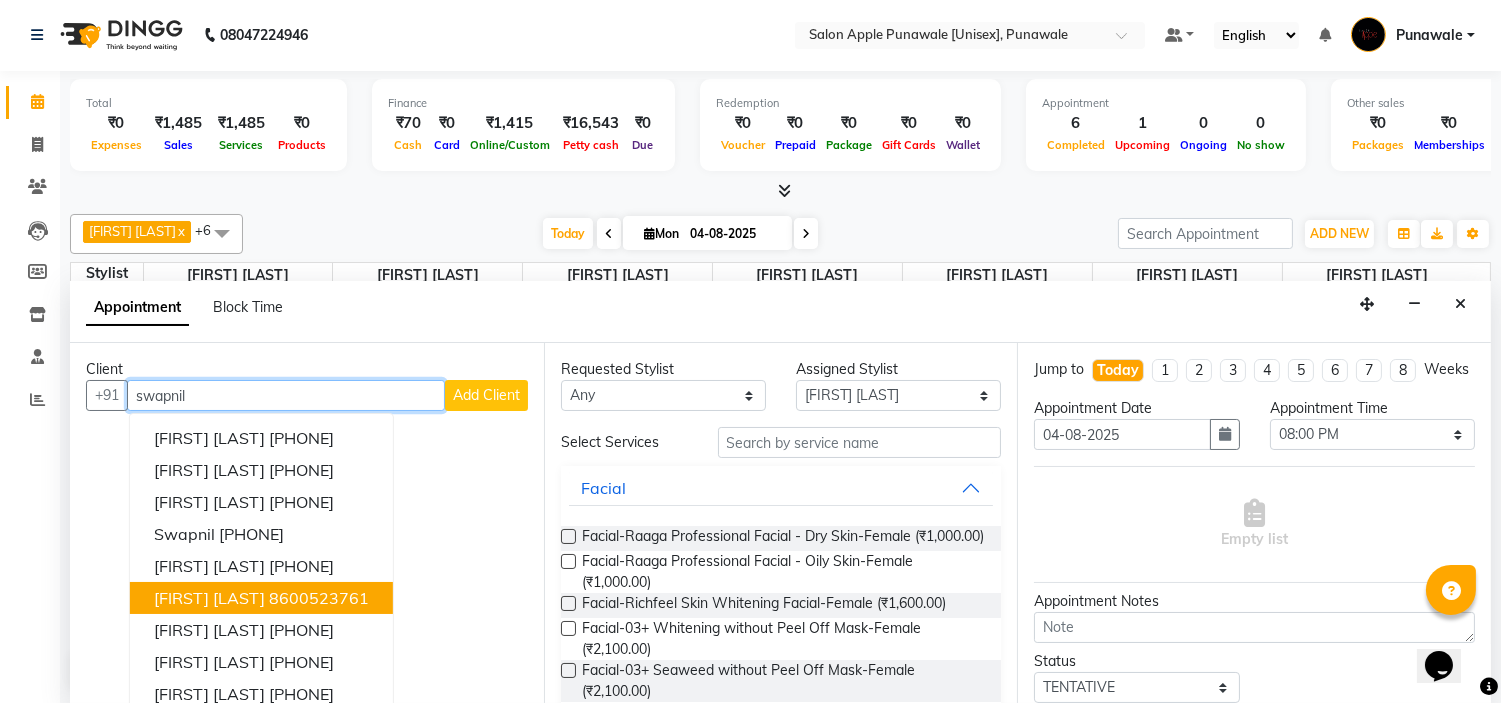 click on "[FIRST] [LAST]" at bounding box center [209, 598] 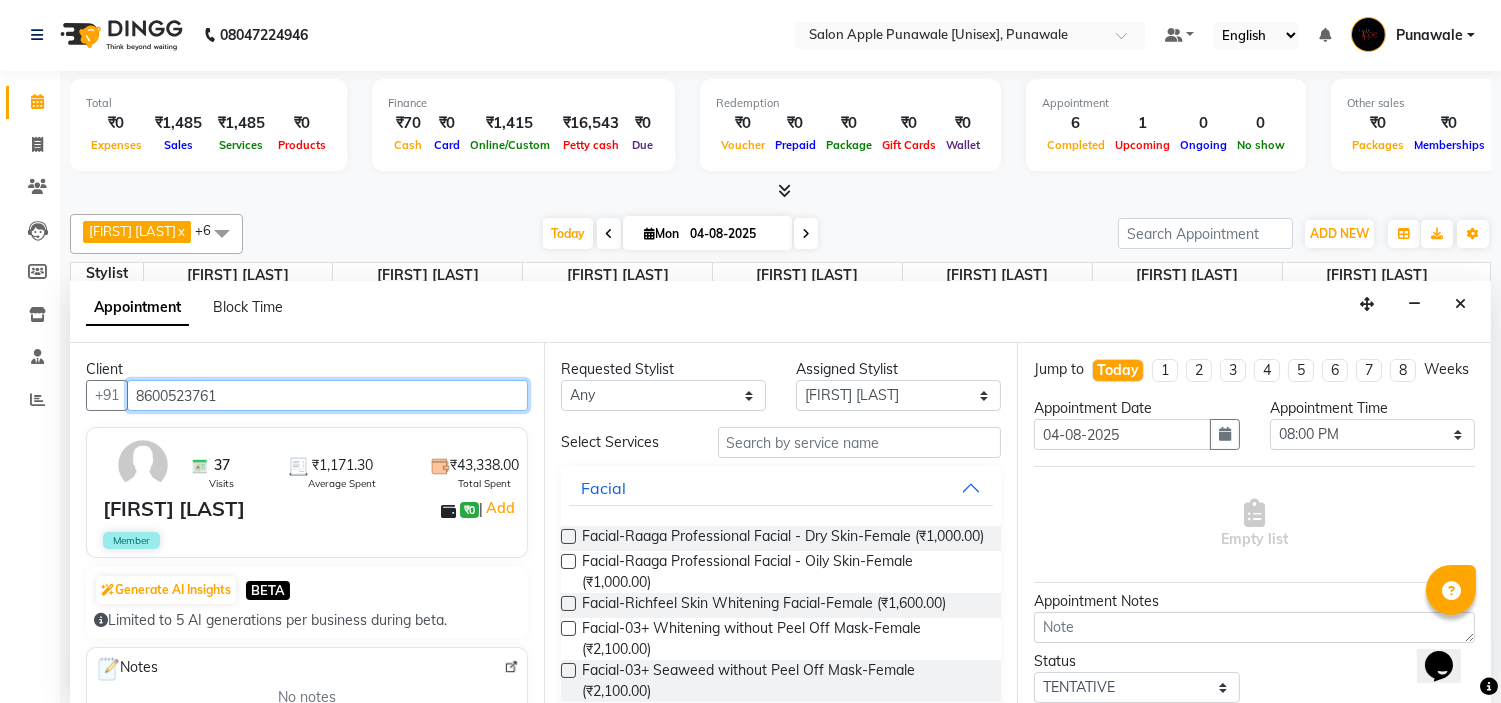 type on "8600523761" 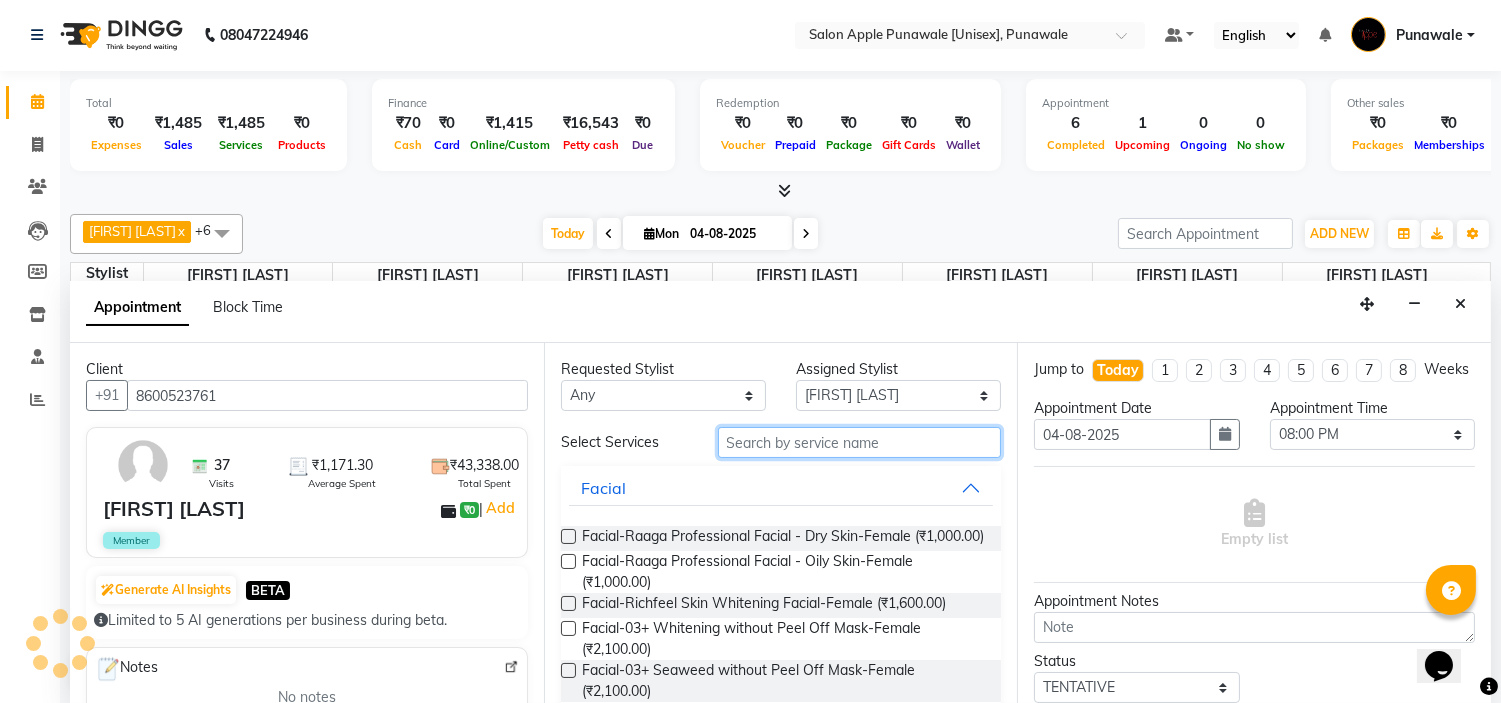 click at bounding box center (860, 442) 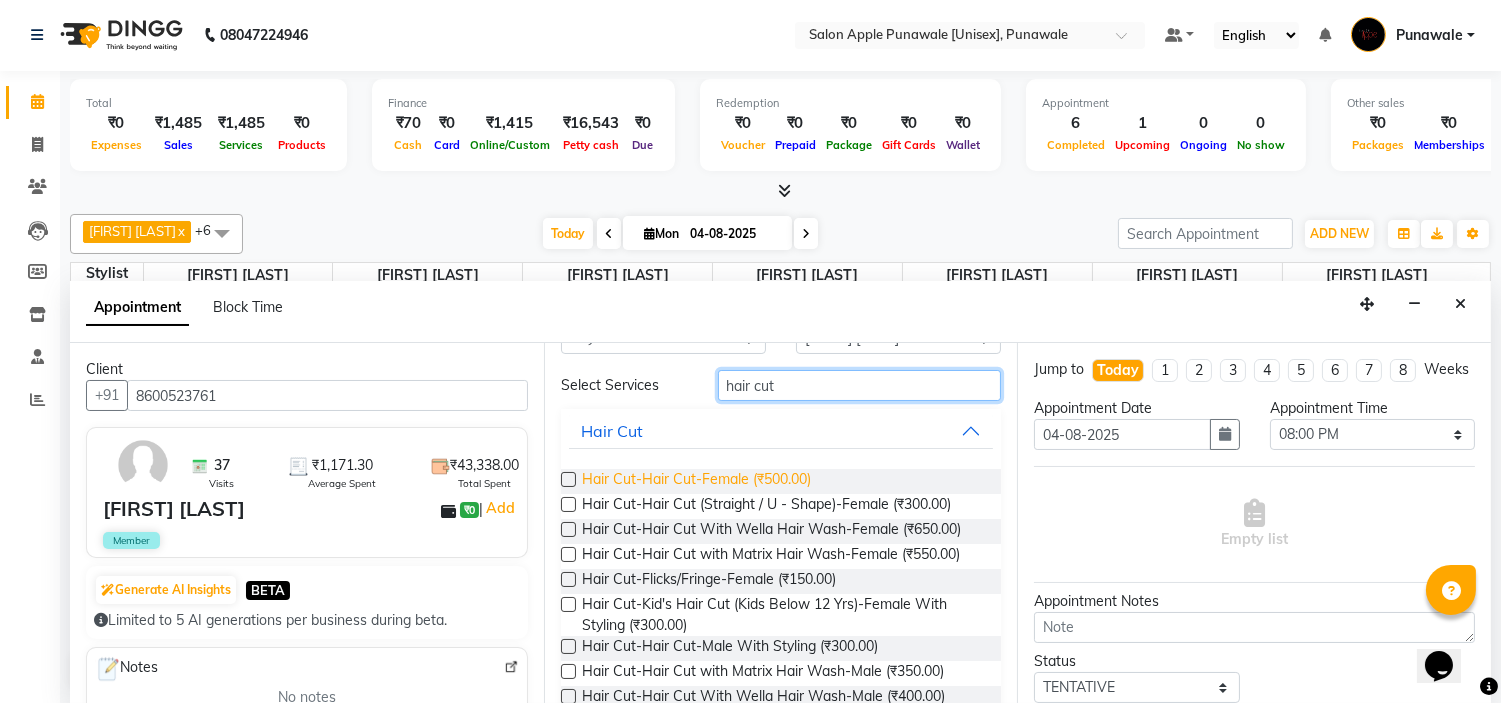 scroll, scrollTop: 111, scrollLeft: 0, axis: vertical 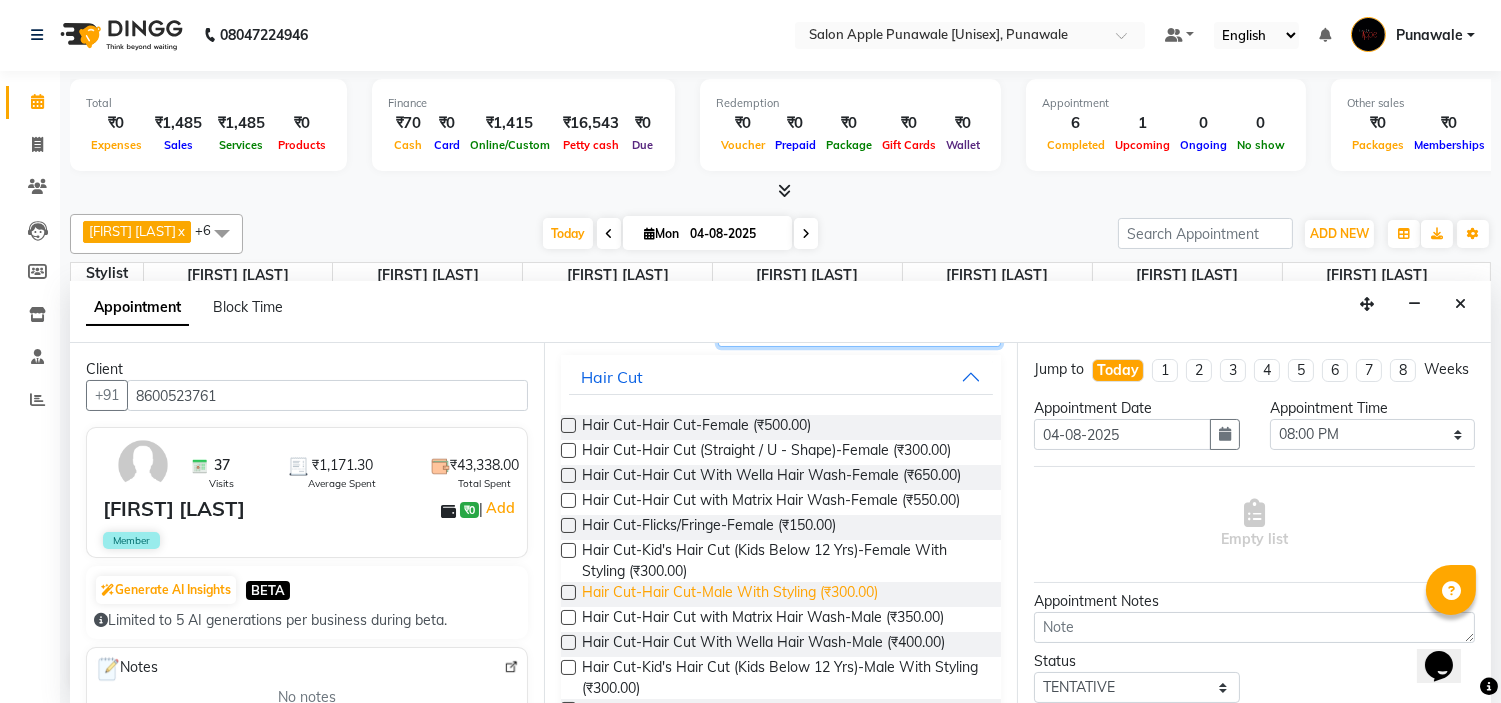type on "hair cut" 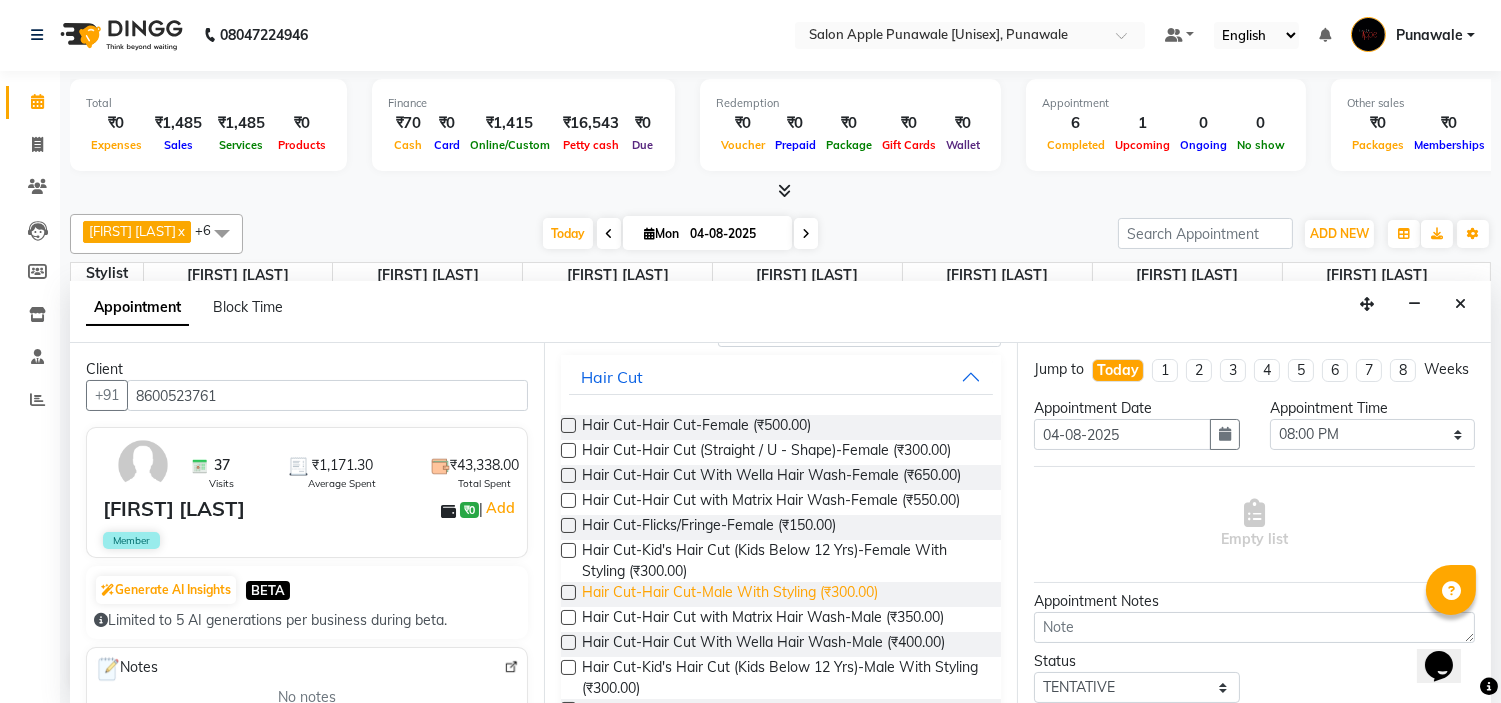 click on "Hair Cut-Hair Cut-Male With Styling (₹300.00)" at bounding box center (730, 594) 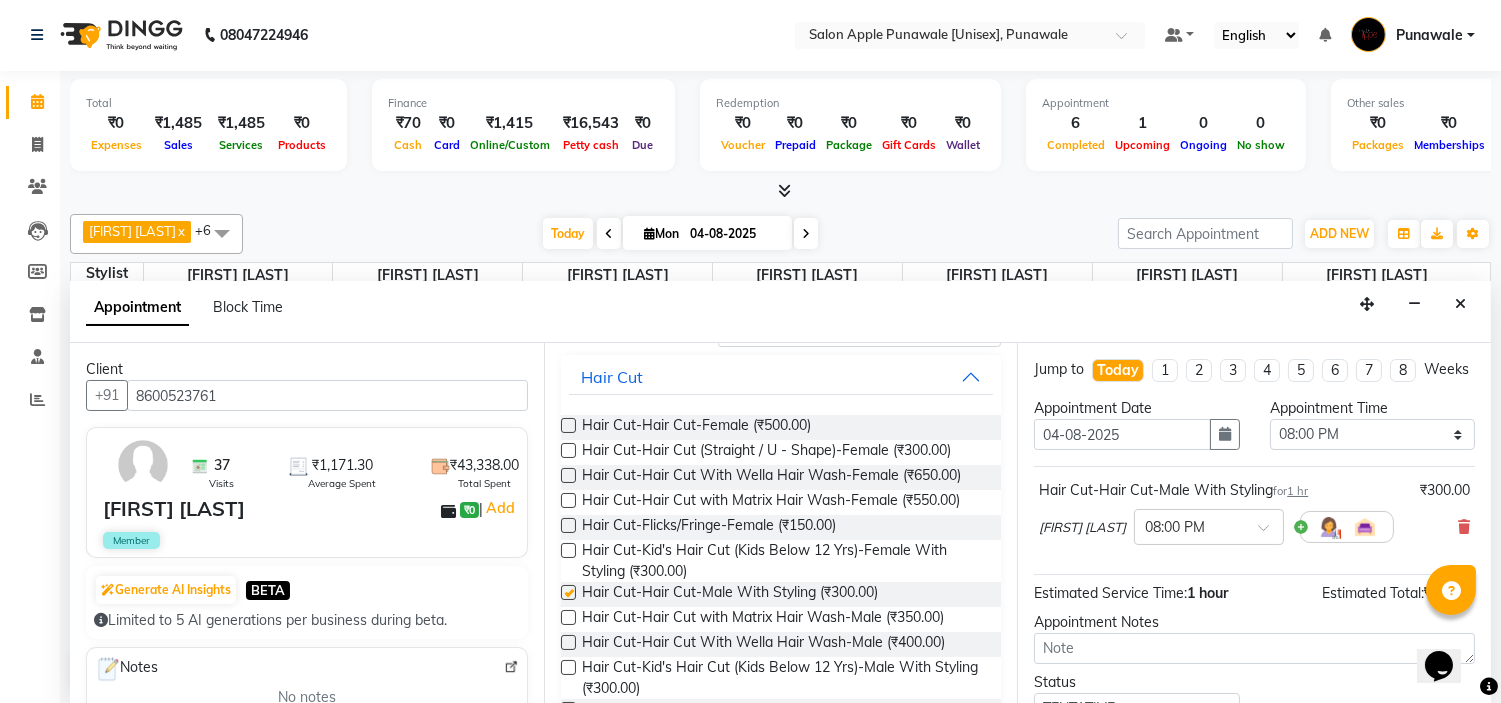checkbox on "false" 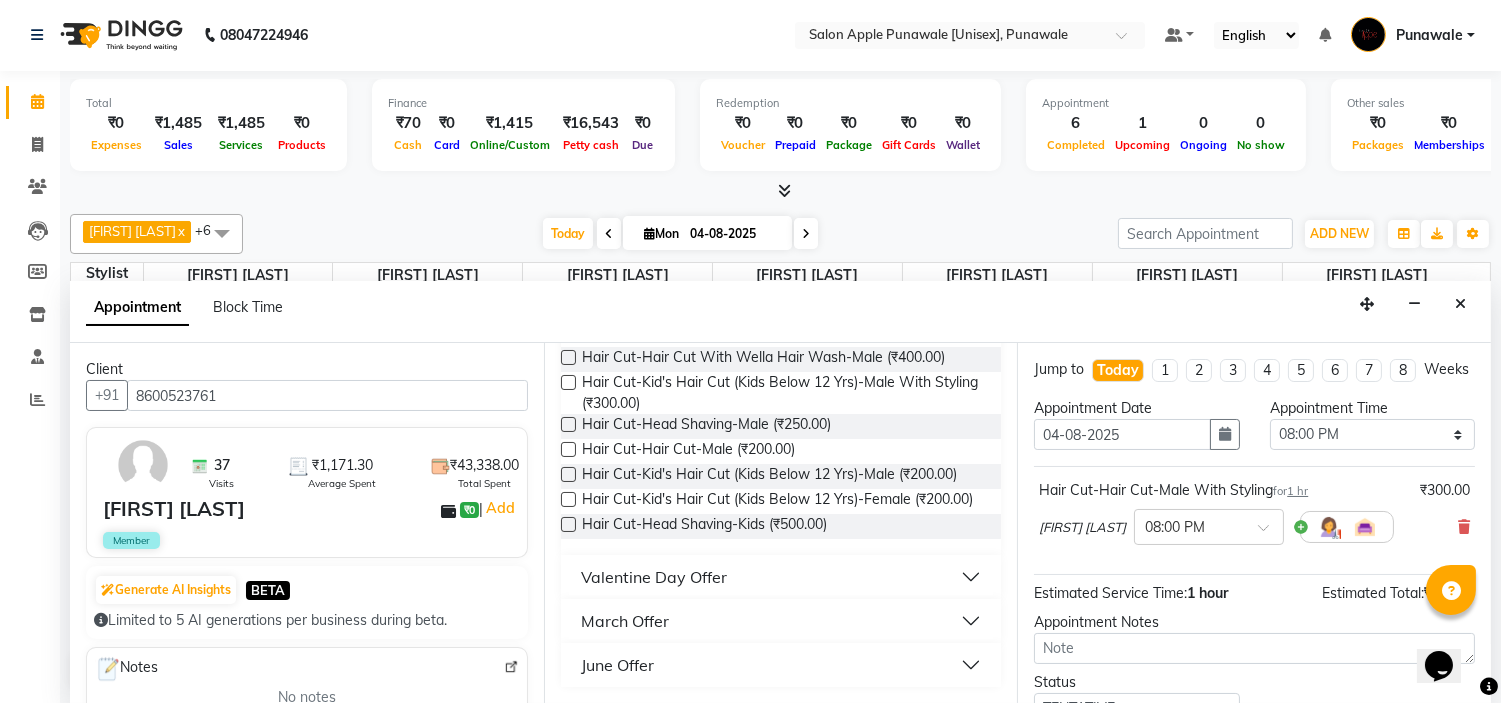 scroll, scrollTop: 412, scrollLeft: 0, axis: vertical 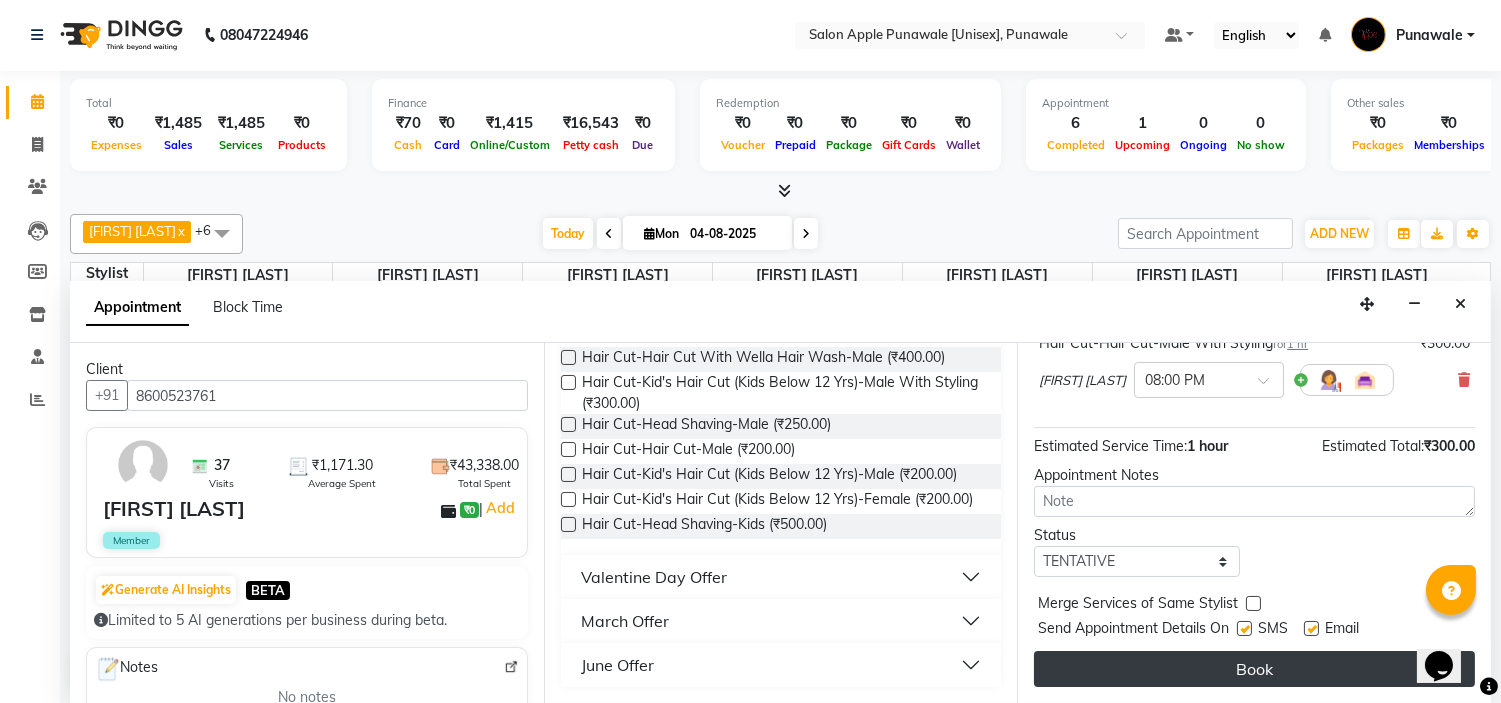 drag, startPoint x: 1185, startPoint y: 660, endPoint x: 0, endPoint y: 472, distance: 1199.8204 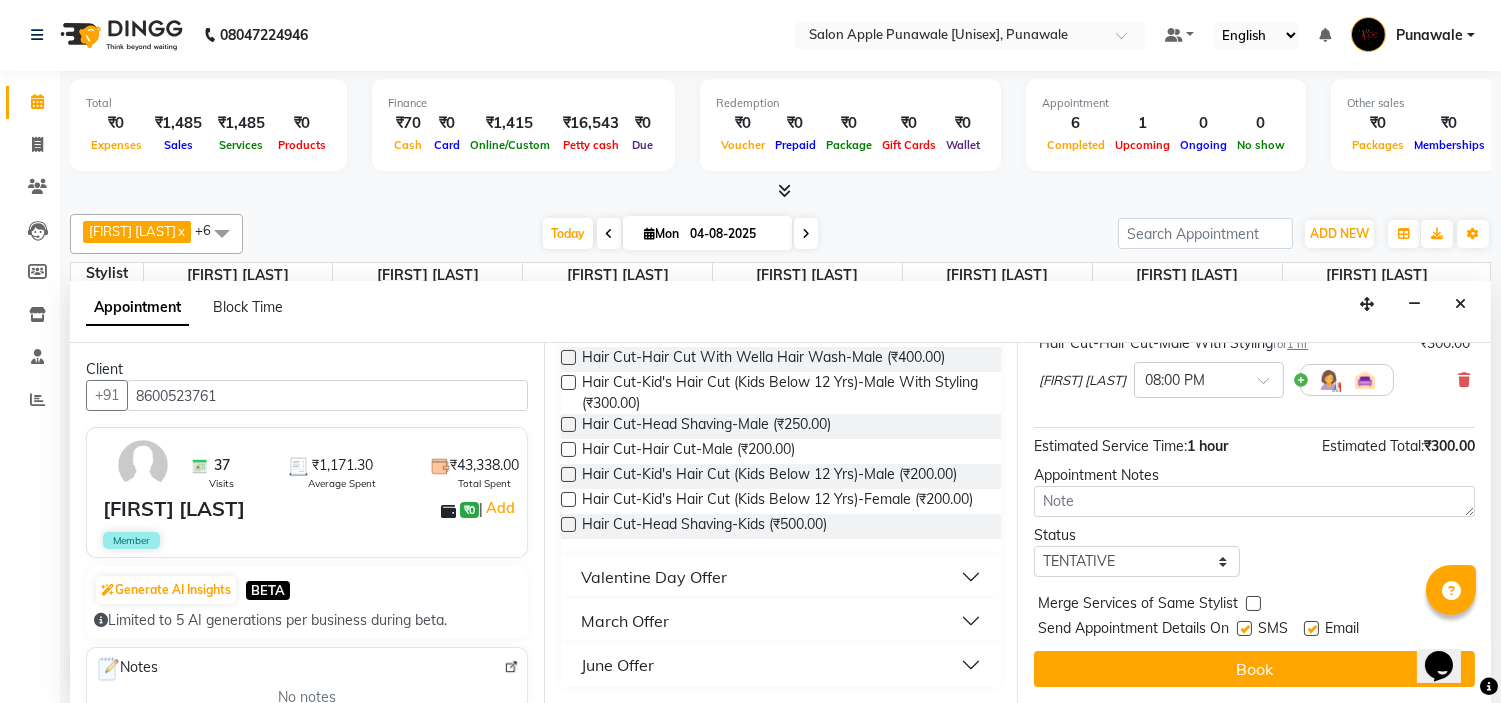 click on "Book" at bounding box center (1254, 669) 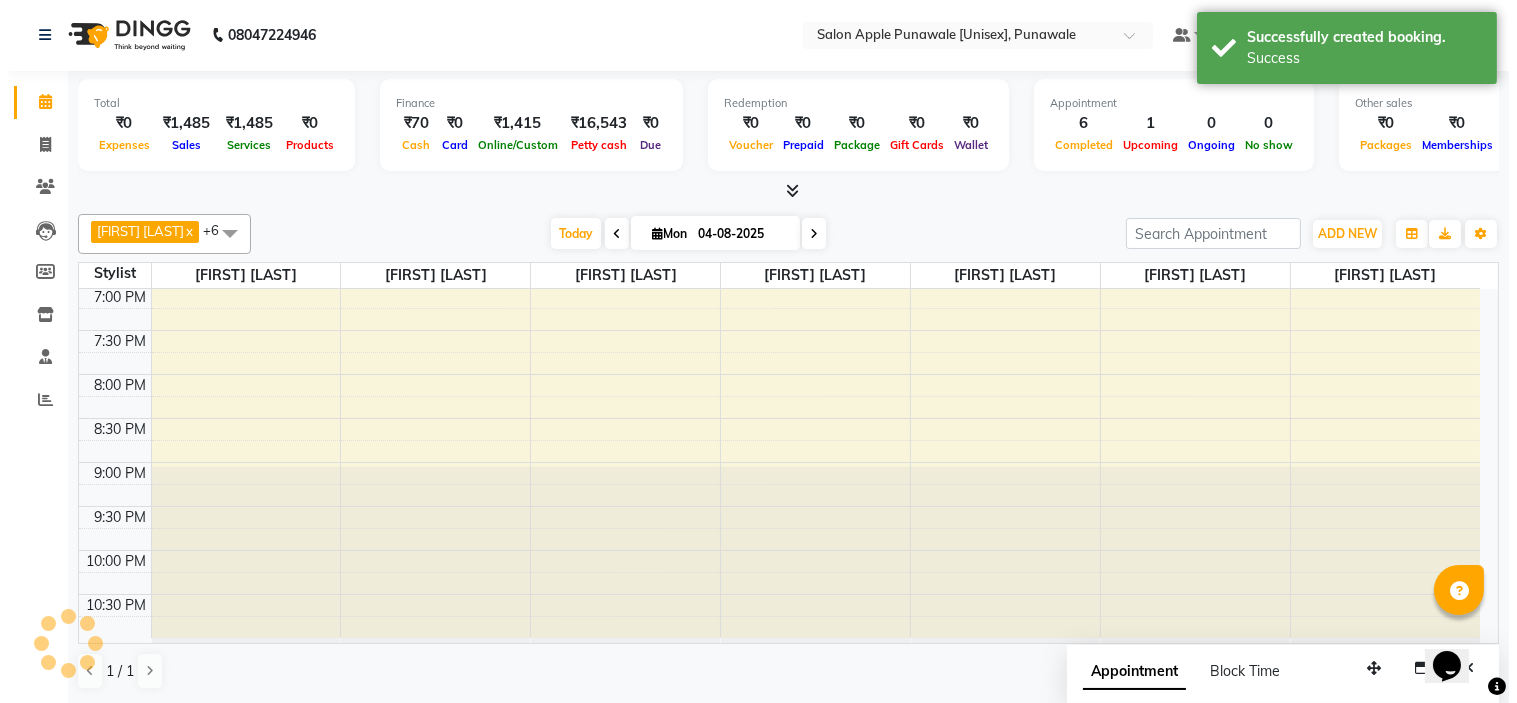 scroll, scrollTop: 0, scrollLeft: 0, axis: both 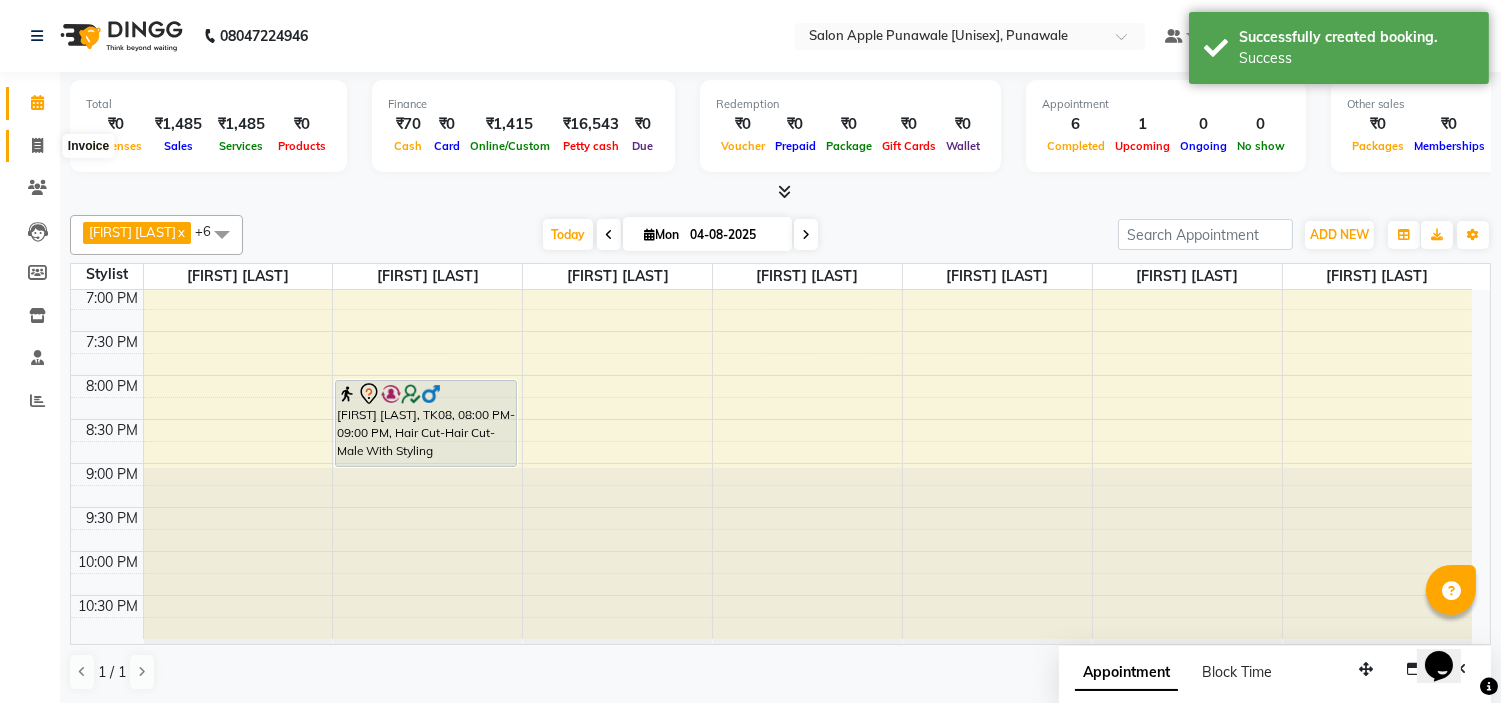 click 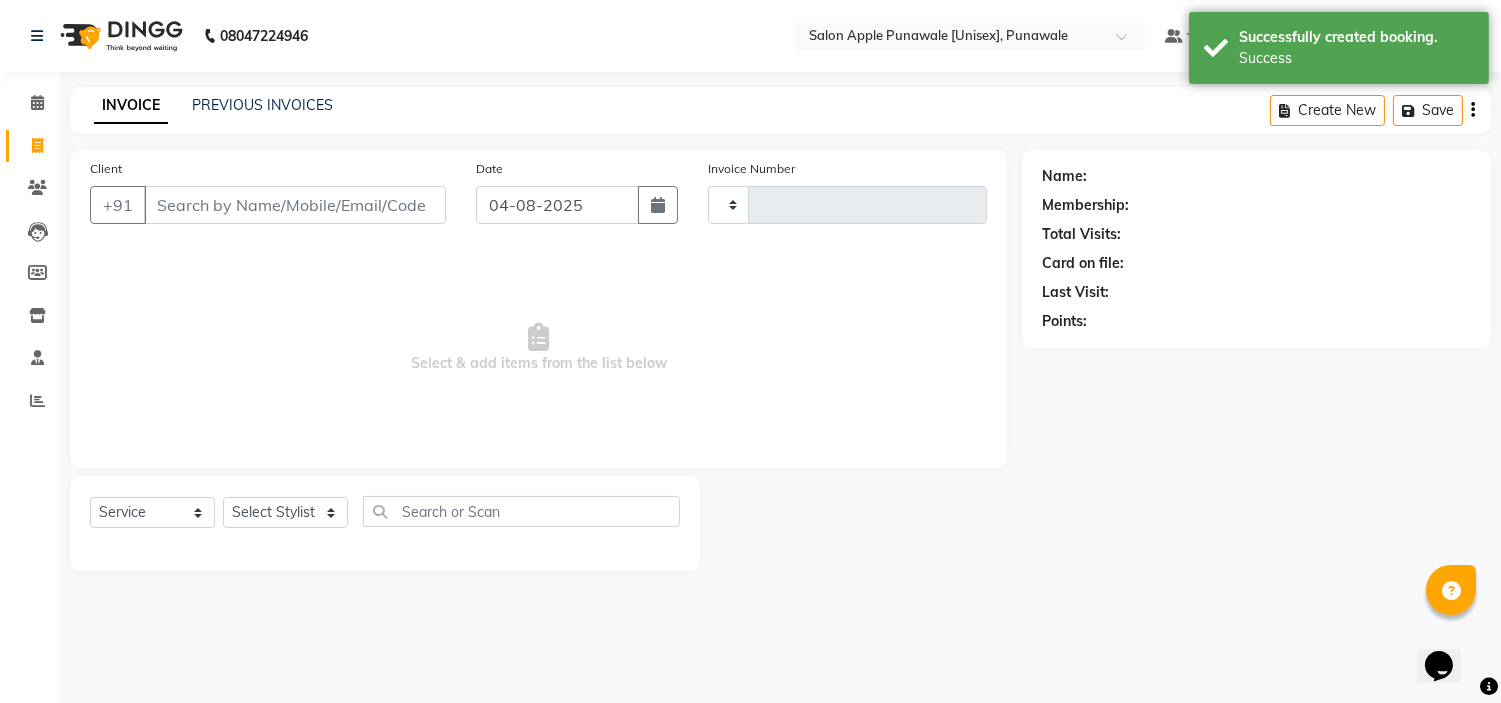 type on "1542" 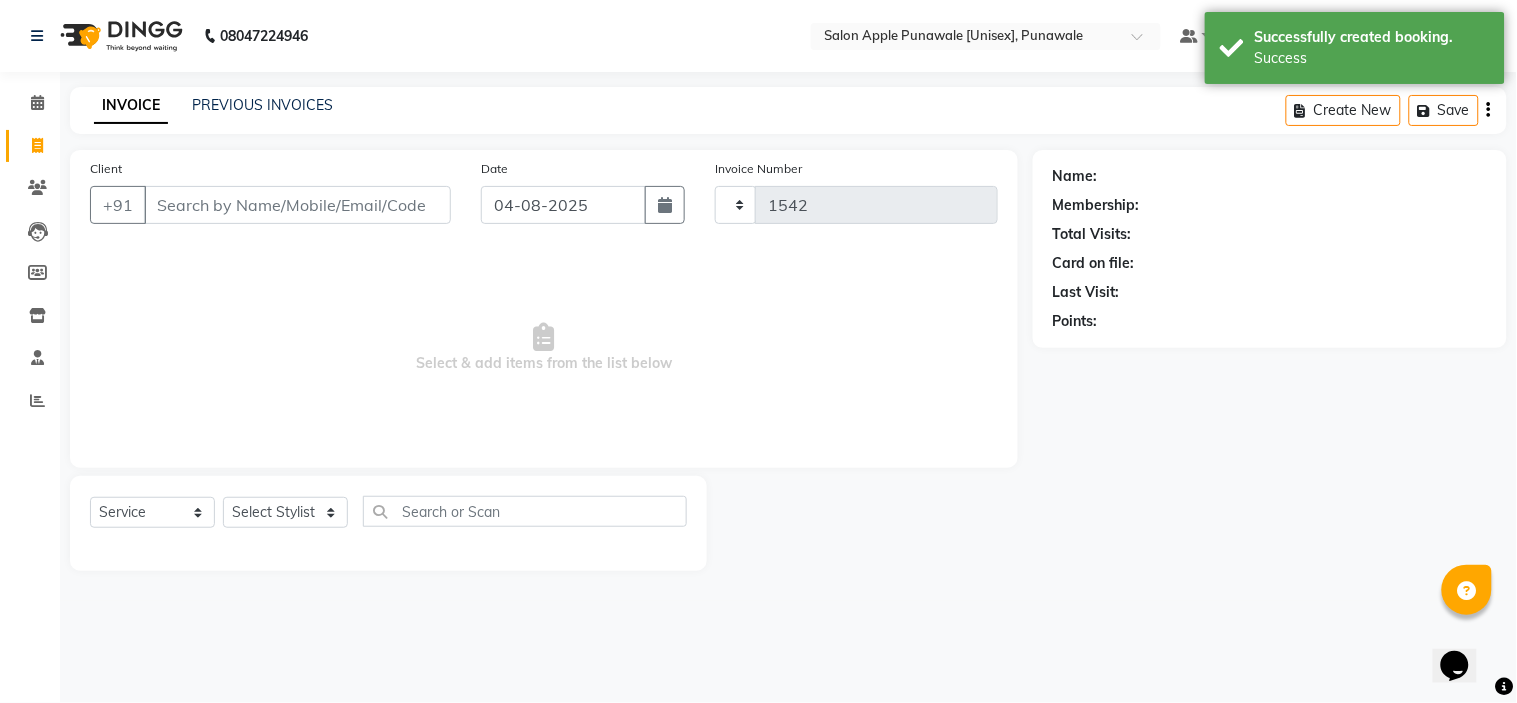 select on "5421" 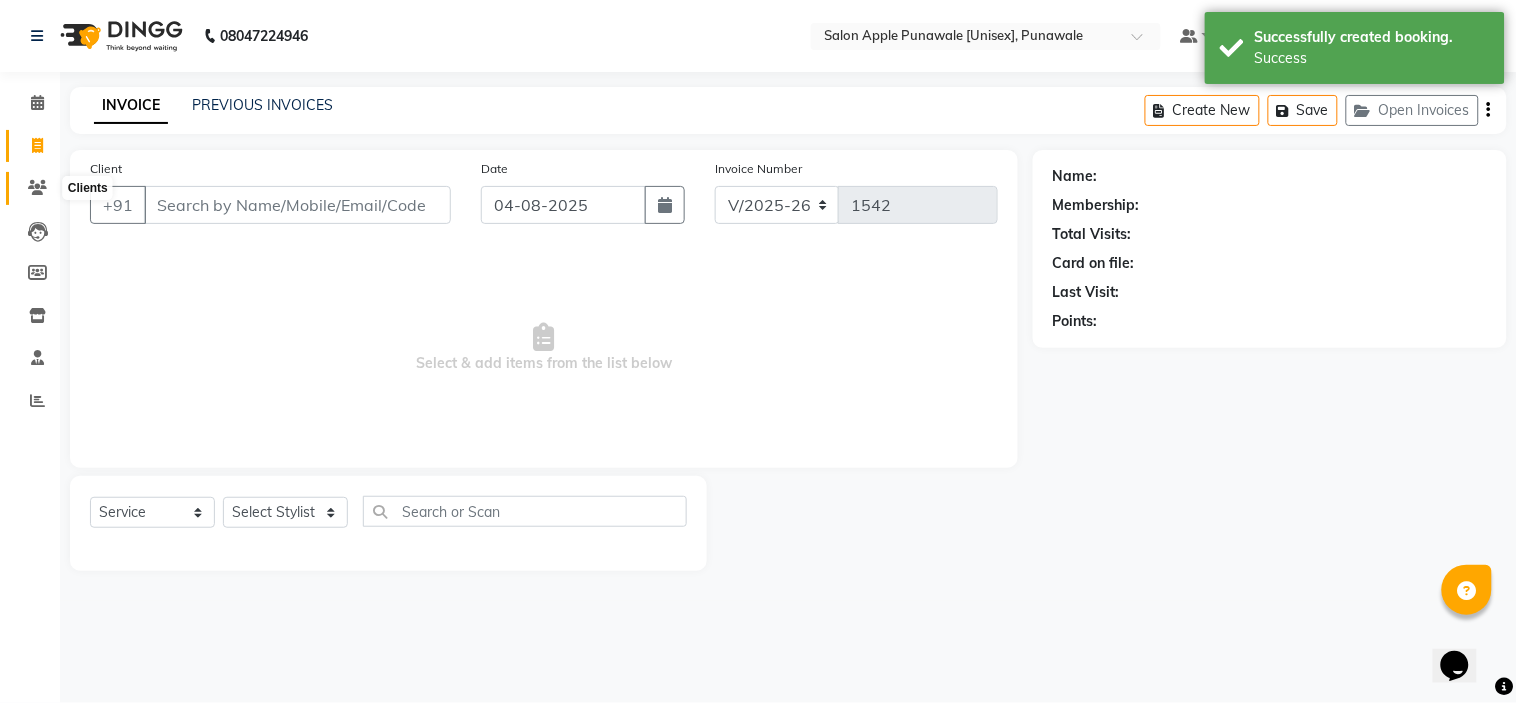 click 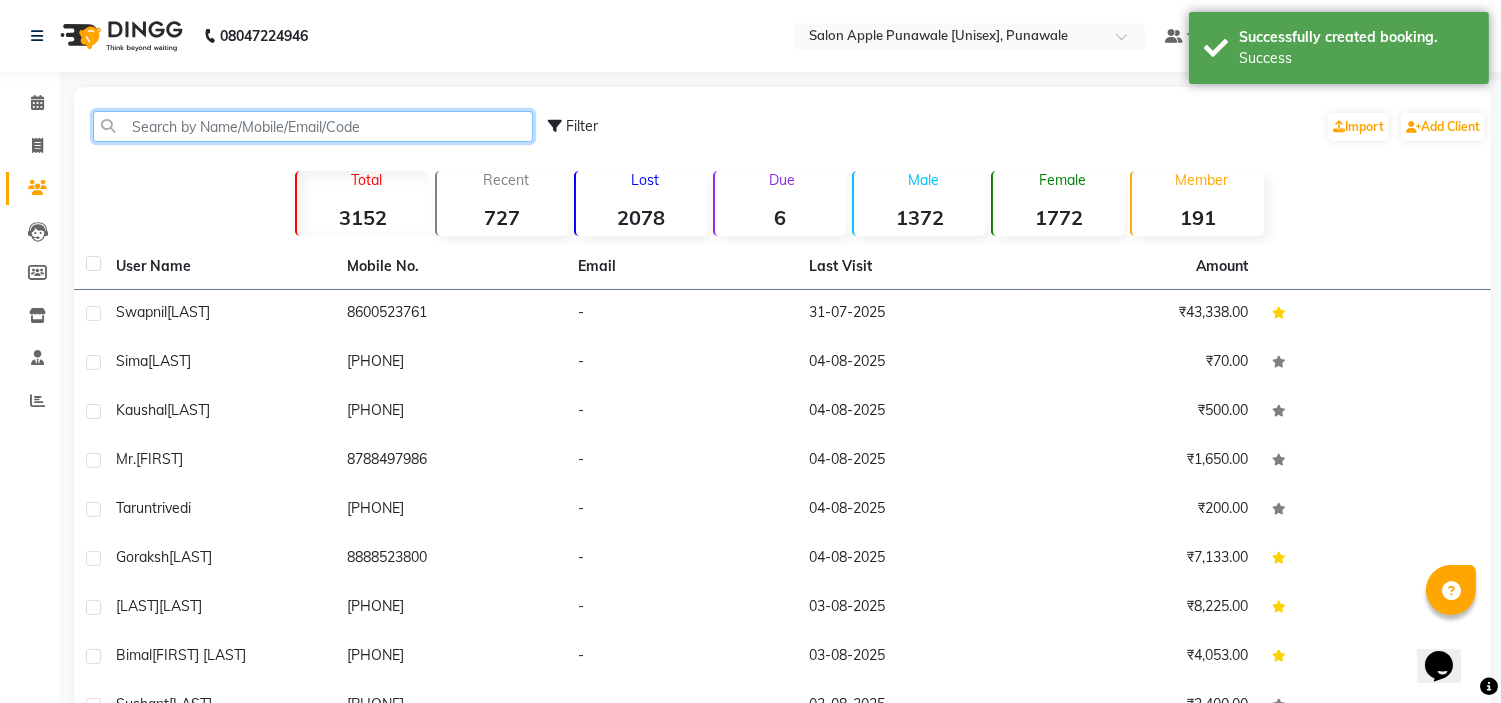 click 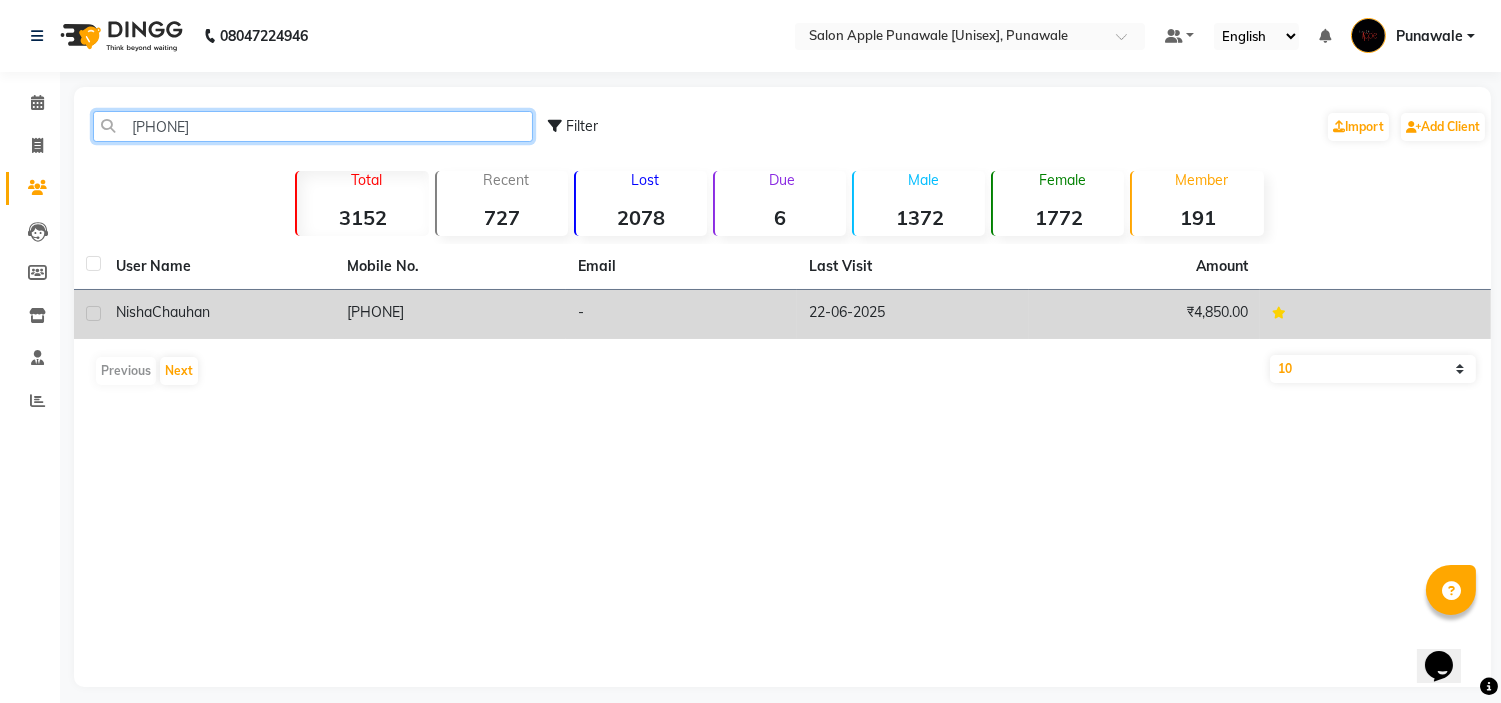 type on "[PHONE]" 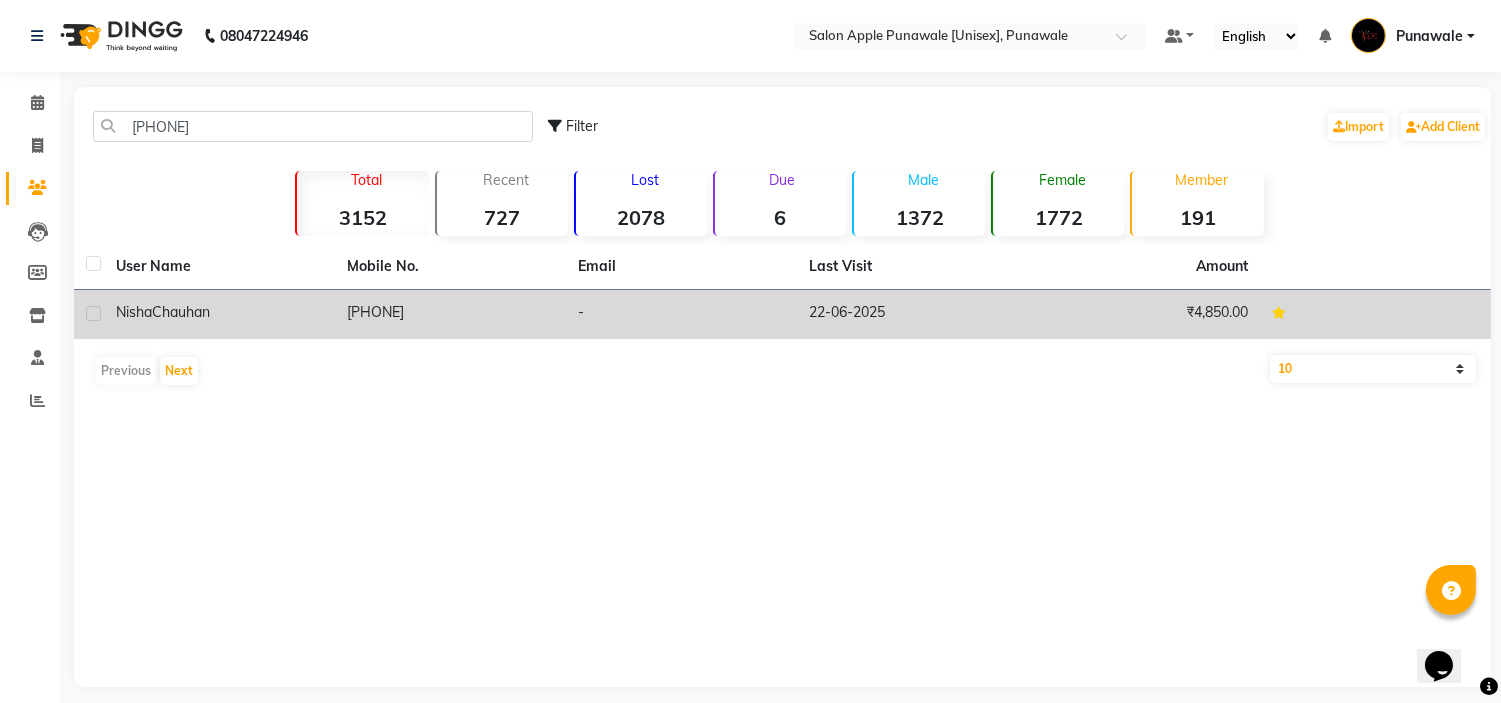 click on "Chauhan" 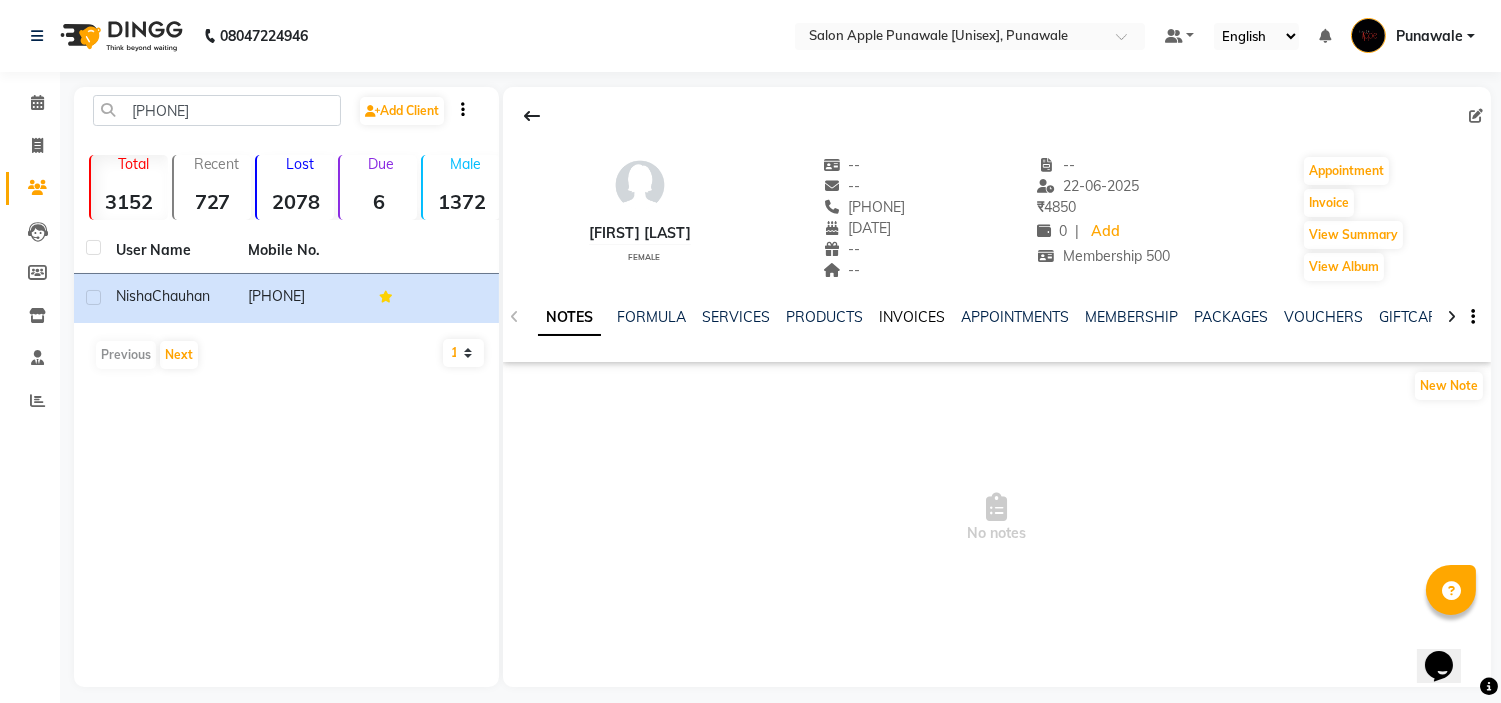 click on "INVOICES" 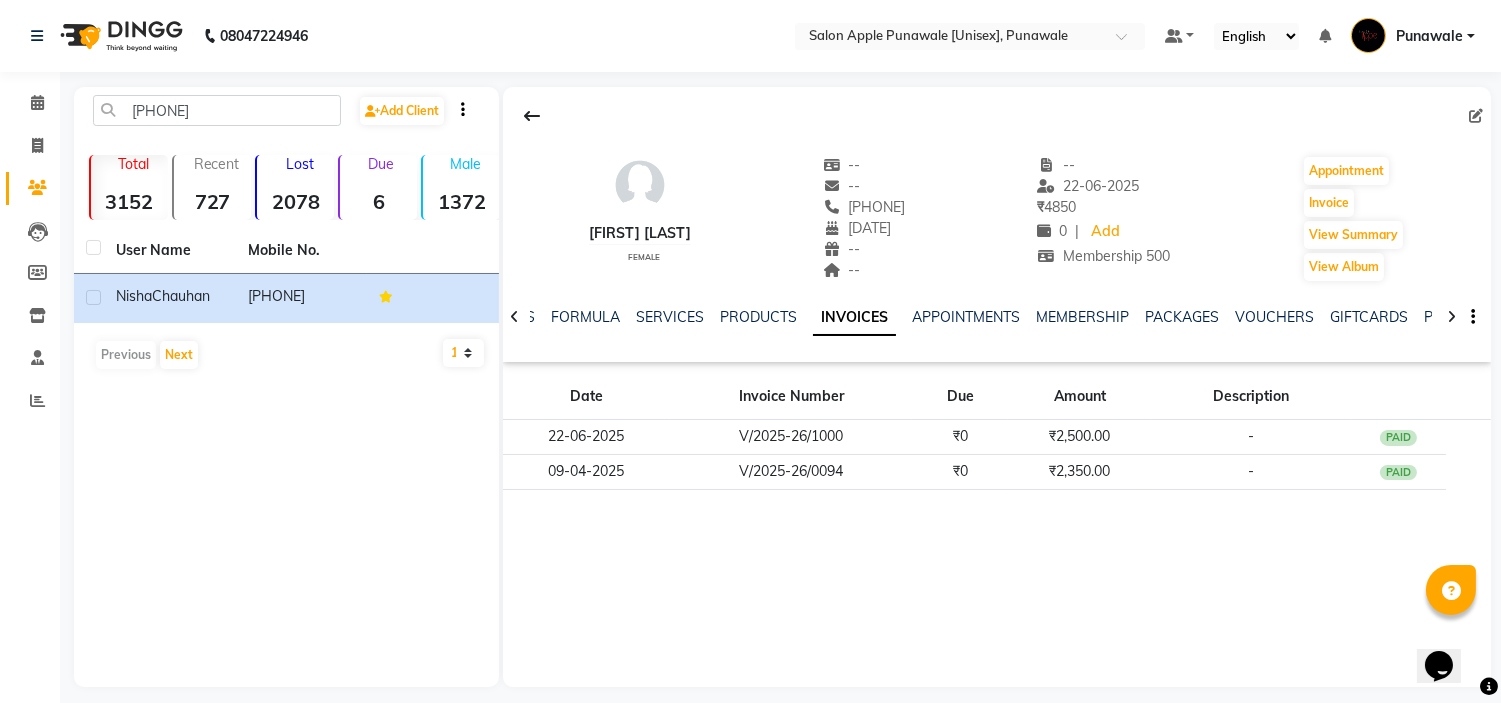 click on "NOTES FORMULA SERVICES PRODUCTS INVOICES APPOINTMENTS MEMBERSHIP PACKAGES VOUCHERS GIFTCARDS POINTS FORMS FAMILY CARDS WALLET" 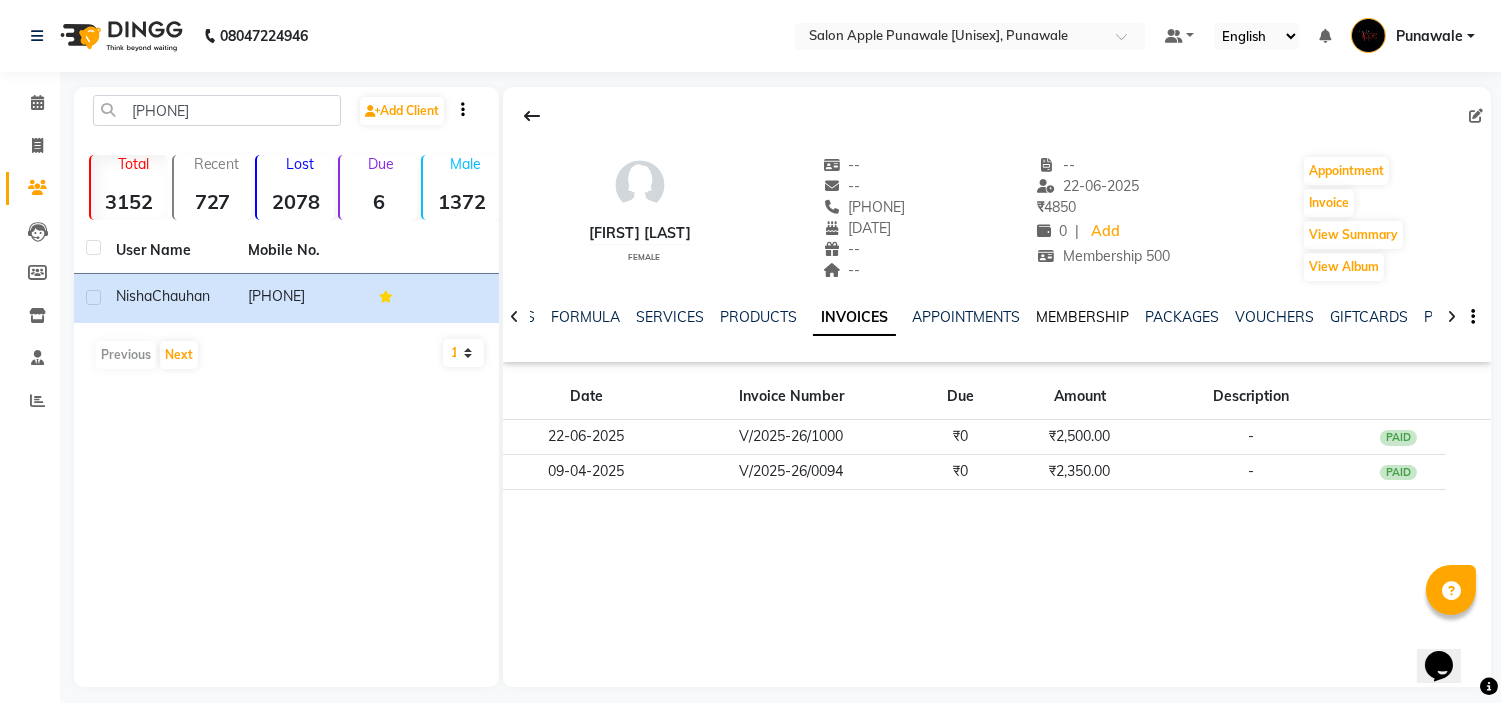 click on "MEMBERSHIP" 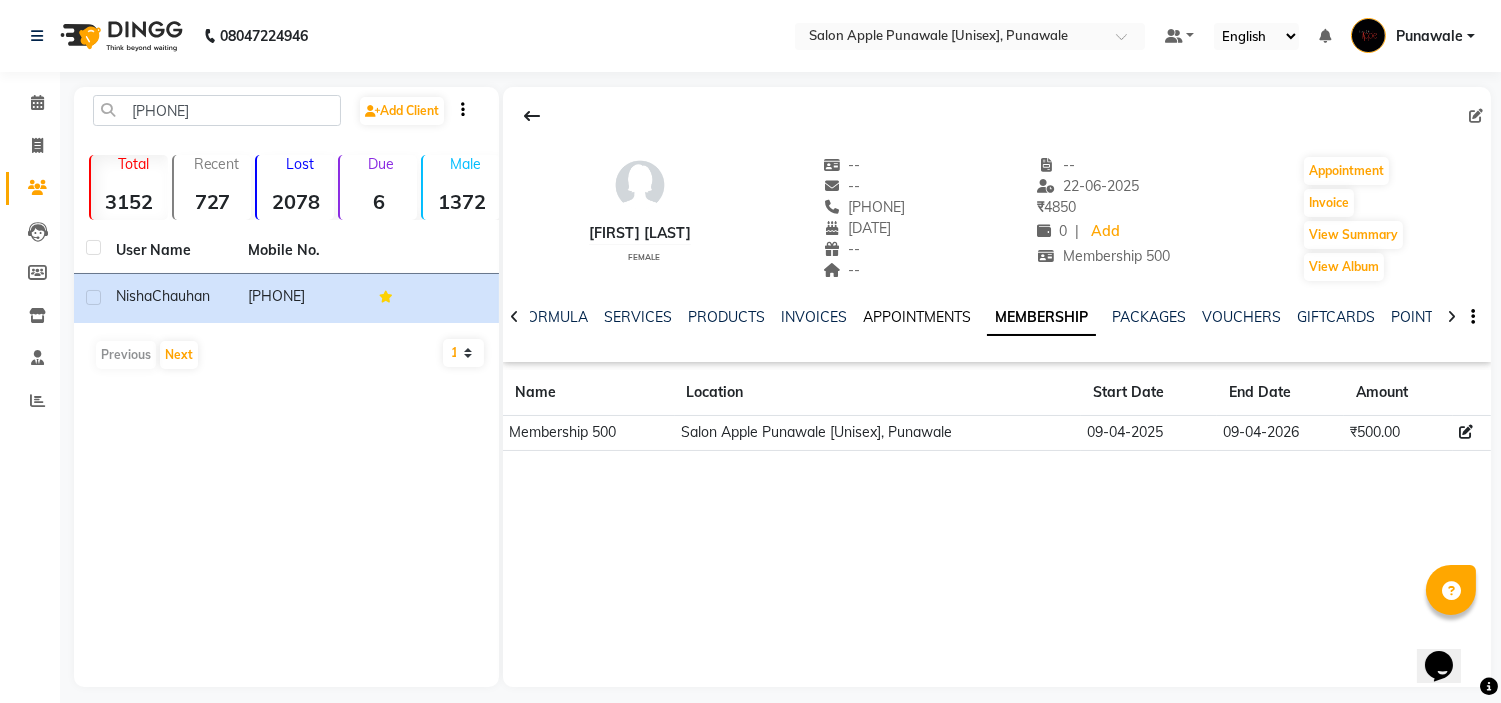 click on "APPOINTMENTS" 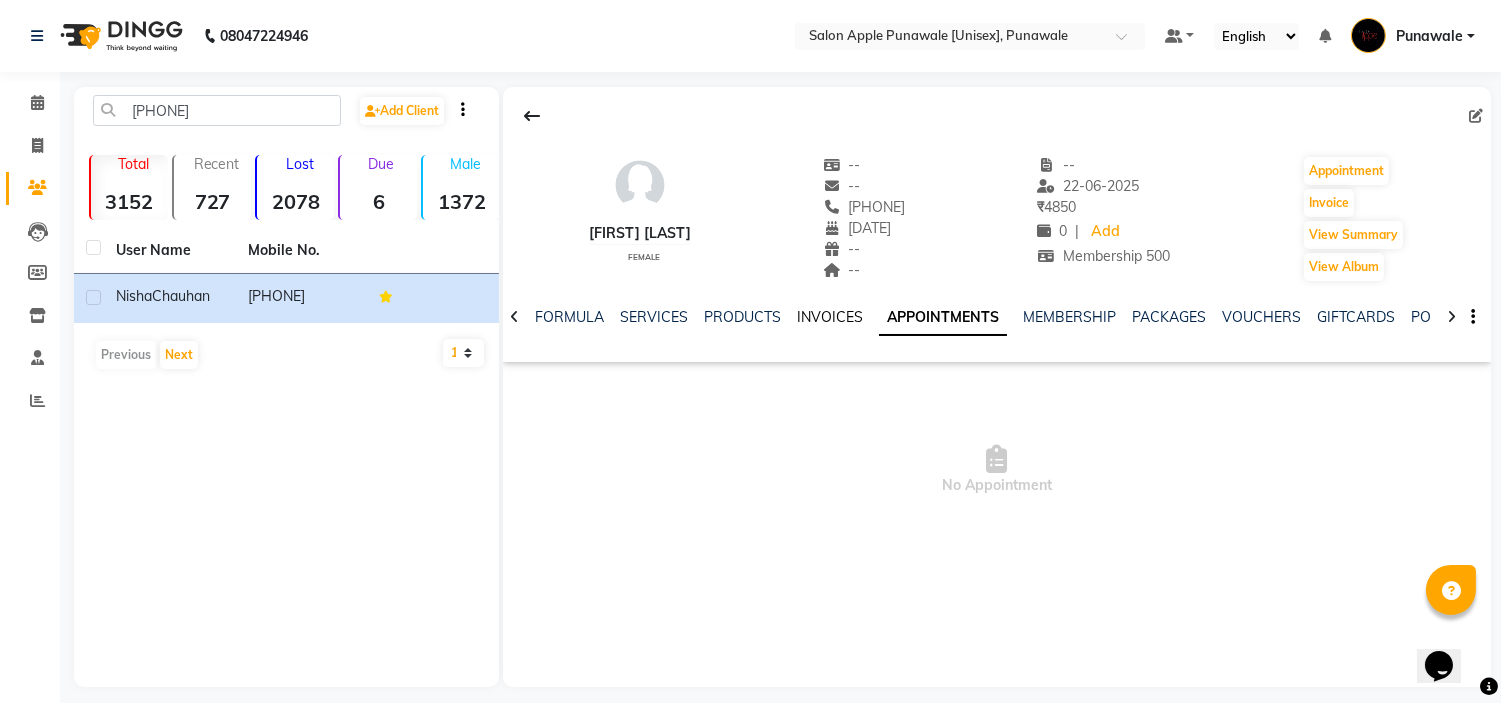 click on "INVOICES" 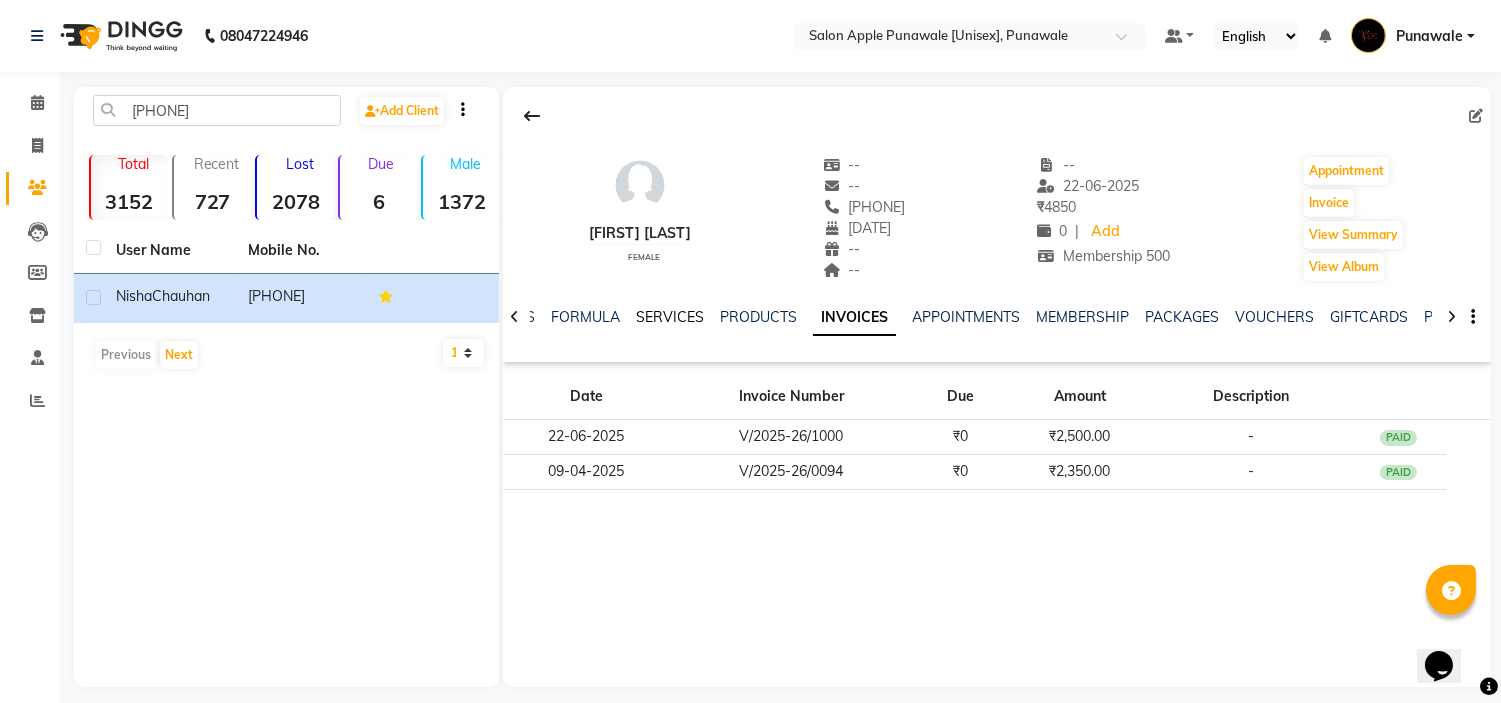 click on "SERVICES" 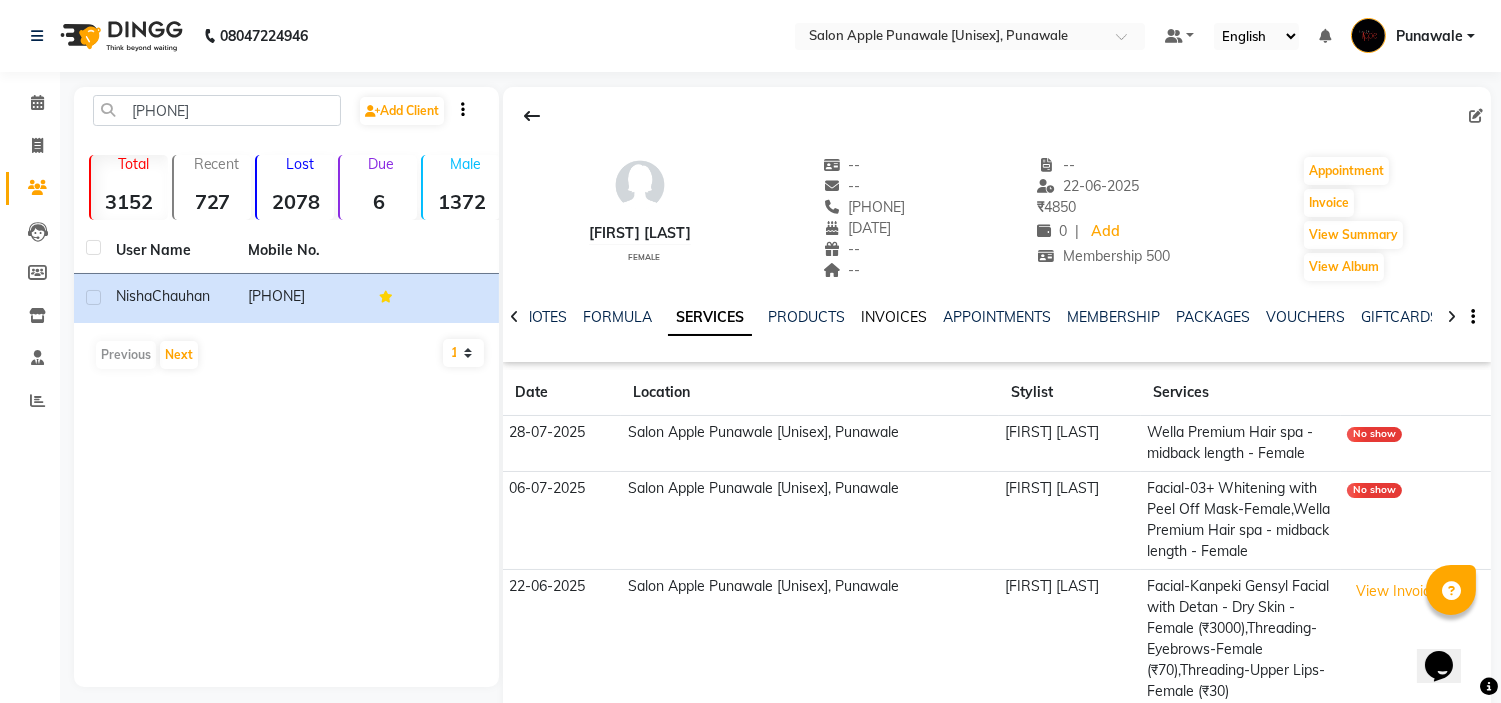 click on "INVOICES" 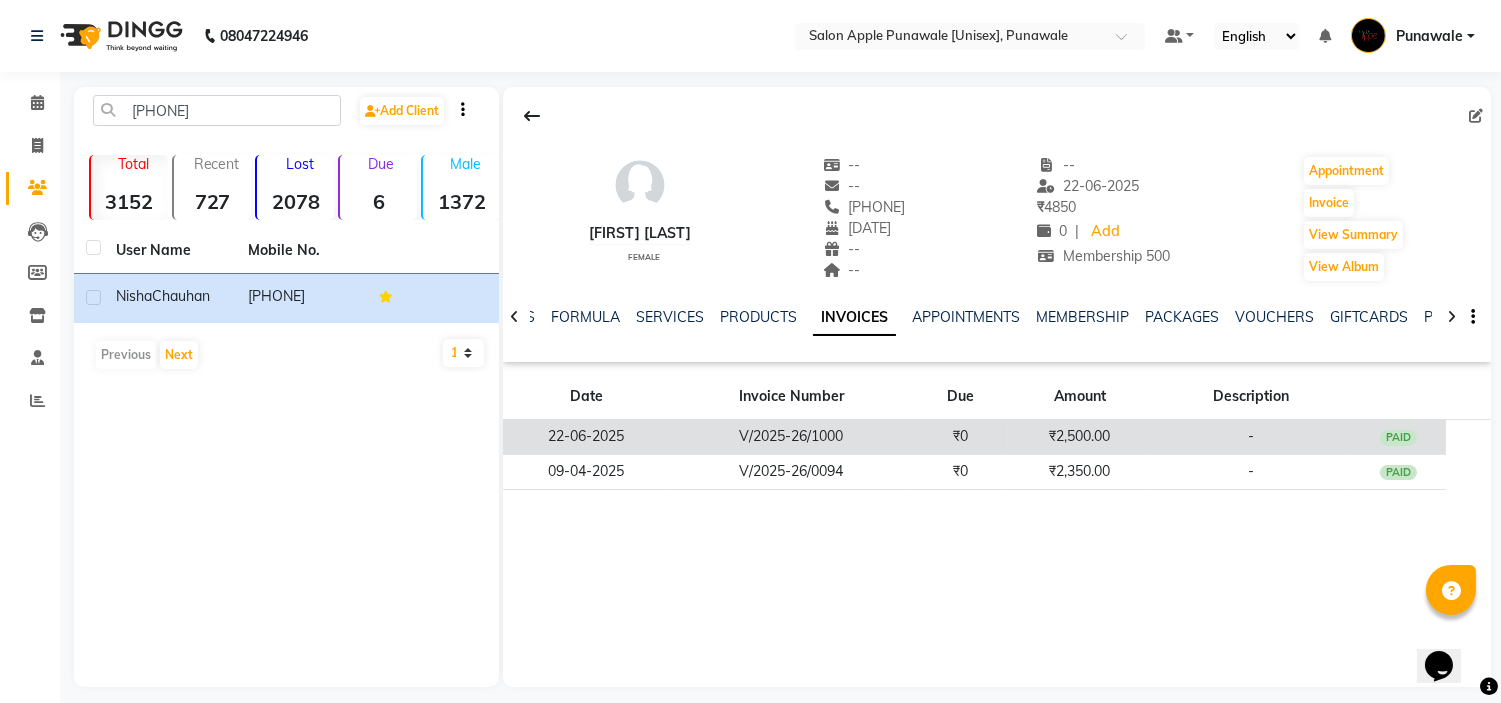 click on "V/2025-26/1000" 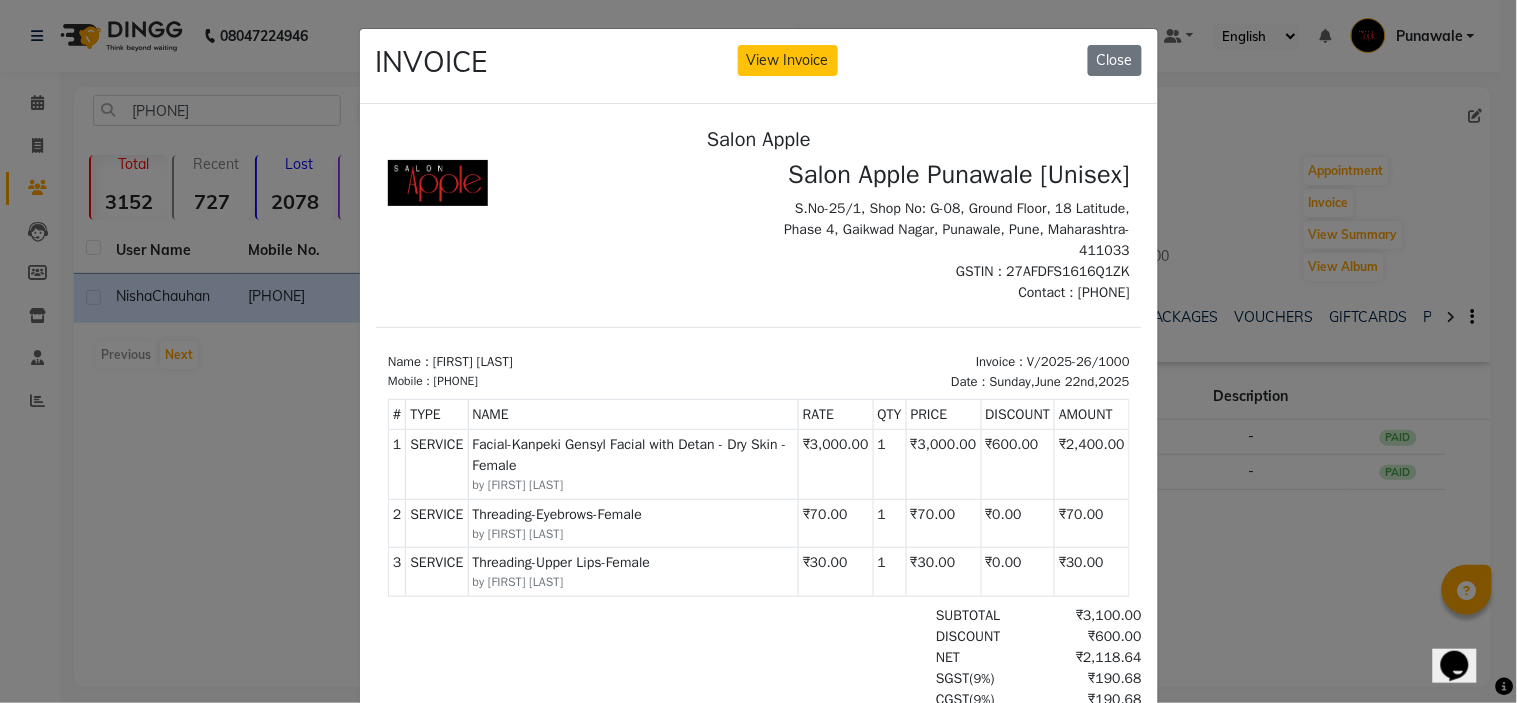 scroll, scrollTop: 16, scrollLeft: 0, axis: vertical 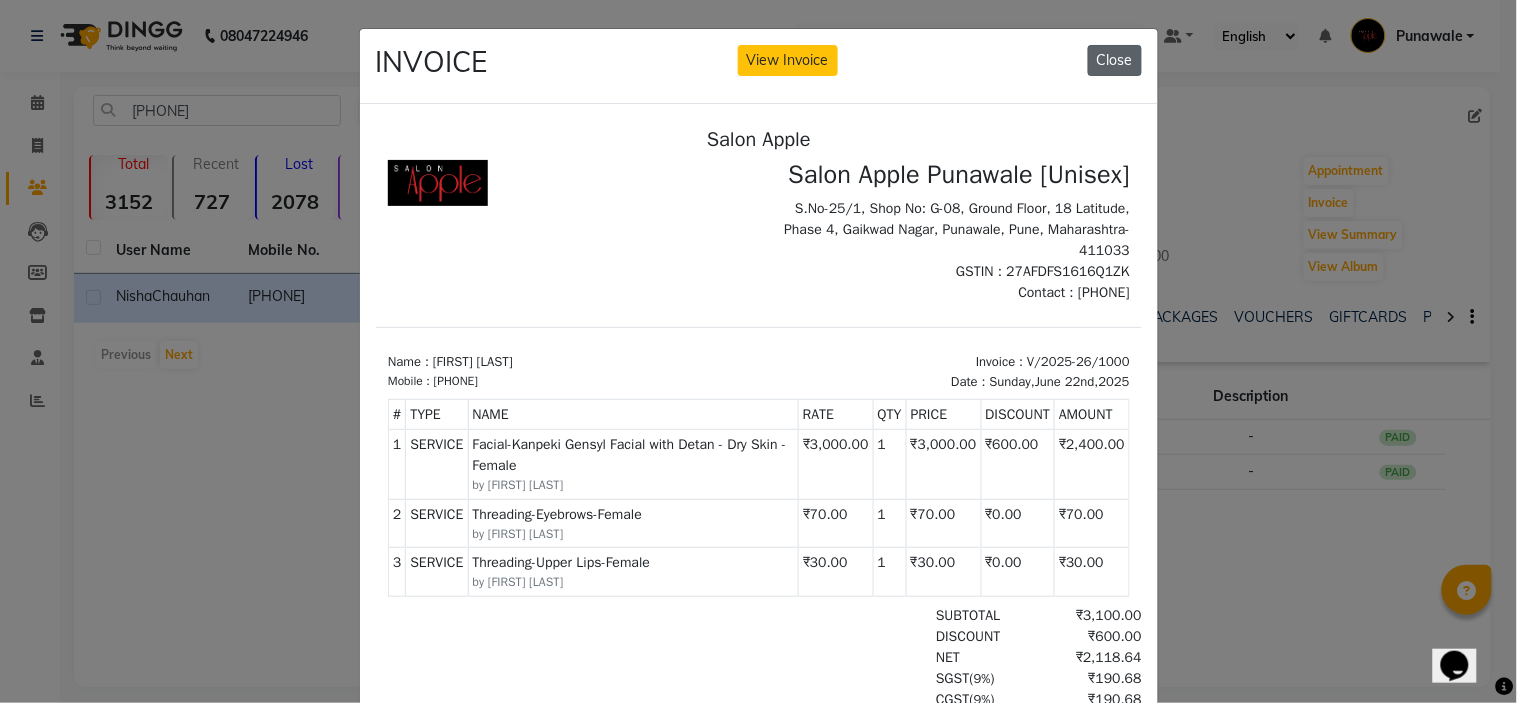 click on "Close" 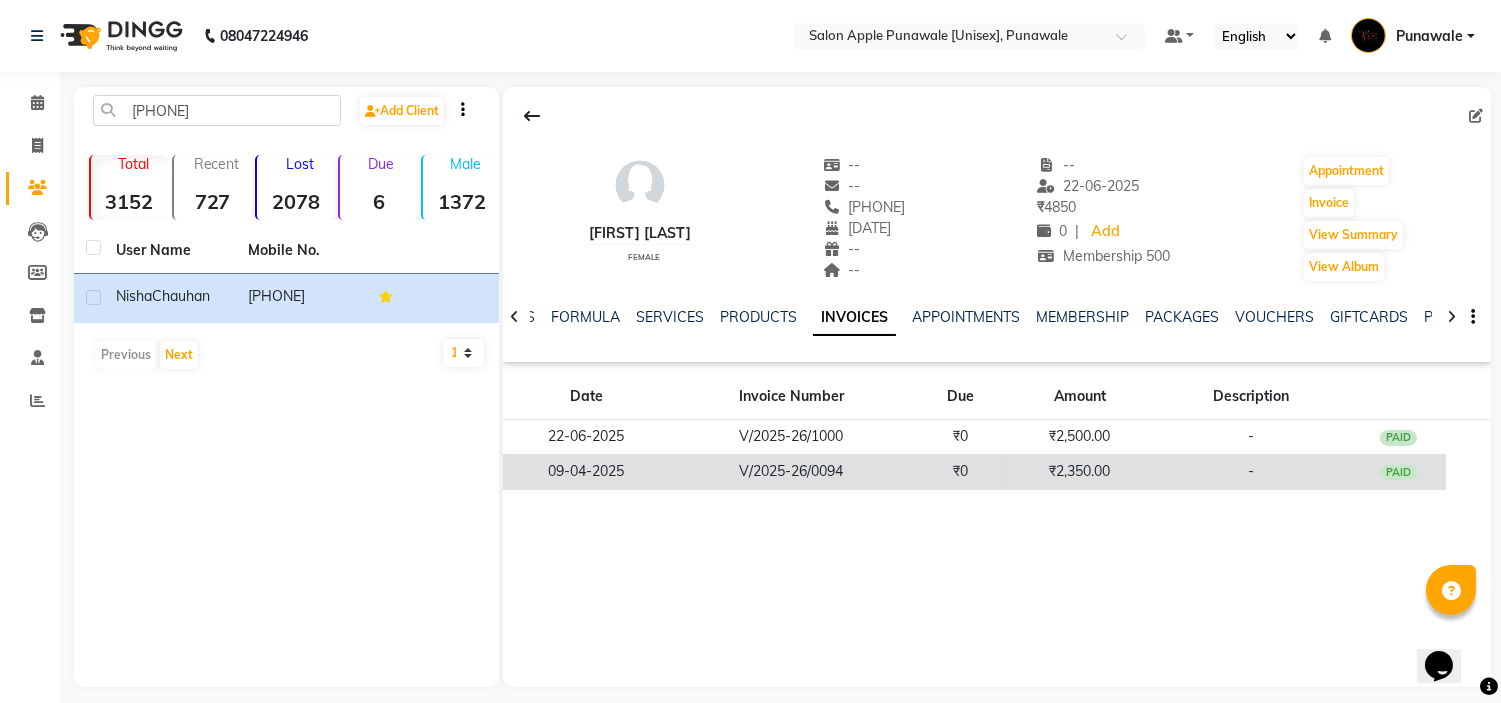 click on "V/2025-26/0094" 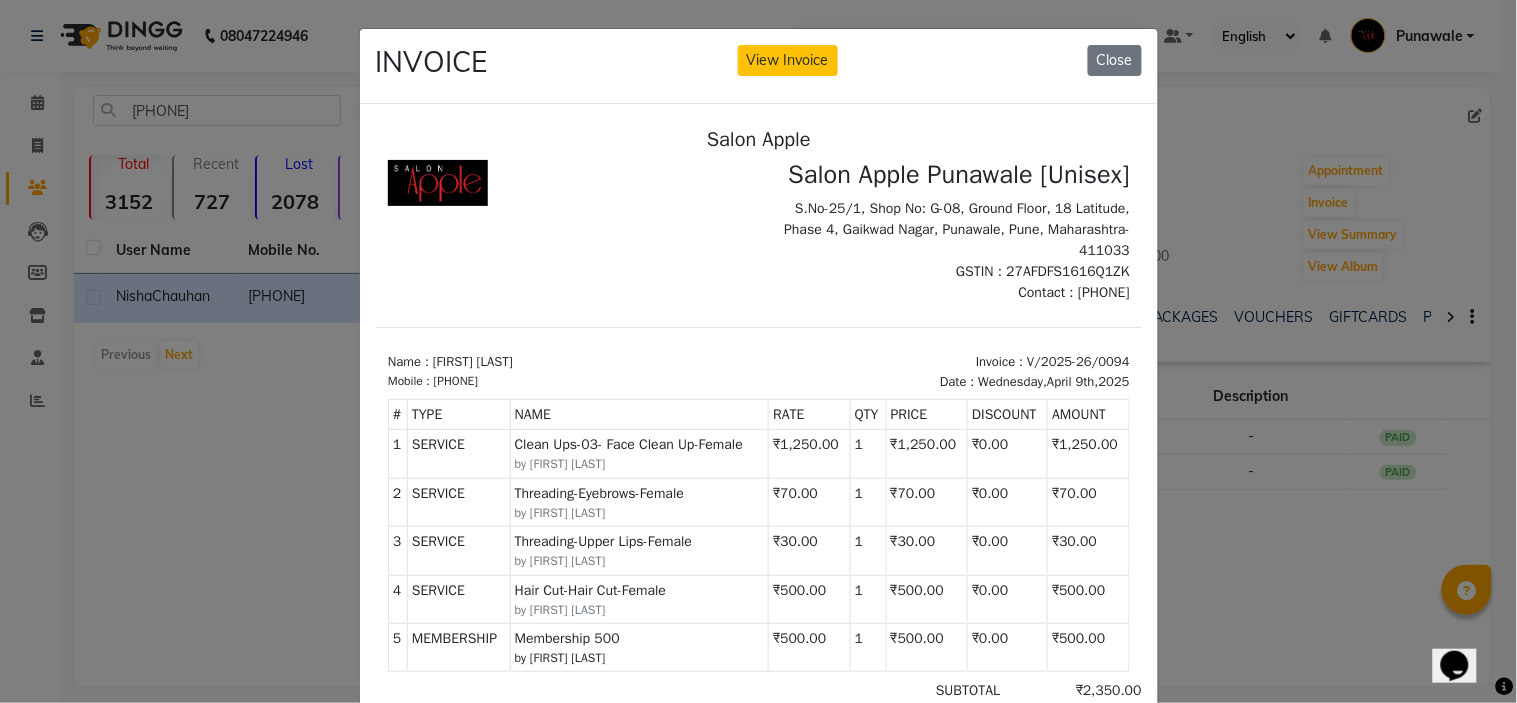 scroll, scrollTop: 15, scrollLeft: 0, axis: vertical 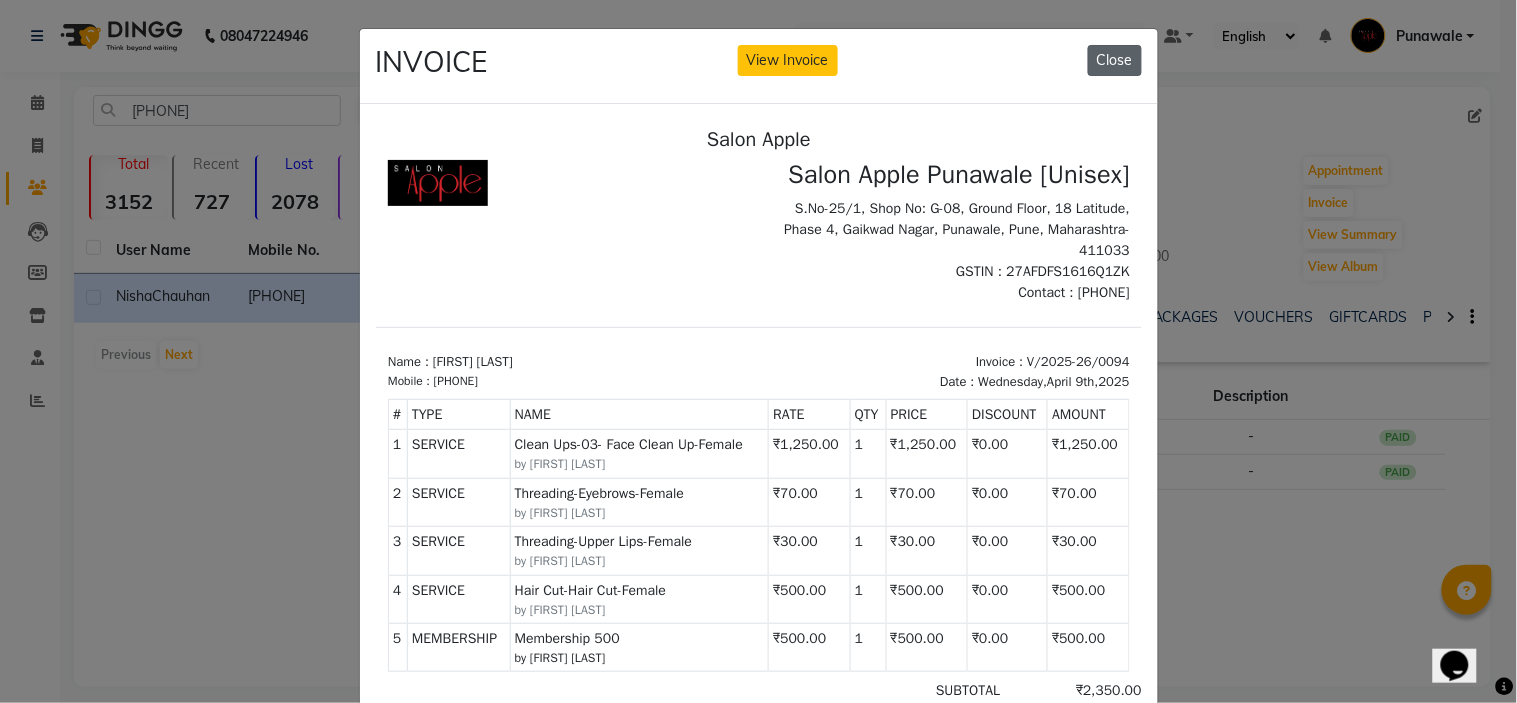 click on "Close" 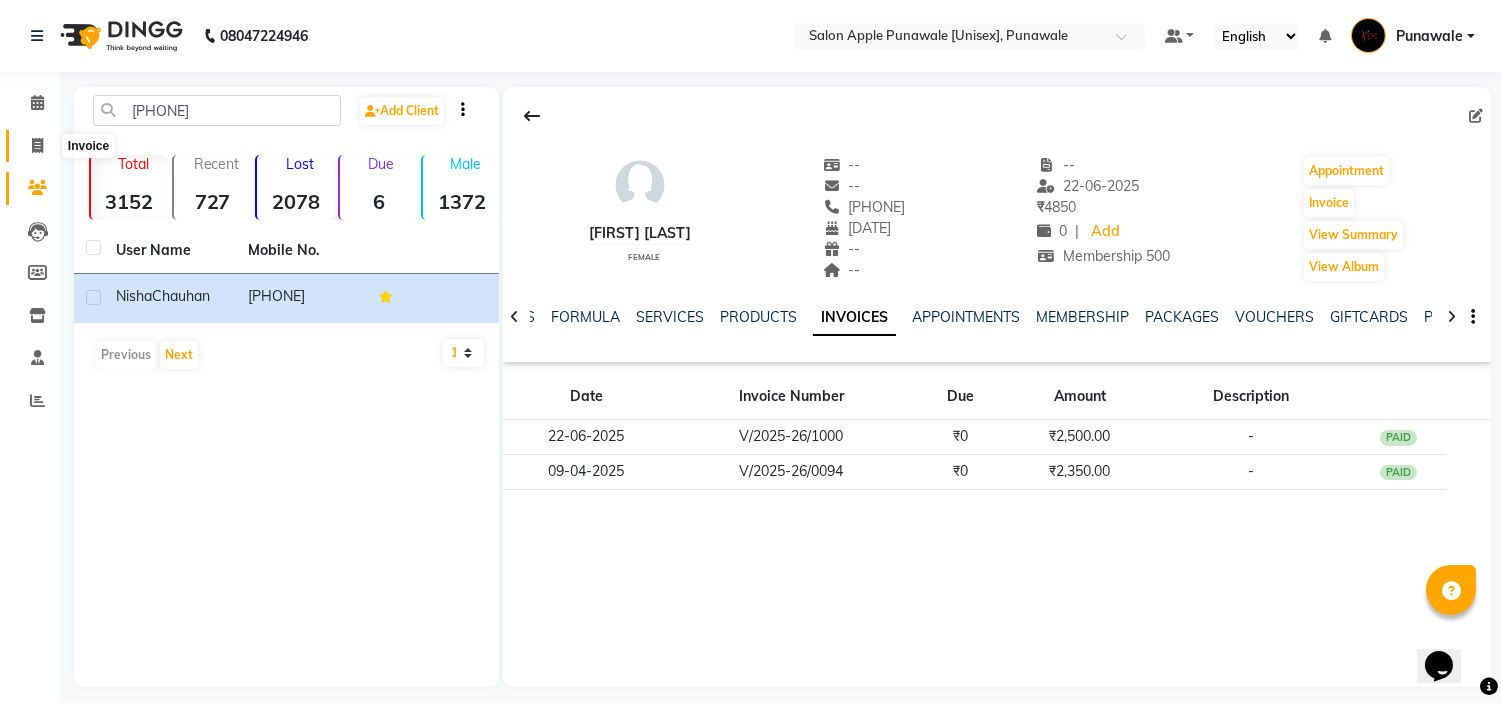 click 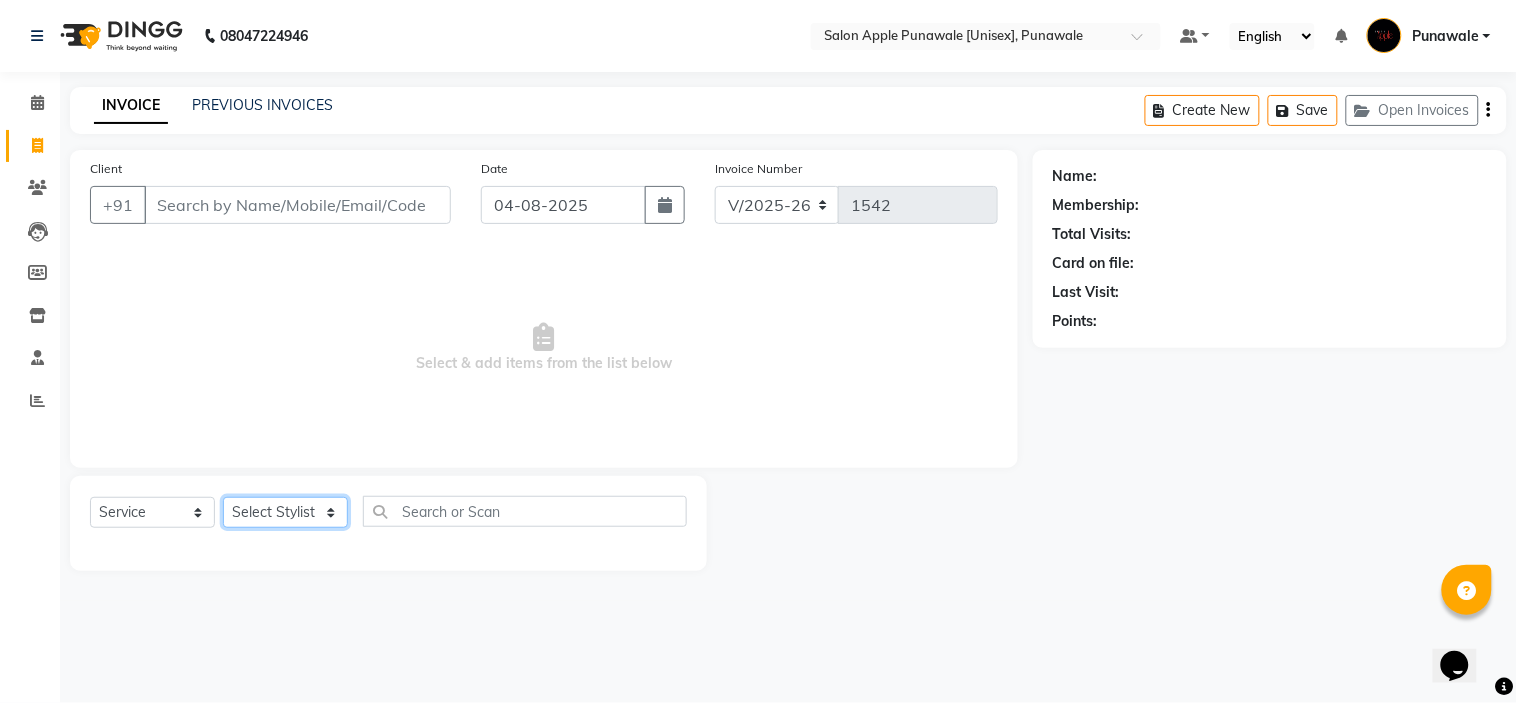 click on "Select Stylist Avi Sonawane Kamlesh Nikam Kaveri Nikam Pallavi Waghamare Shruti Khapake Sneha Jadhav Sohail Shaikh  Vivek Hire" 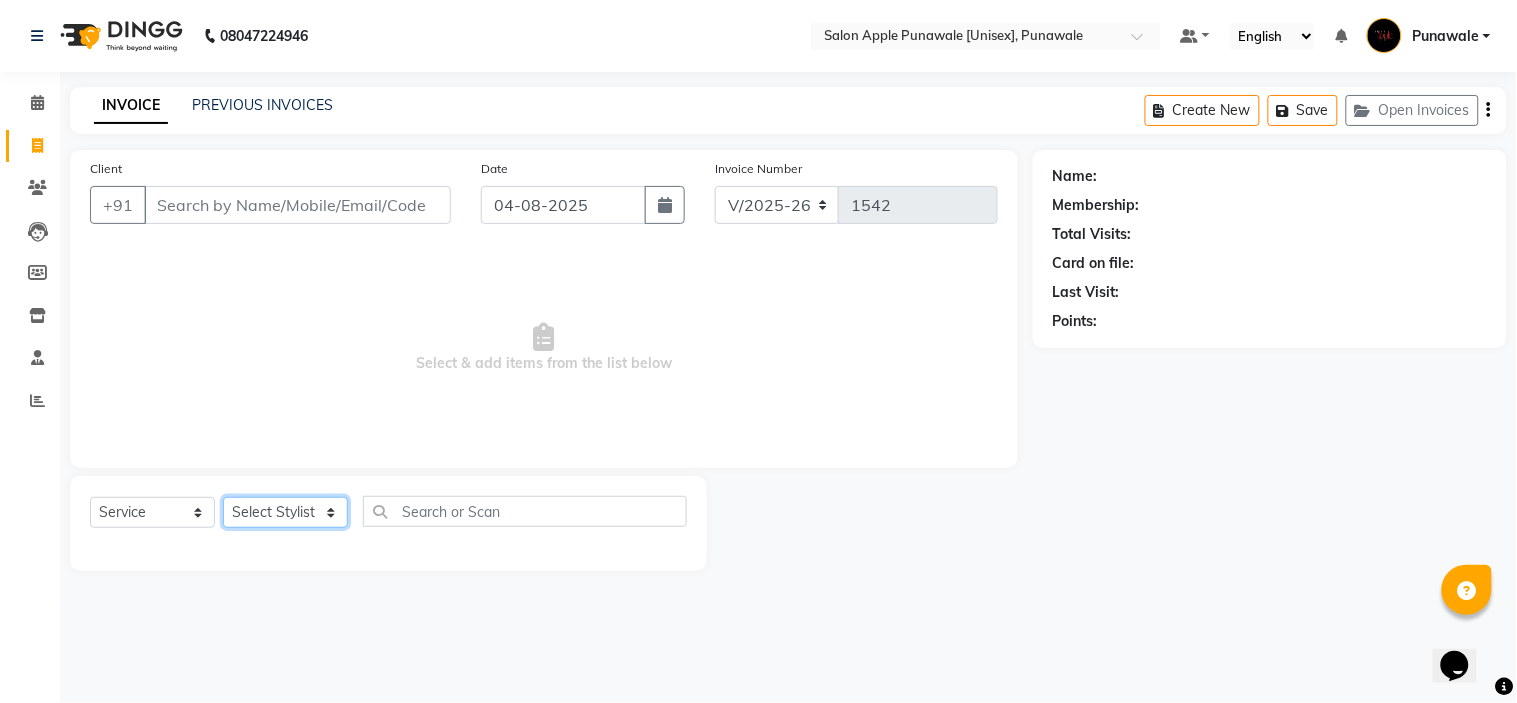 select on "63297" 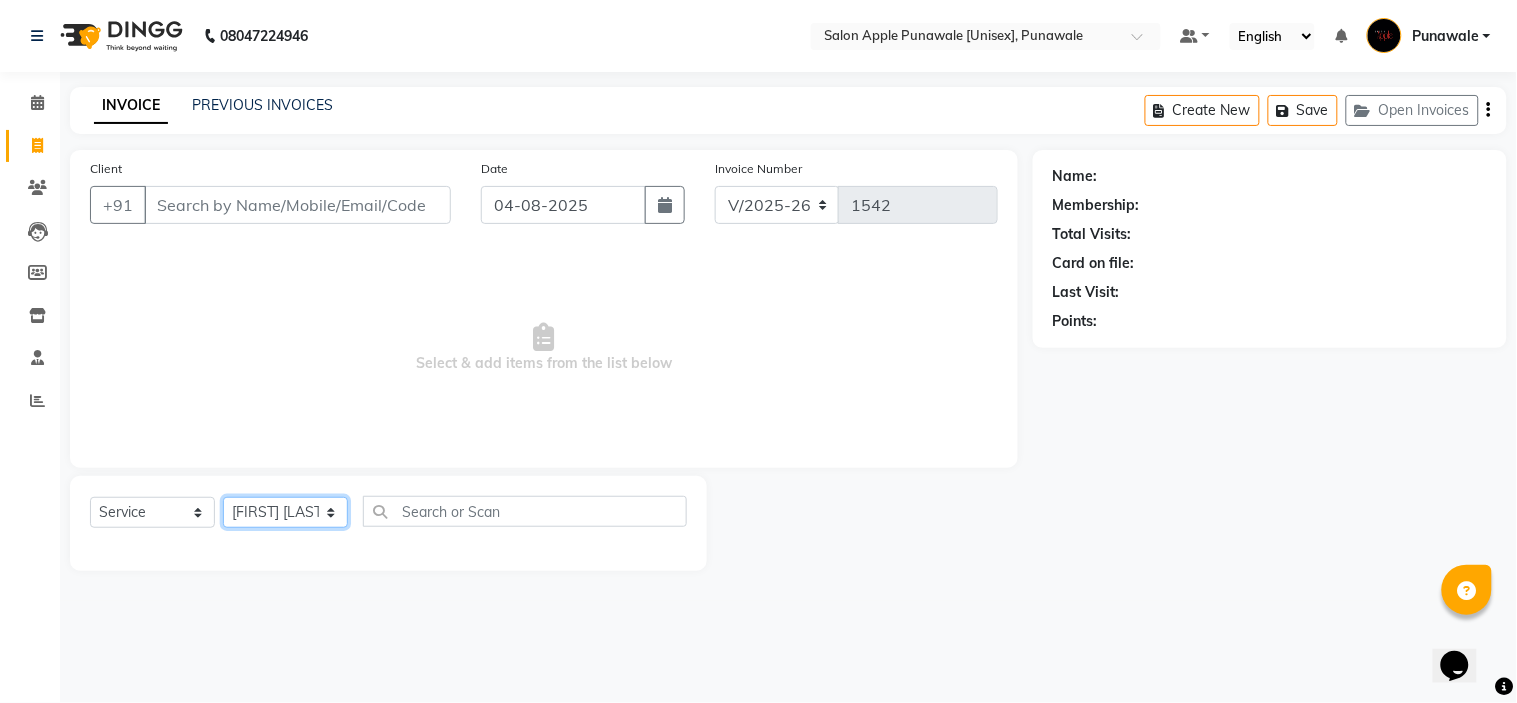 click on "Select Stylist Avi Sonawane Kamlesh Nikam Kaveri Nikam Pallavi Waghamare Shruti Khapake Sneha Jadhav Sohail Shaikh  Vivek Hire" 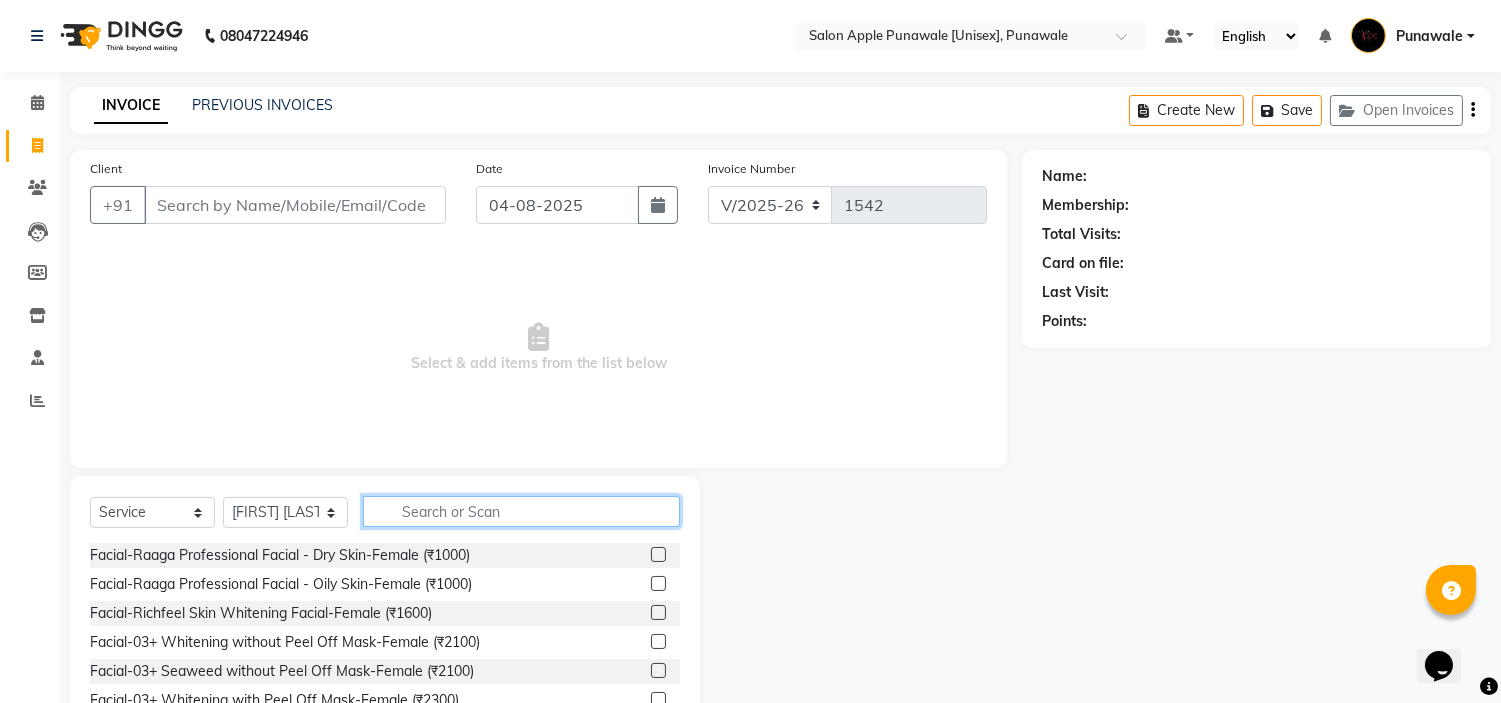 click 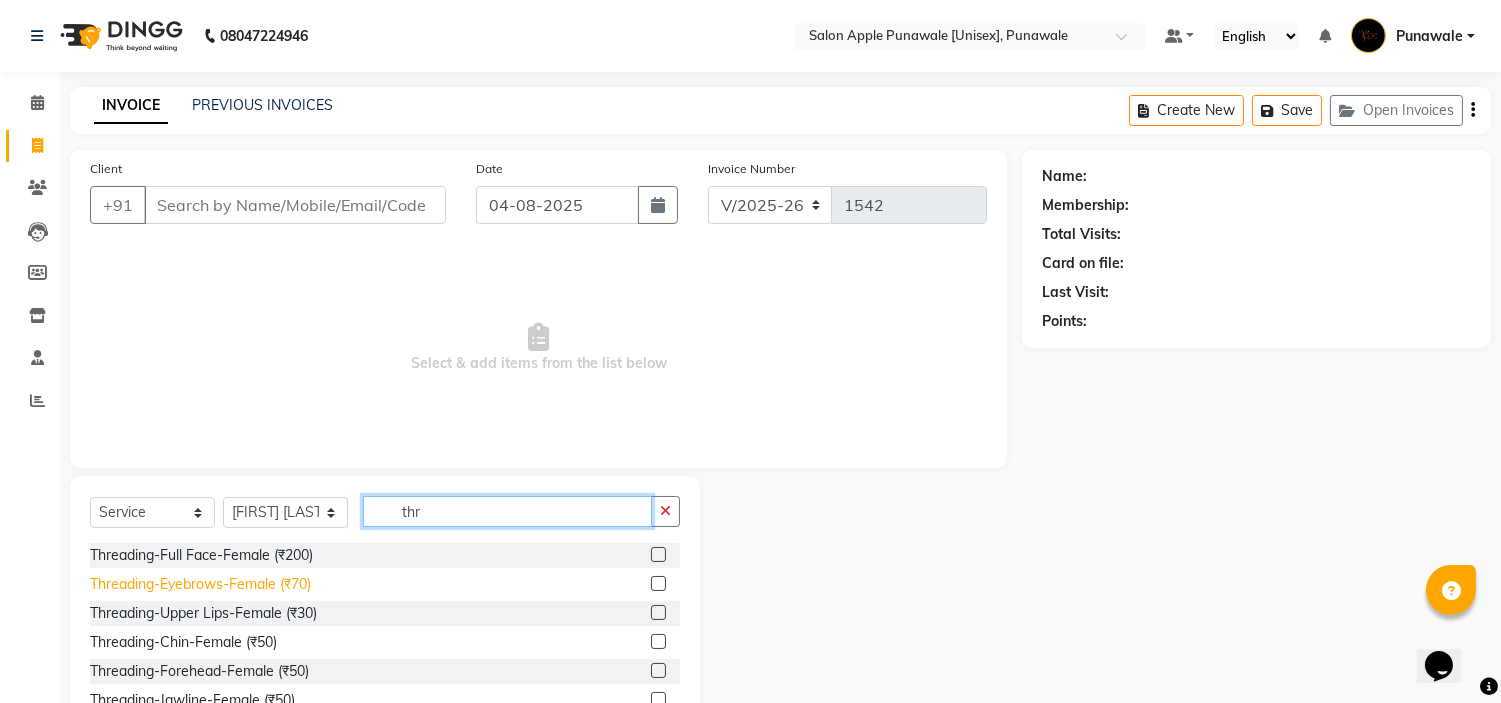 type on "thr" 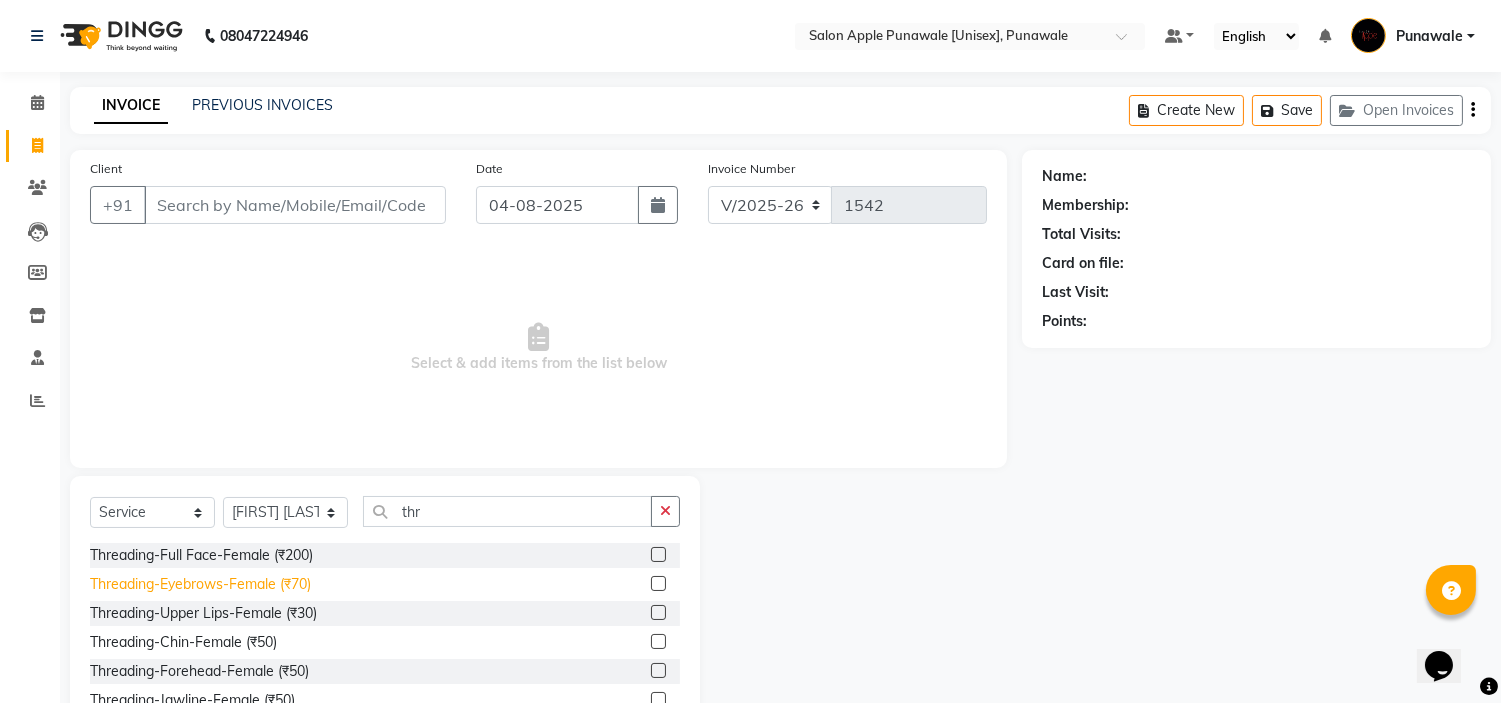 click on "Threading-Eyebrows-Female (₹70)" 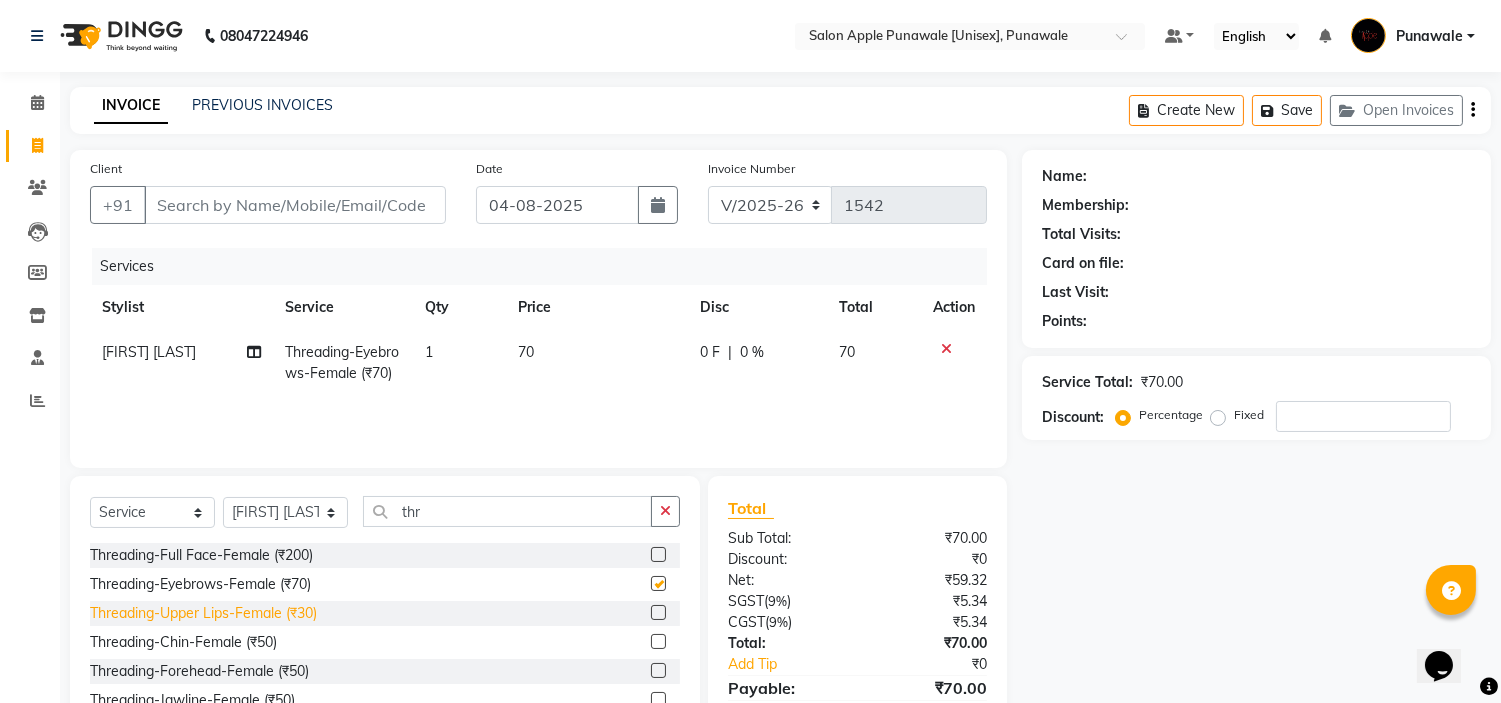 checkbox on "false" 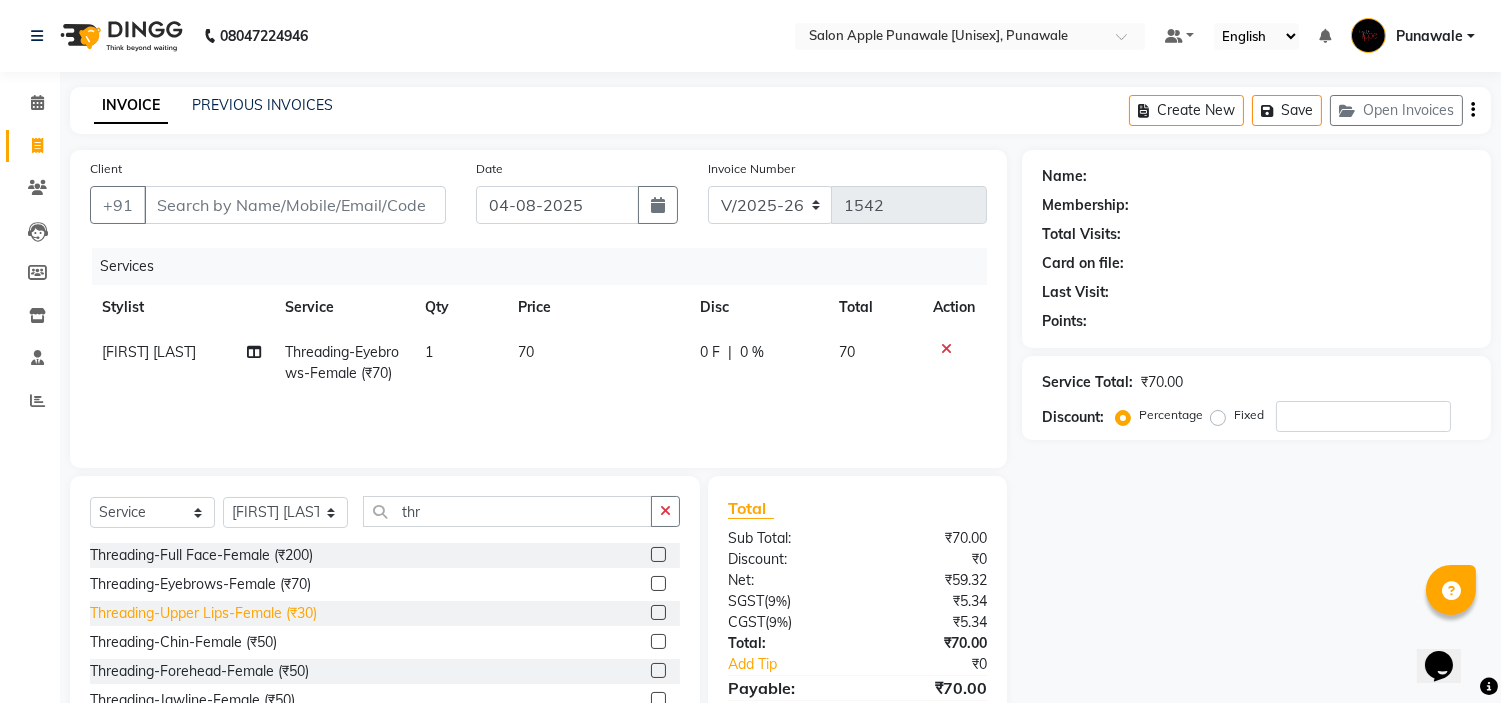 click on "Threading-Upper Lips-Female (₹30)" 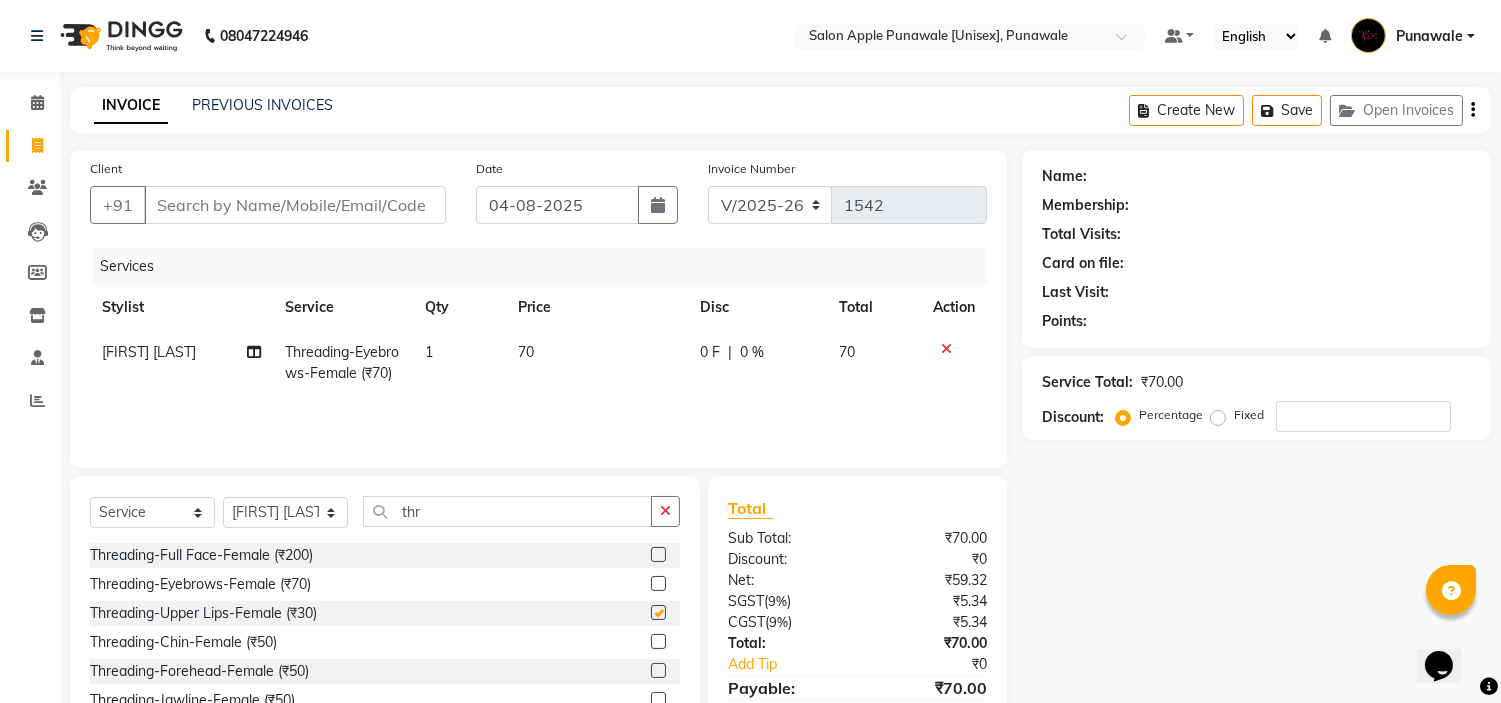 checkbox on "false" 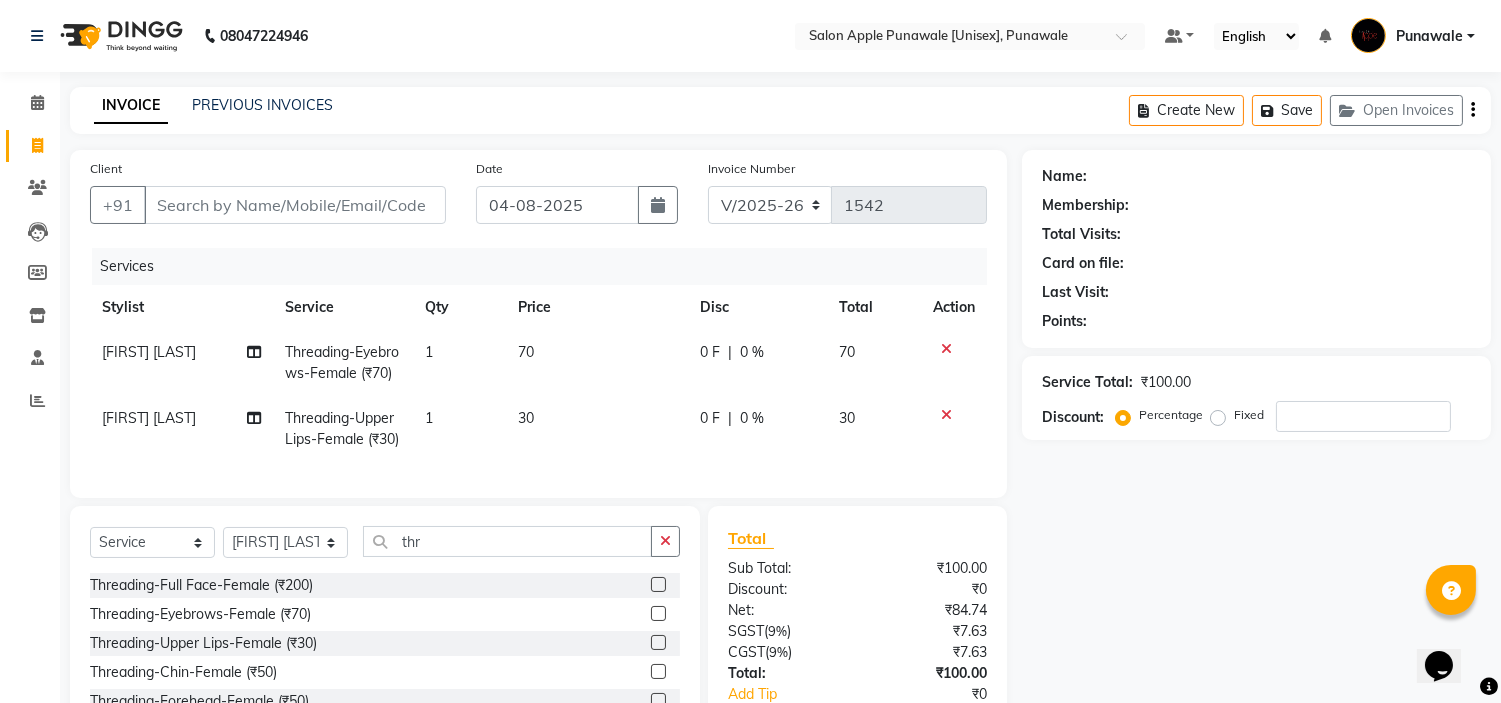 scroll, scrollTop: 186, scrollLeft: 0, axis: vertical 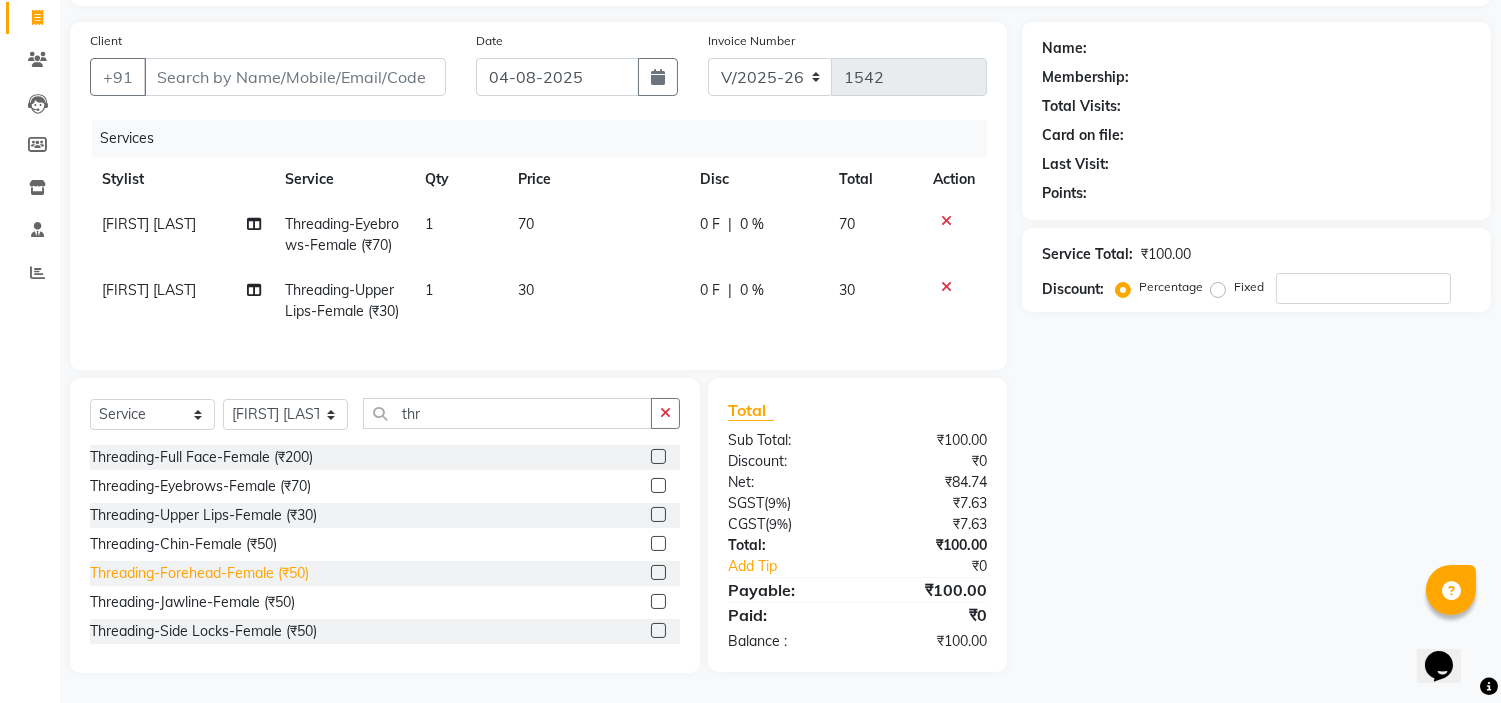 click on "Threading-Forehead-Female (₹50)" 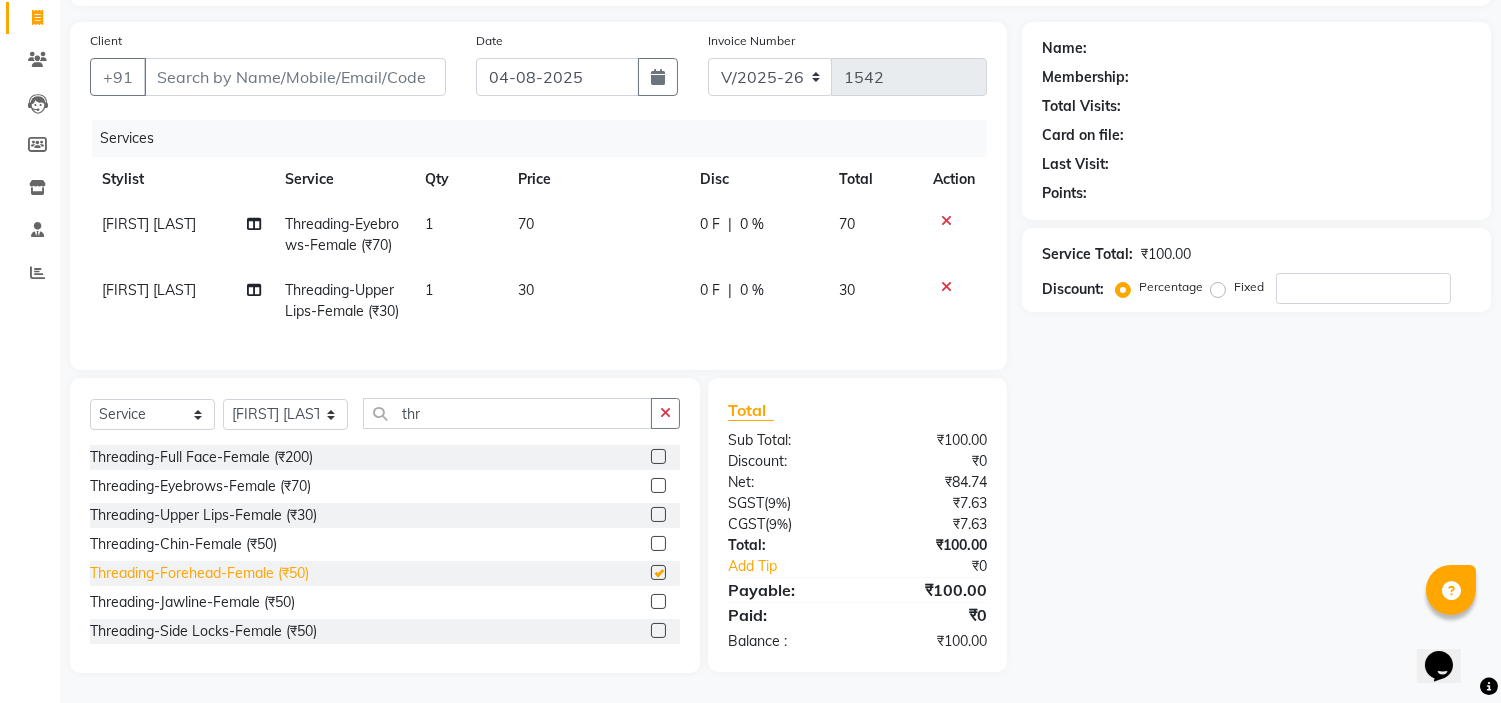 checkbox on "false" 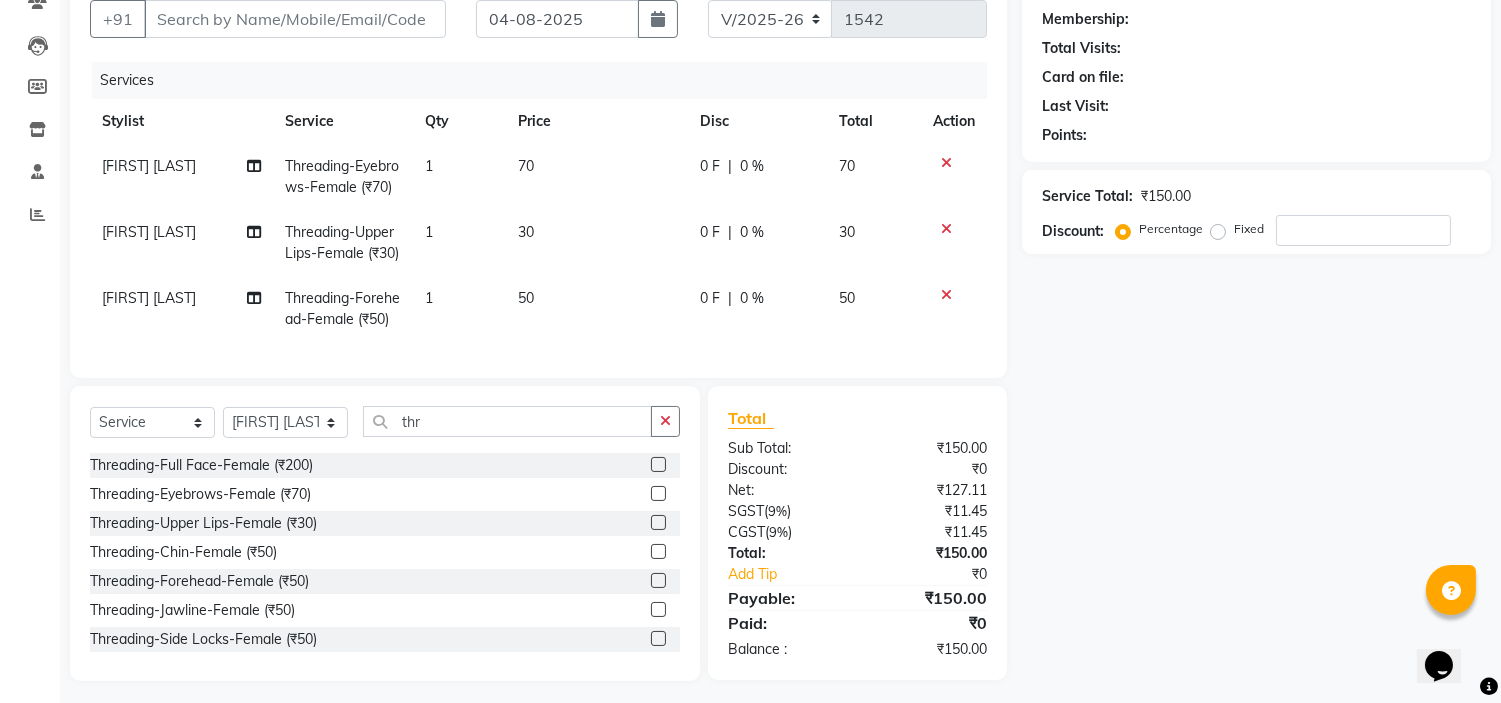scroll, scrollTop: 61, scrollLeft: 0, axis: vertical 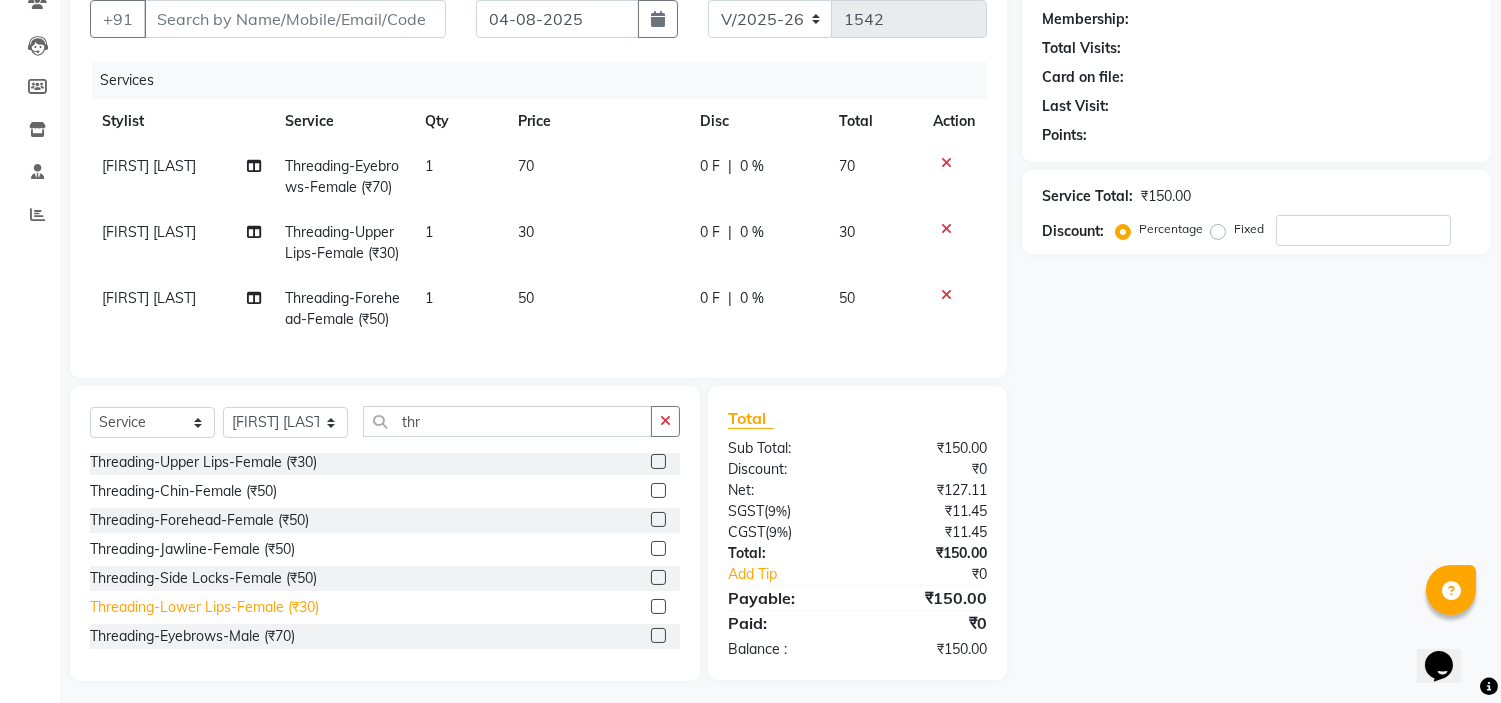 click on "Threading-Lower Lips-Female (₹30)" 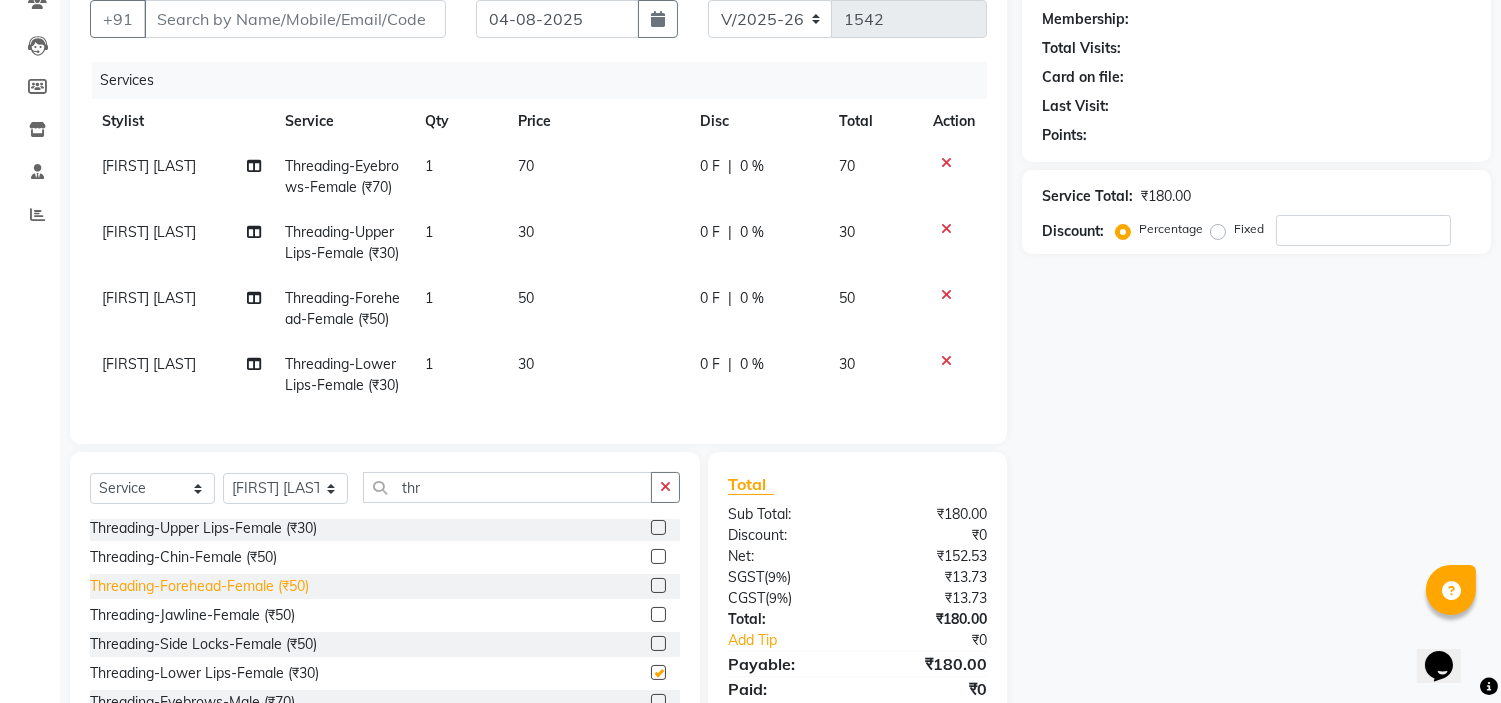 checkbox on "false" 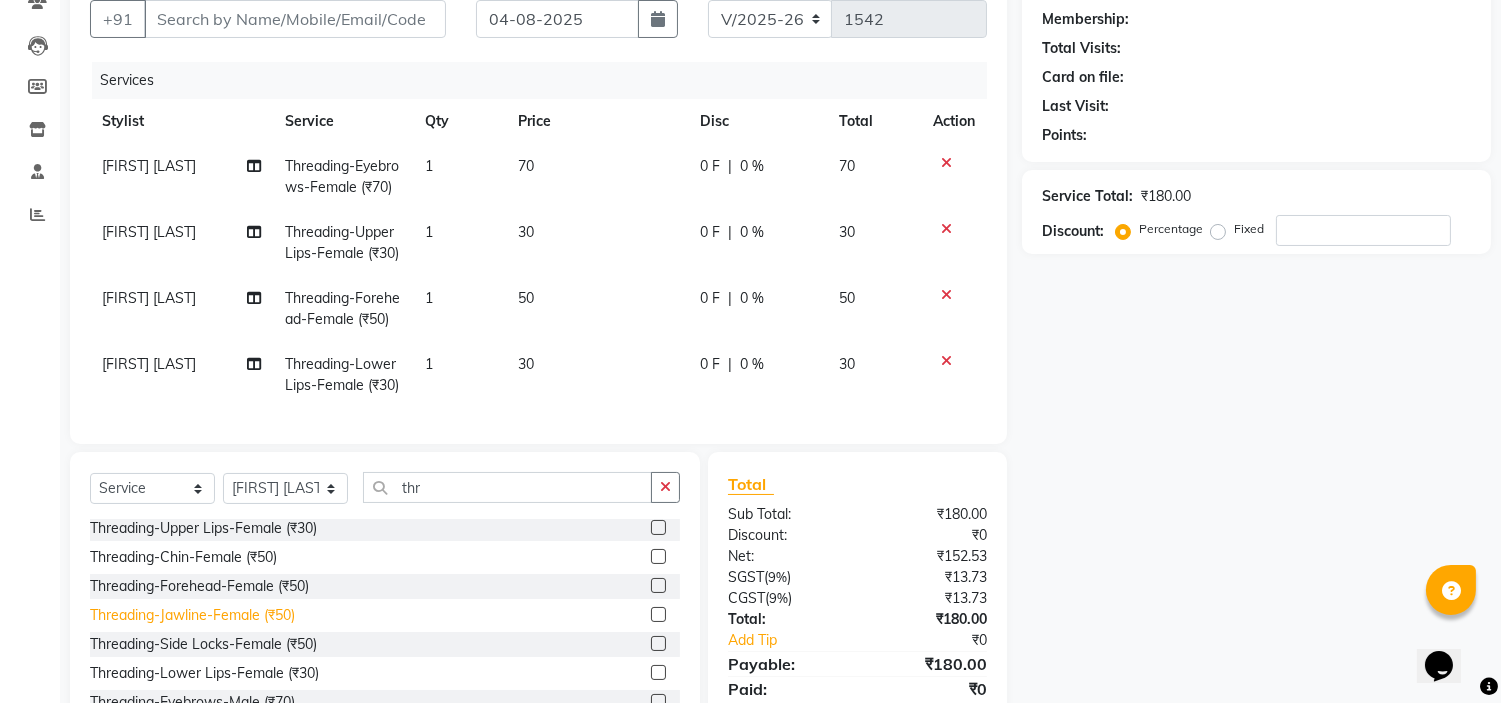 scroll, scrollTop: 360, scrollLeft: 0, axis: vertical 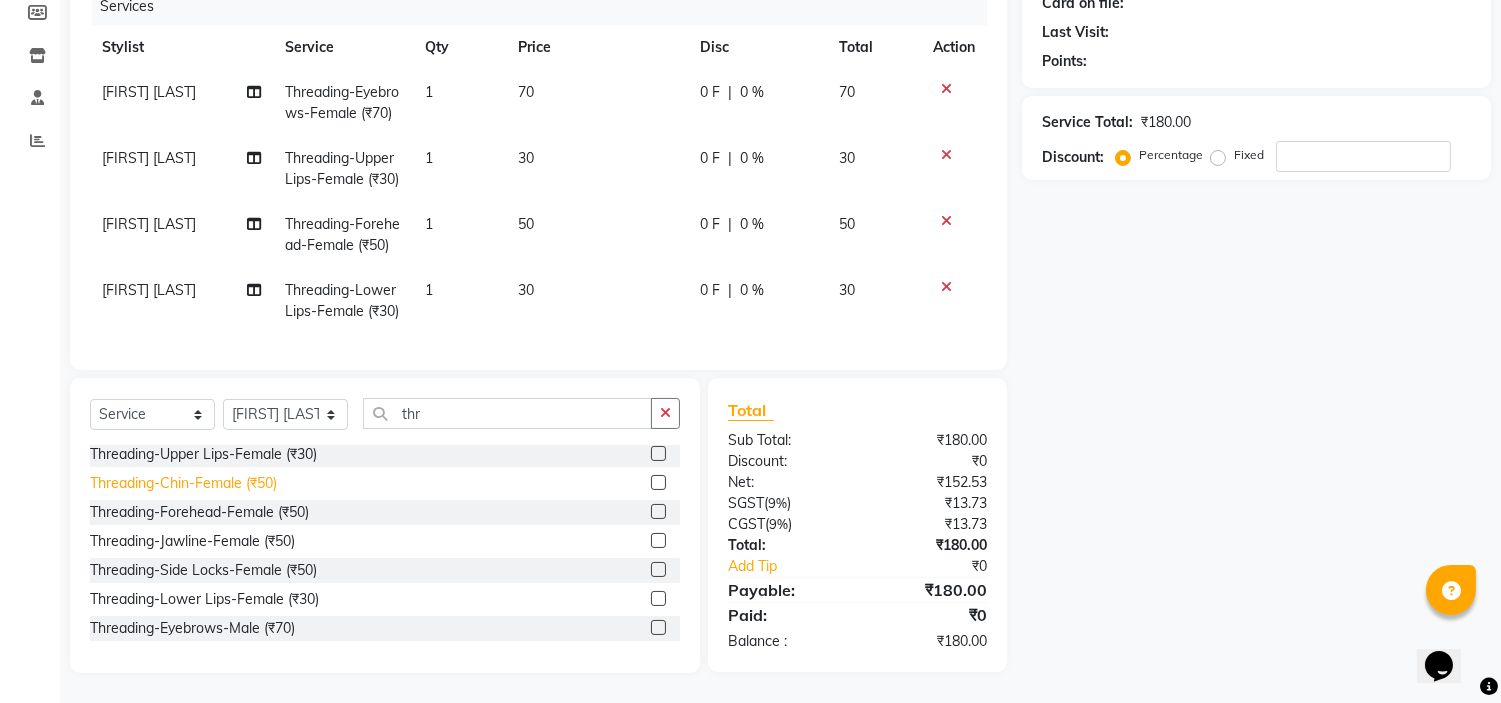 click on "Threading-Chin-Female (₹50)" 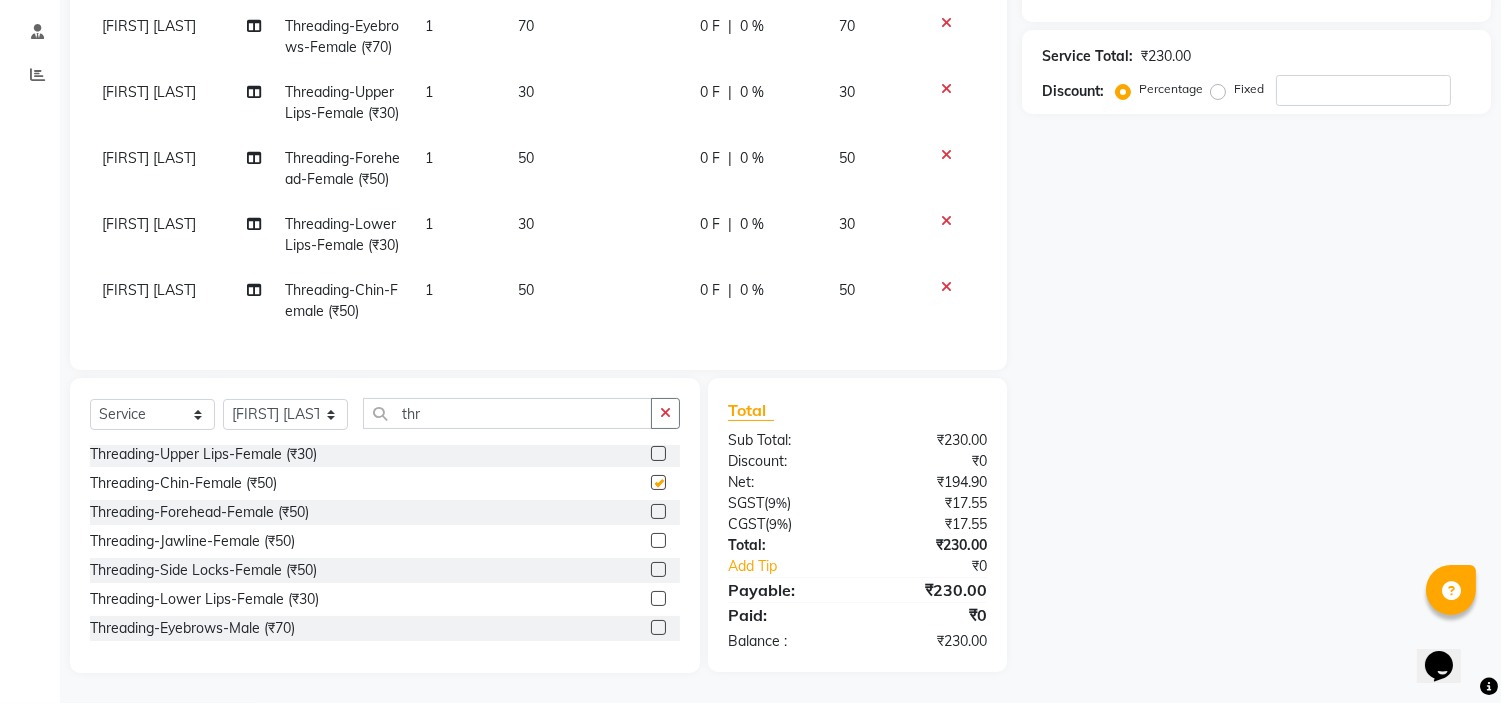 checkbox on "false" 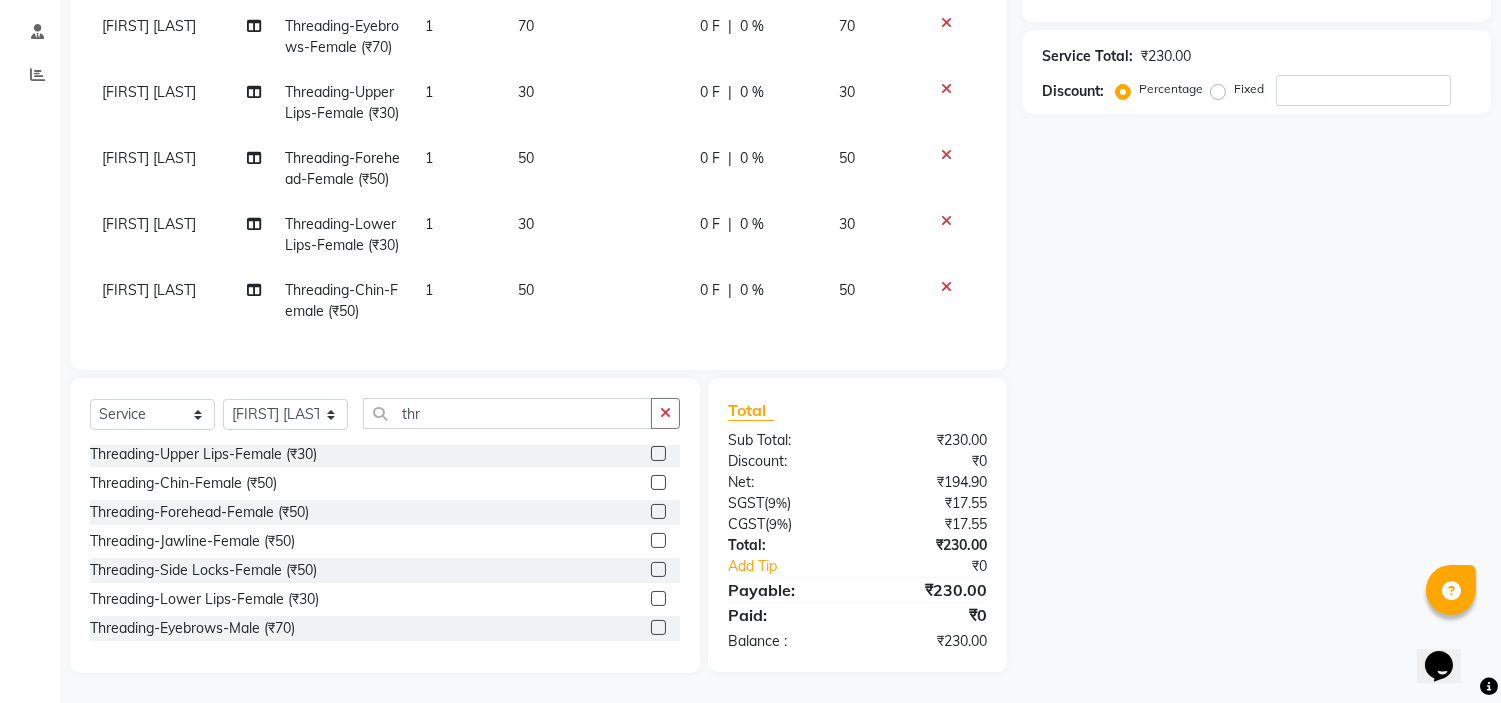 scroll, scrollTop: 0, scrollLeft: 0, axis: both 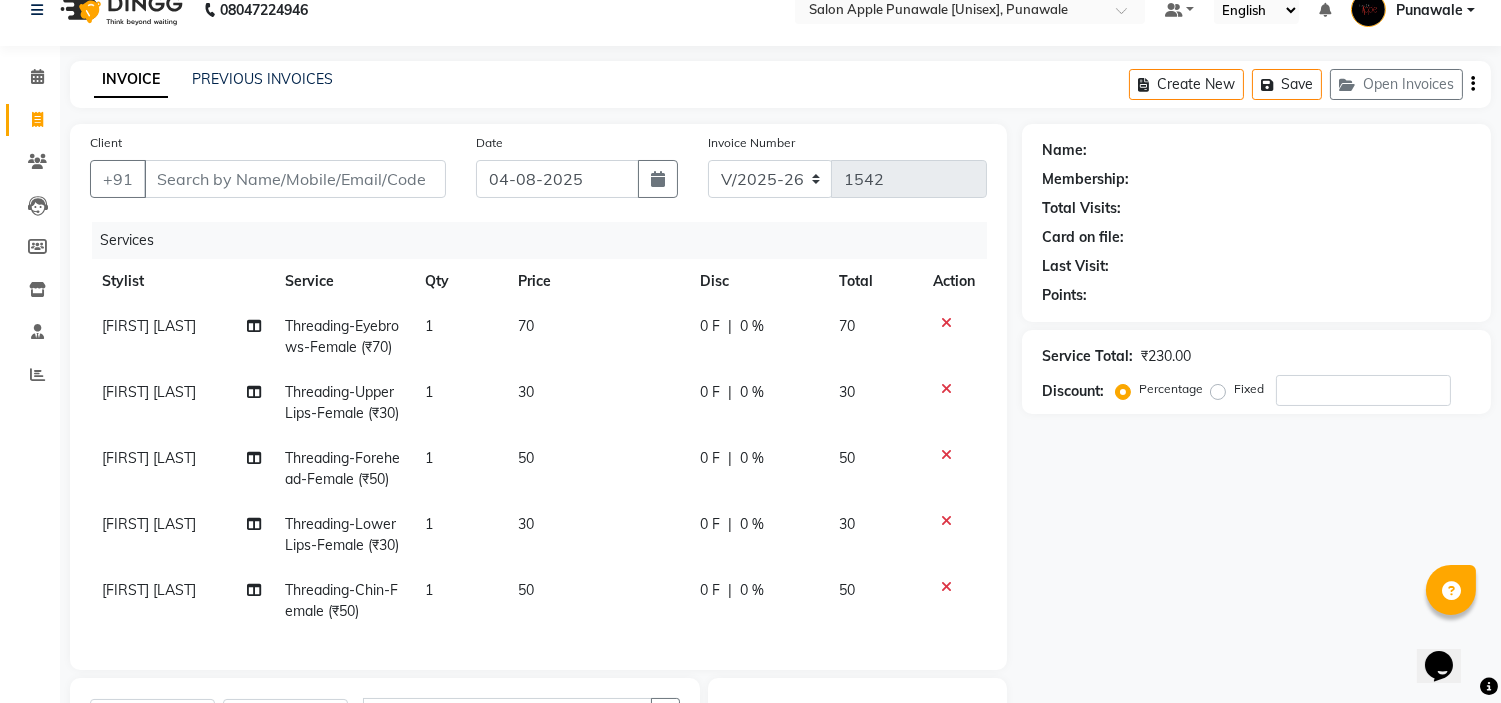 click on "Client +91" 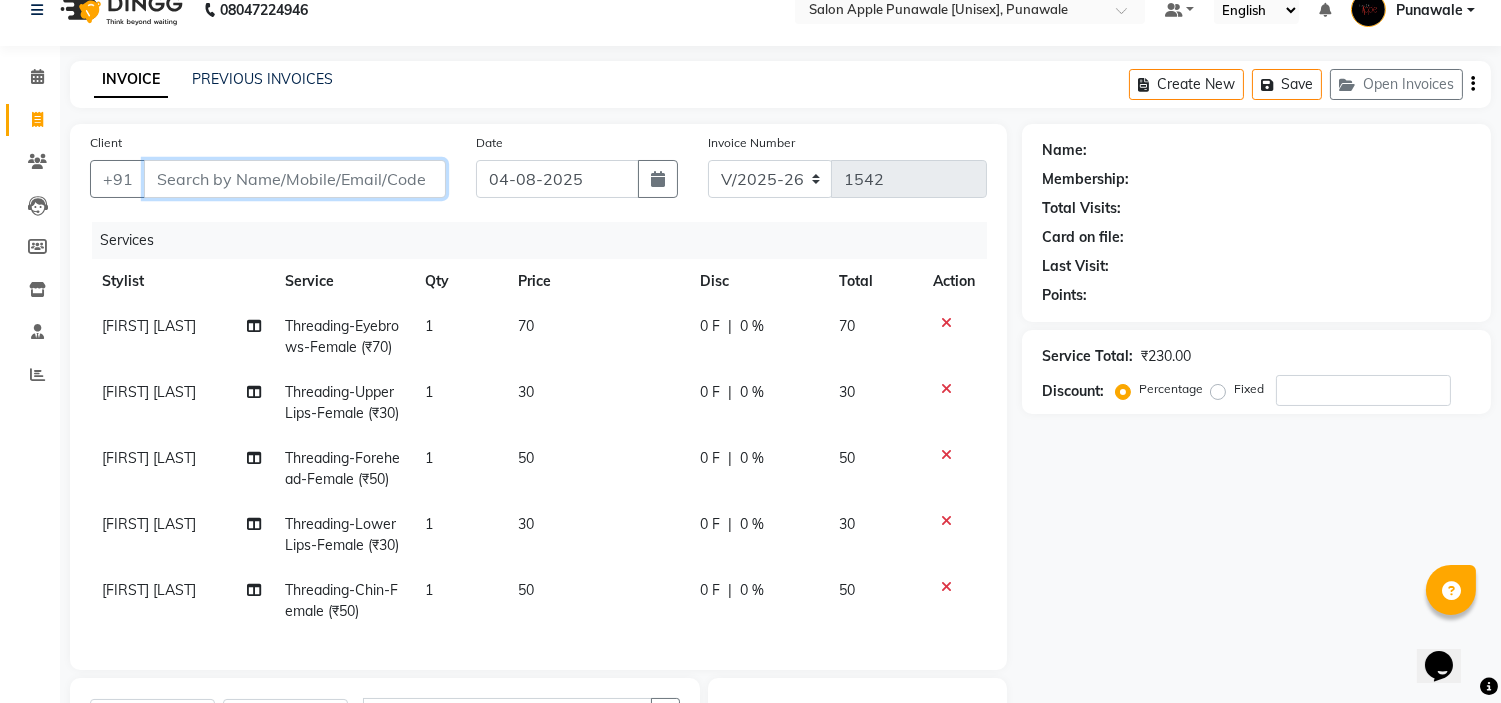 click on "Client" at bounding box center (295, 179) 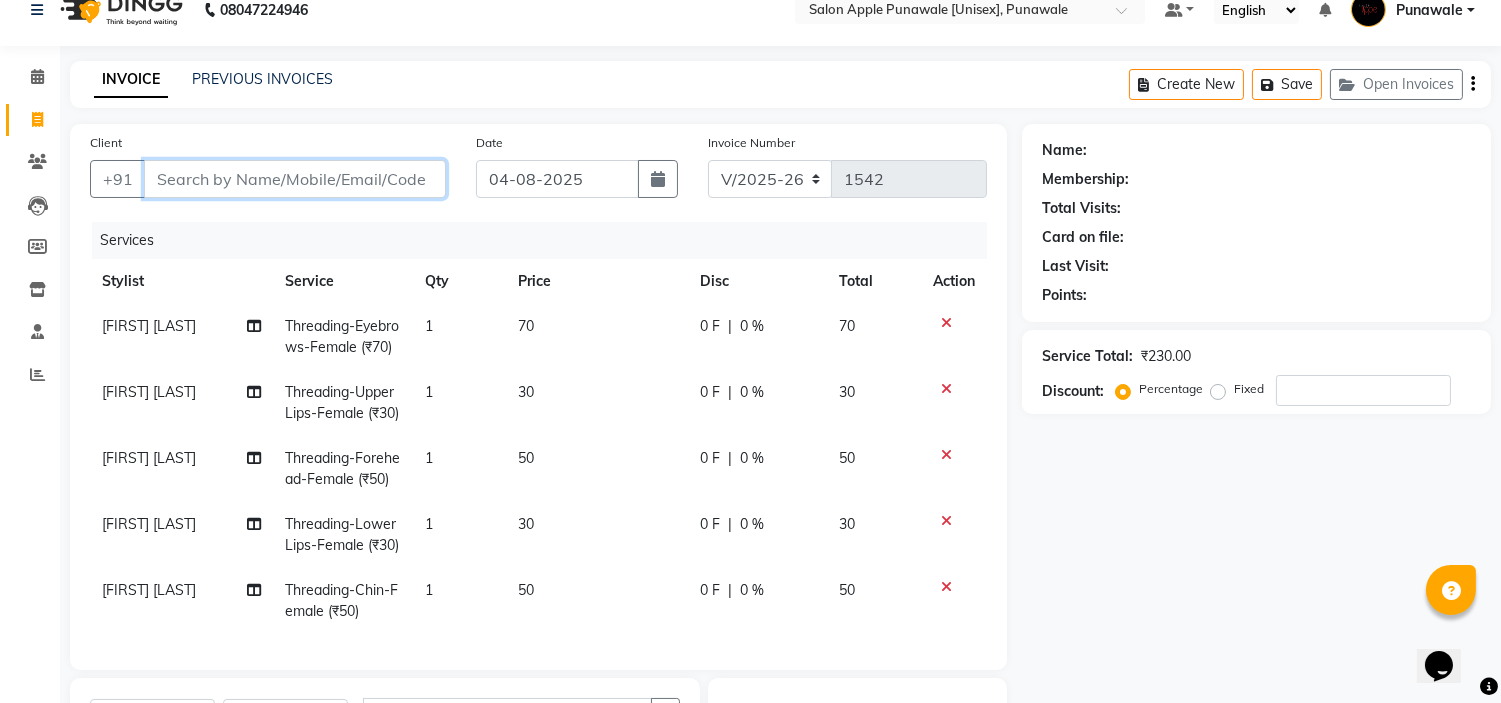 type on "s" 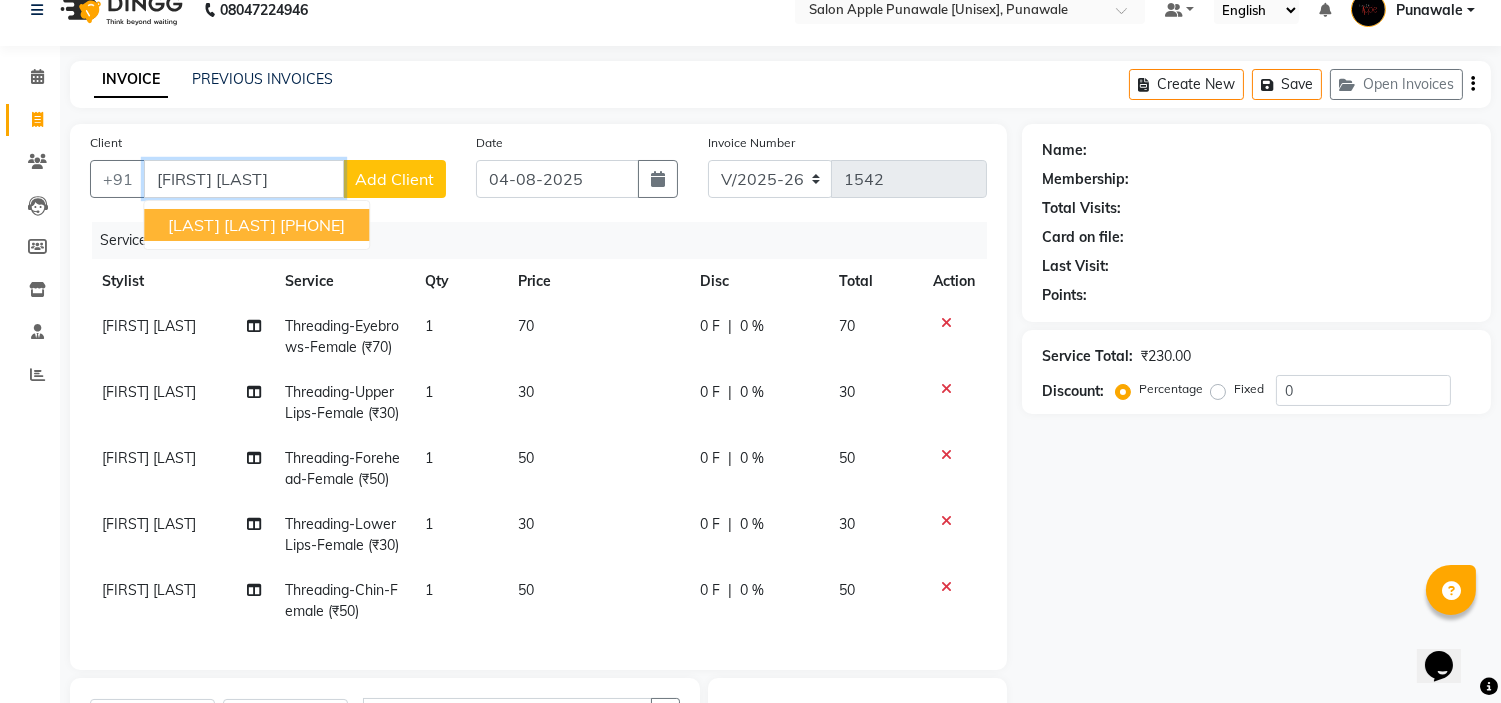 click on "[LAST] [LAST] [PHONE]" at bounding box center [256, 225] 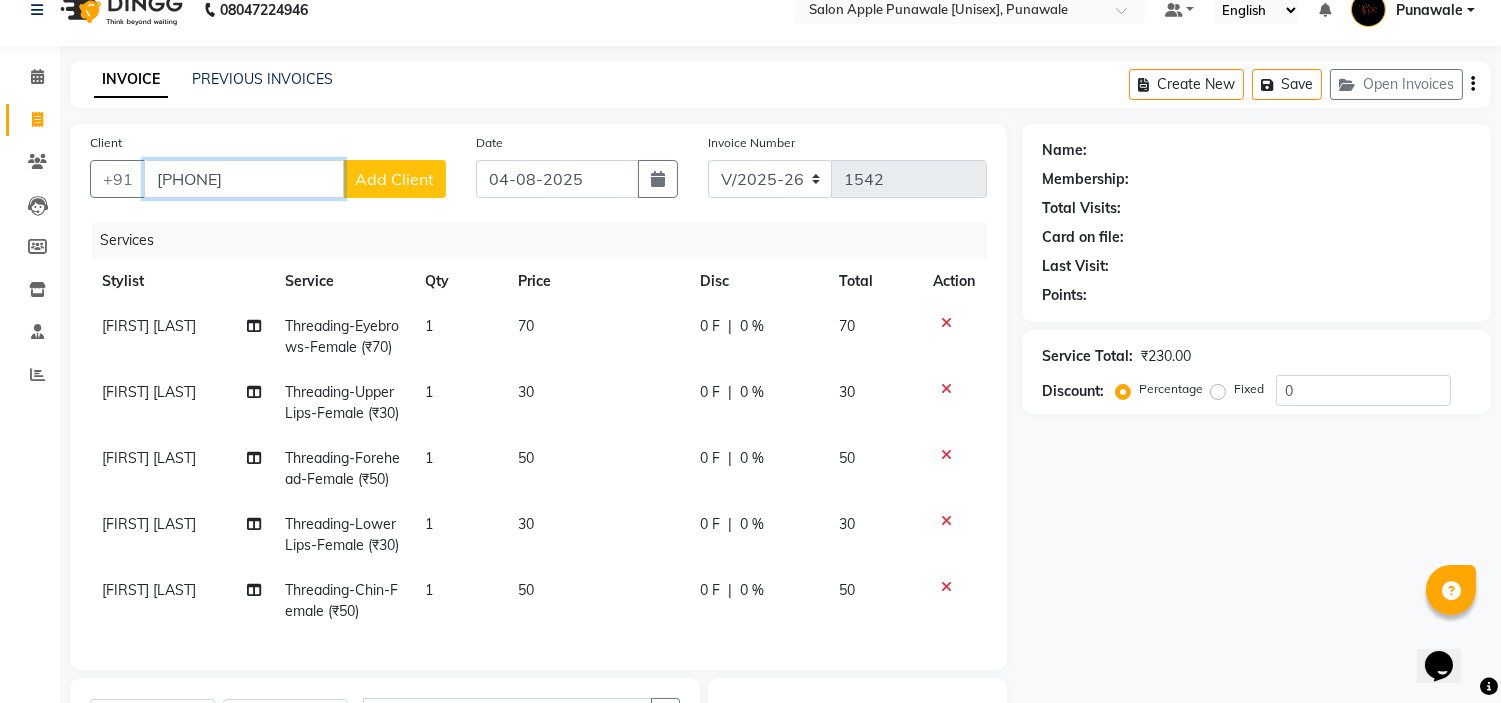 scroll, scrollTop: 28, scrollLeft: 0, axis: vertical 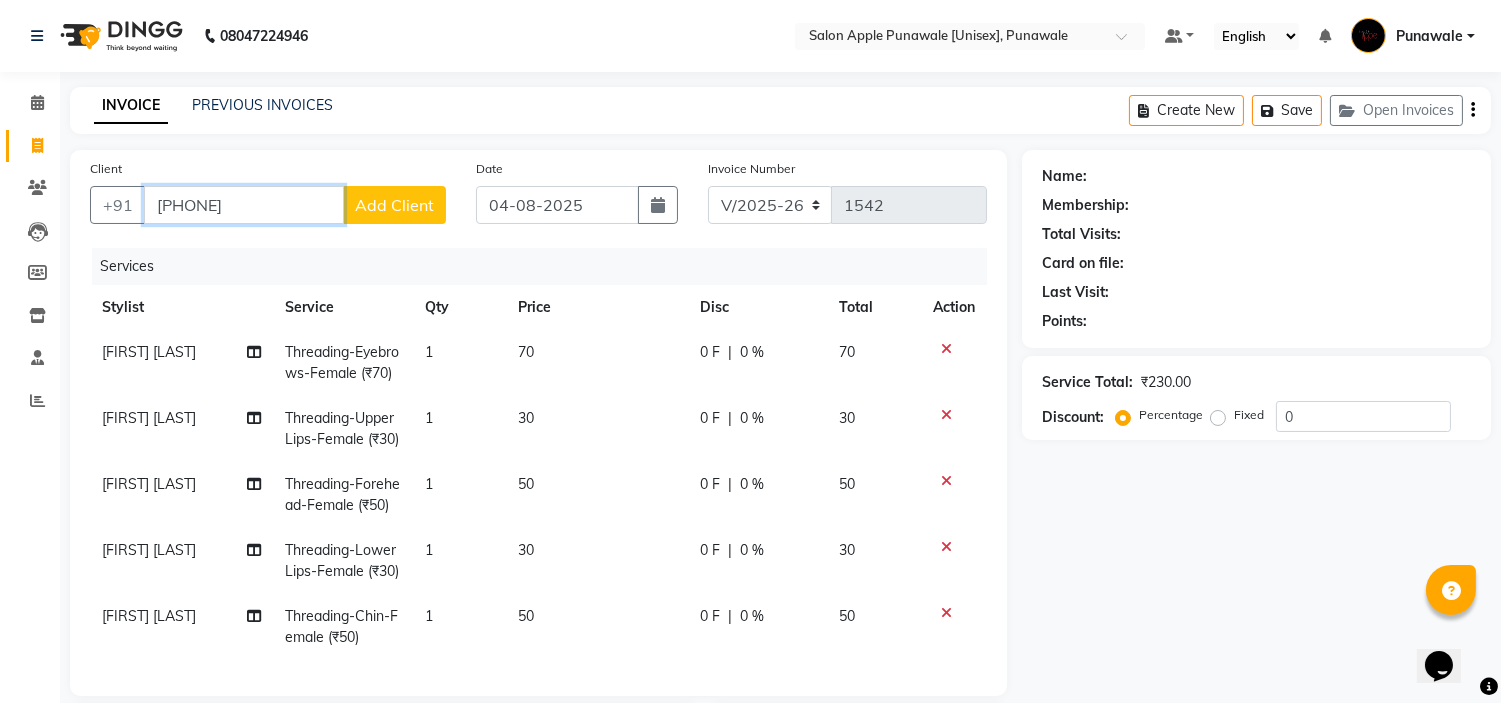 type on "[PHONE]" 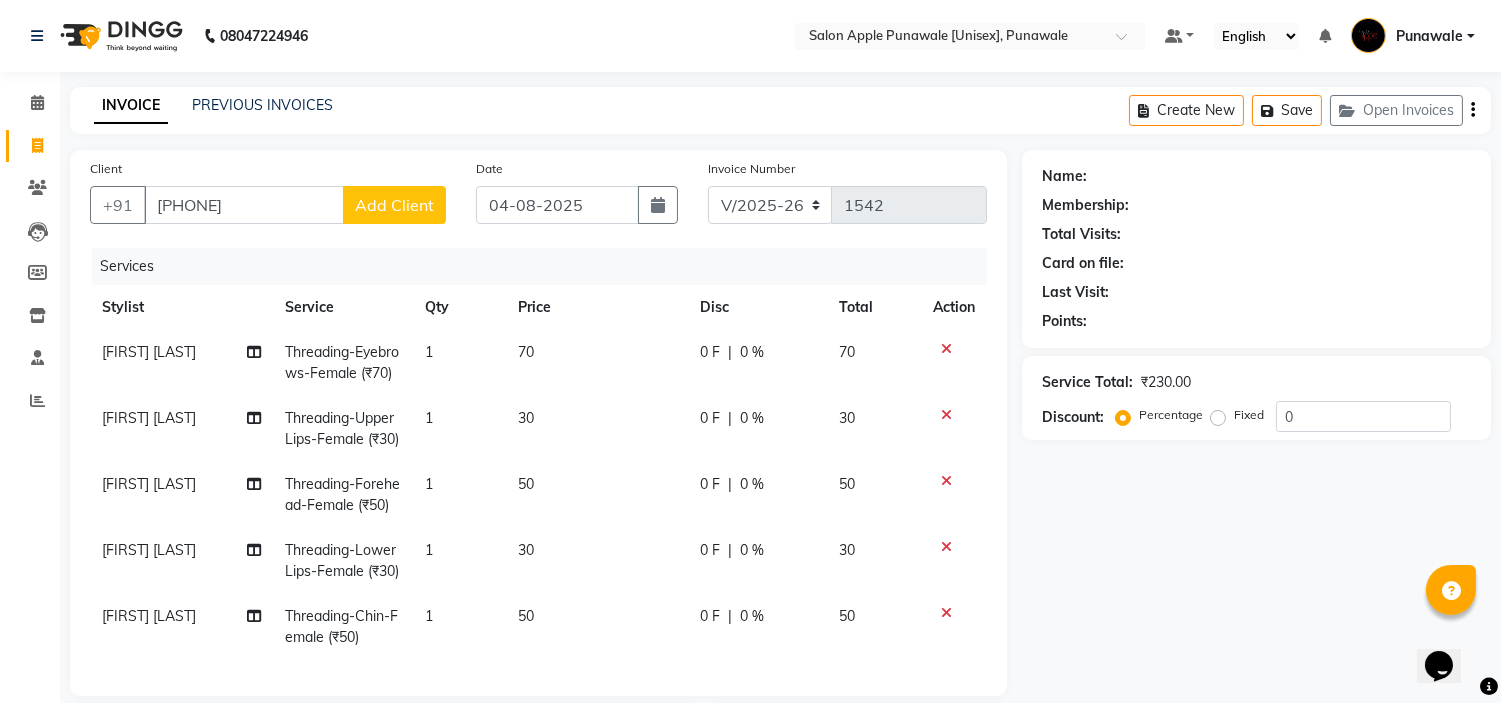 click on "Add Client" 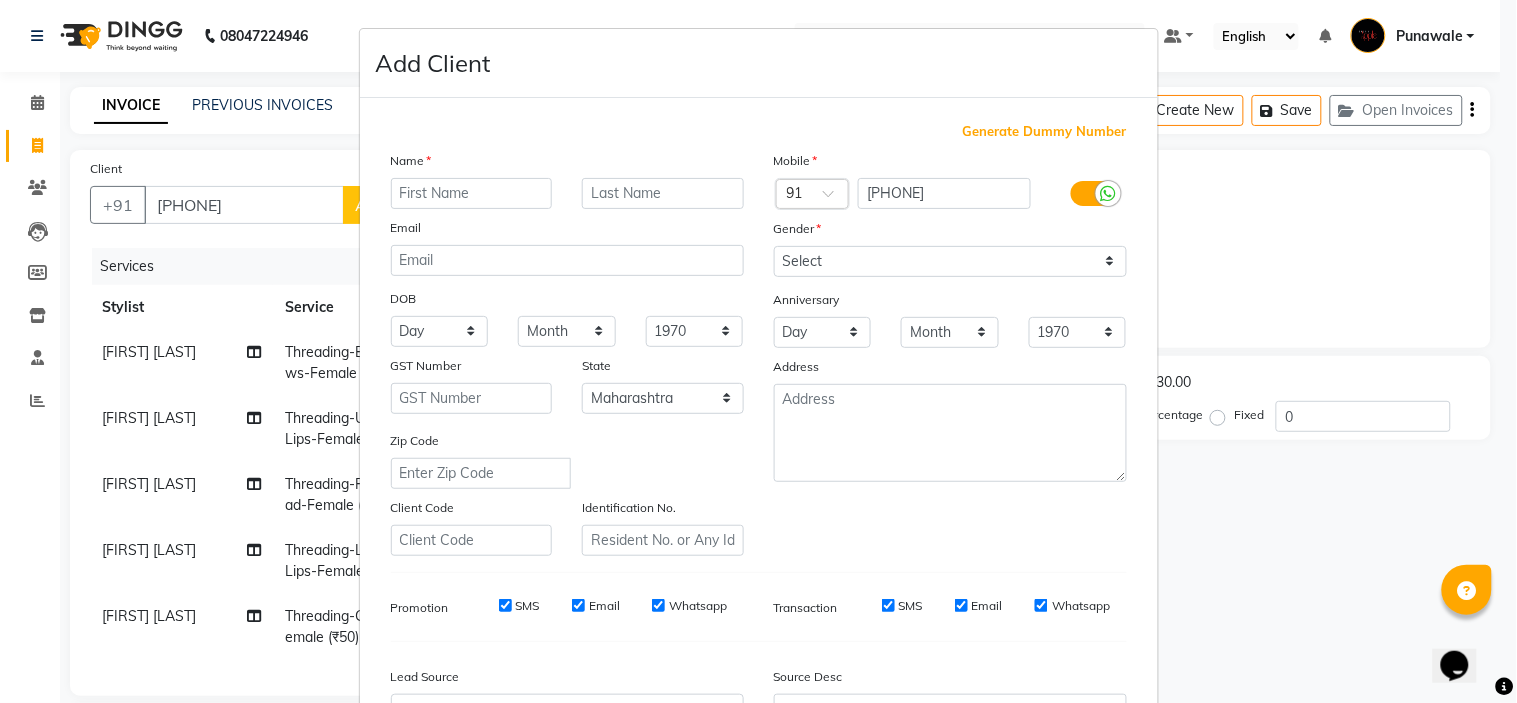 click on "Add Client Generate Dummy Number Name Email DOB Day 01 02 03 04 05 06 07 08 09 10 11 12 13 14 15 16 17 18 19 20 21 22 23 24 25 26 27 28 29 30 31 Month January February March April May June July August September October November December 1940 1941 1942 1943 1944 1945 1946 1947 1948 1949 1950 1951 1952 1953 1954 1955 1956 1957 1958 1959 1960 1961 1962 1963 1964 1965 1966 1967 1968 1969 1970 1971 1972 1973 1974 1975 1976 1977 1978 1979 1980 1981 1982 1983 1984 1985 1986 1987 1988 1989 1990 1991 1992 1993 1994 1995 1996 1997 1998 1999 2000 2001 2002 2003 2004 2005 2006 2007 2008 2009 2010 2011 2012 2013 2014 2015 2016 2017 2018 2019 2020 2021 2022 2023 2024 GST Number State Select Andaman and Nicobar Islands Andhra Pradesh Arunachal Pradesh Assam Bihar Chandigarh Chhattisgarh Dadra and Nagar Haveli Daman and Diu Delhi Goa Gujarat Haryana Himachal Pradesh Jammu and Kashmir Jharkhand Karnataka Kerala Lakshadweep Madhya Pradesh Maharashtra Manipur Meghalaya Mizoram Nagaland Odisha Pondicherry Punjab Rajasthan Sikkim" at bounding box center (758, 351) 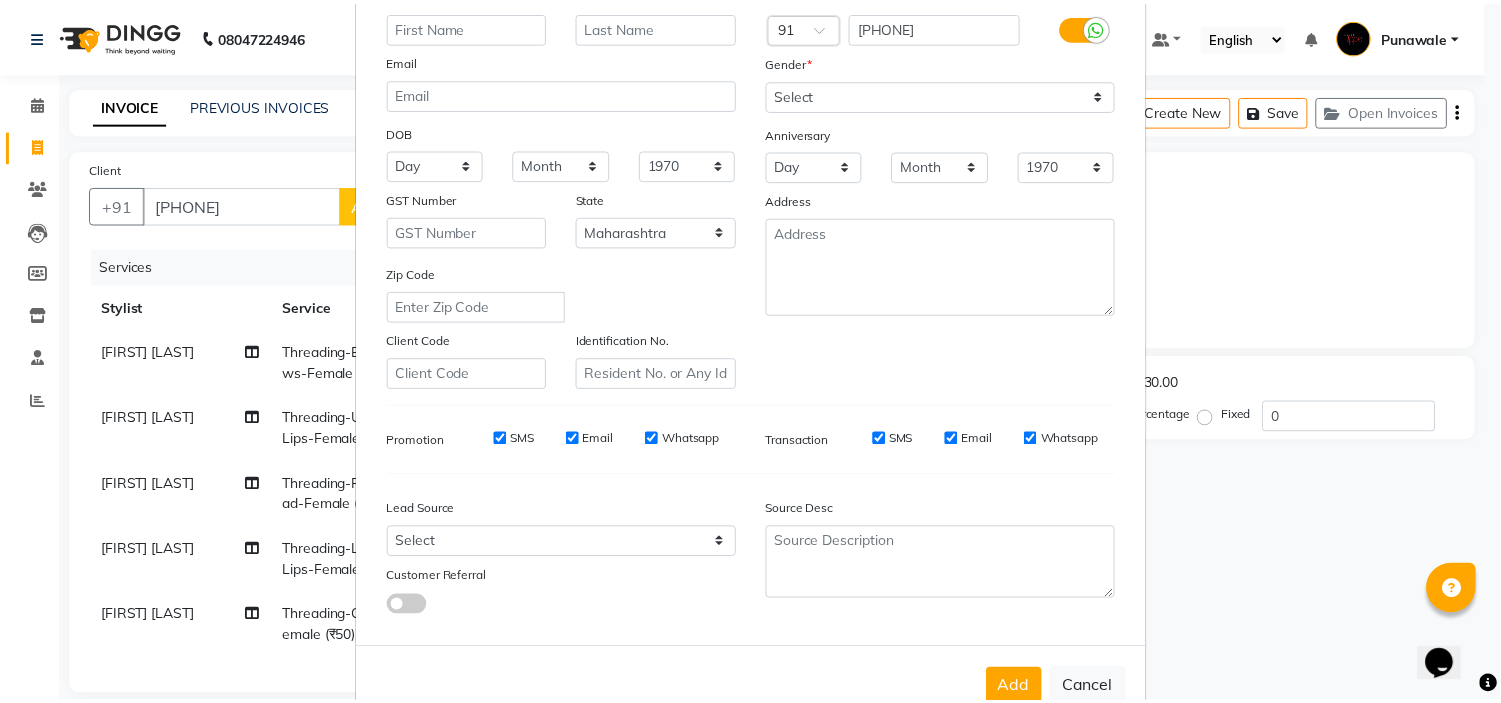 scroll, scrollTop: 221, scrollLeft: 0, axis: vertical 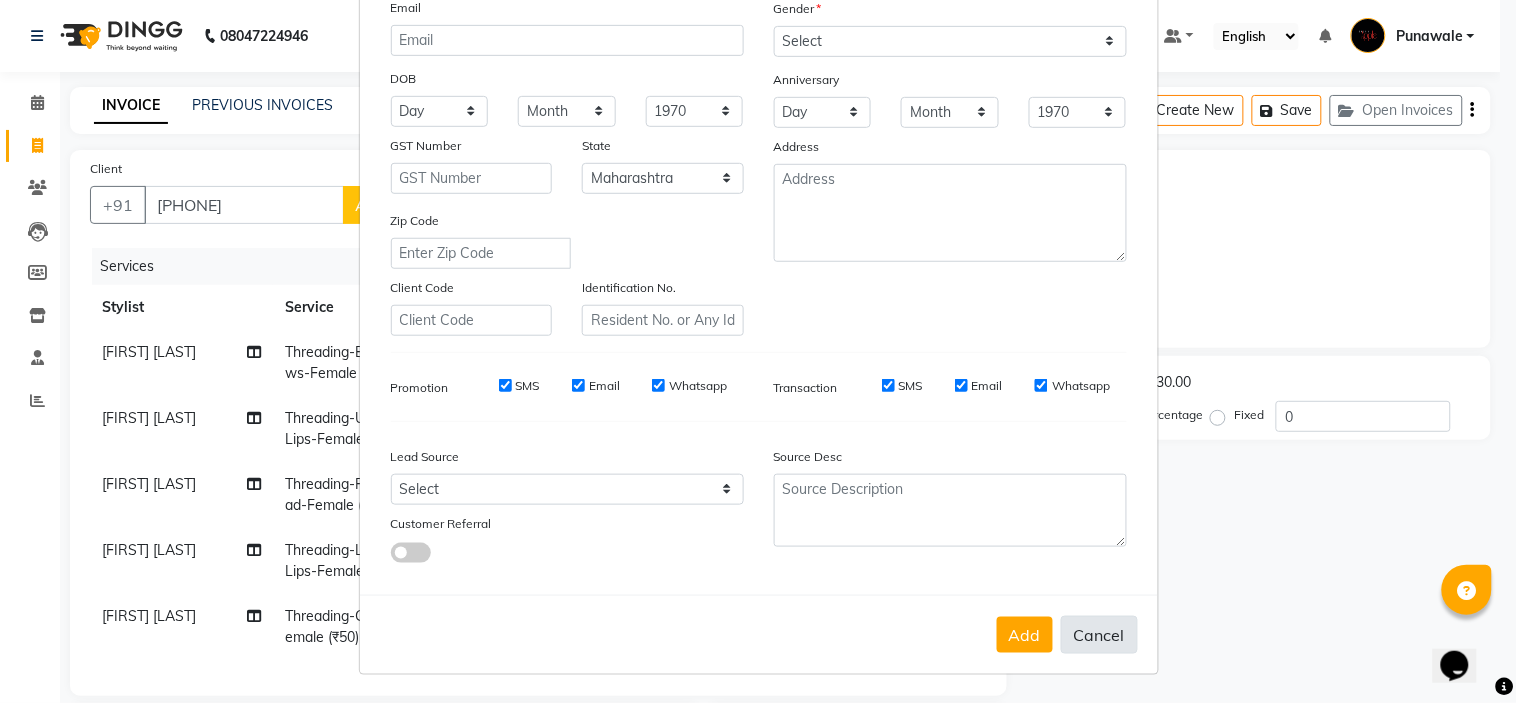 click on "Cancel" at bounding box center (1099, 635) 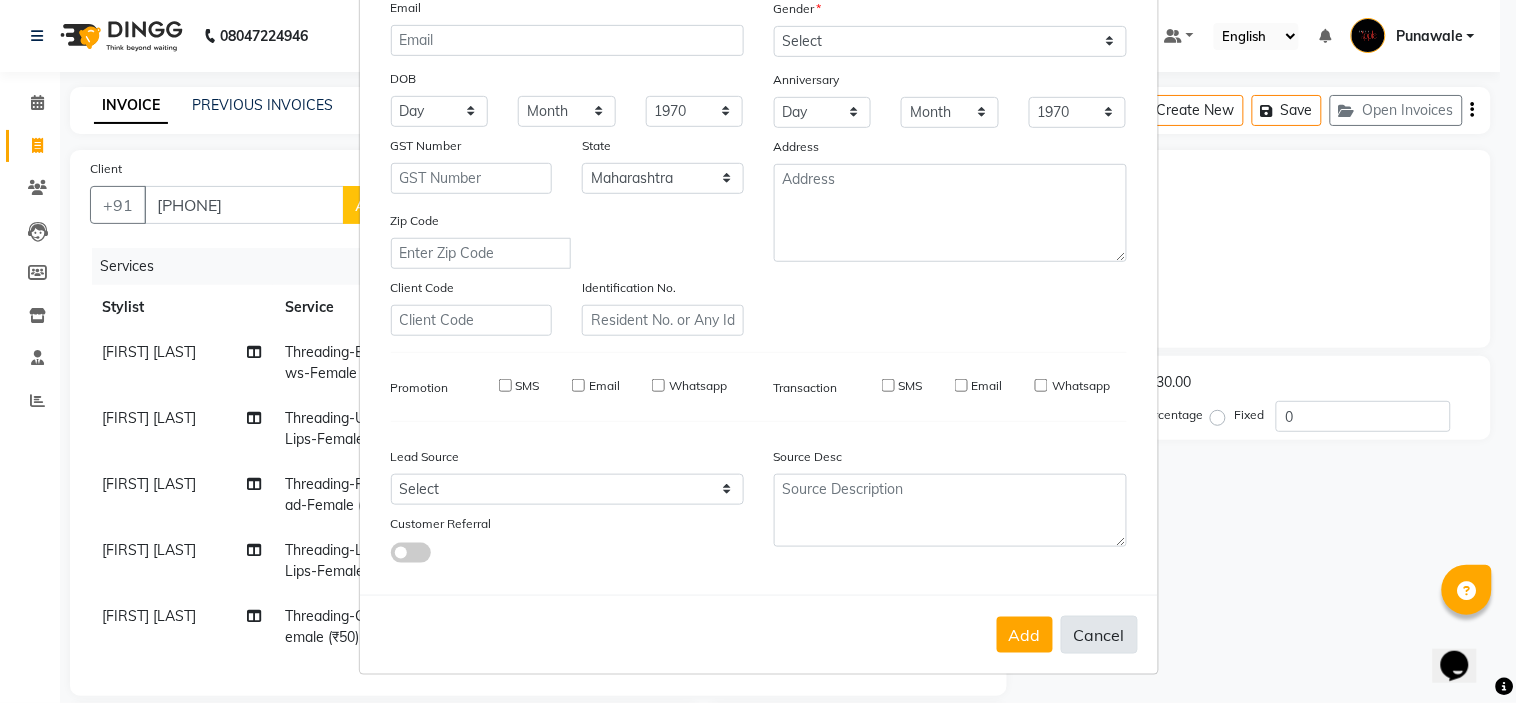select 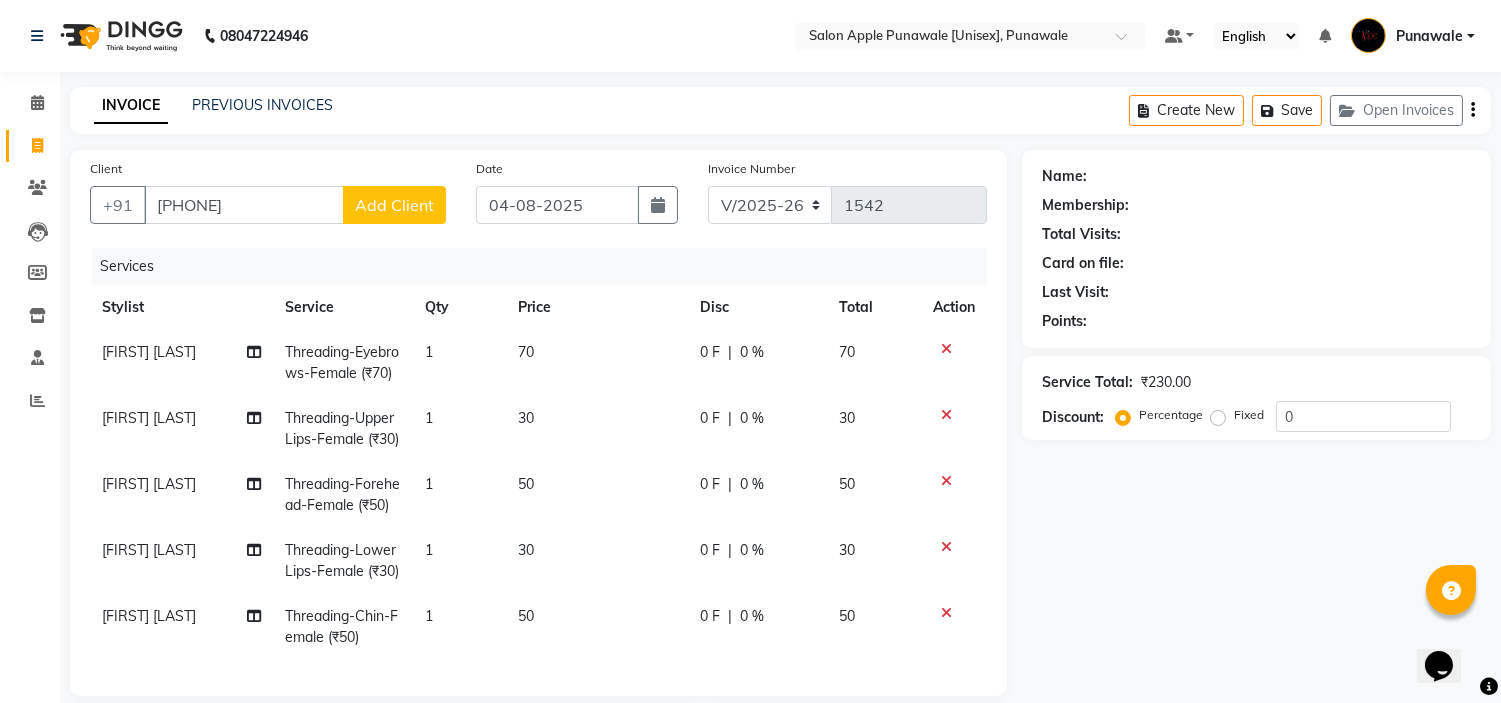 click on "Client +[PHONE] Add Client" 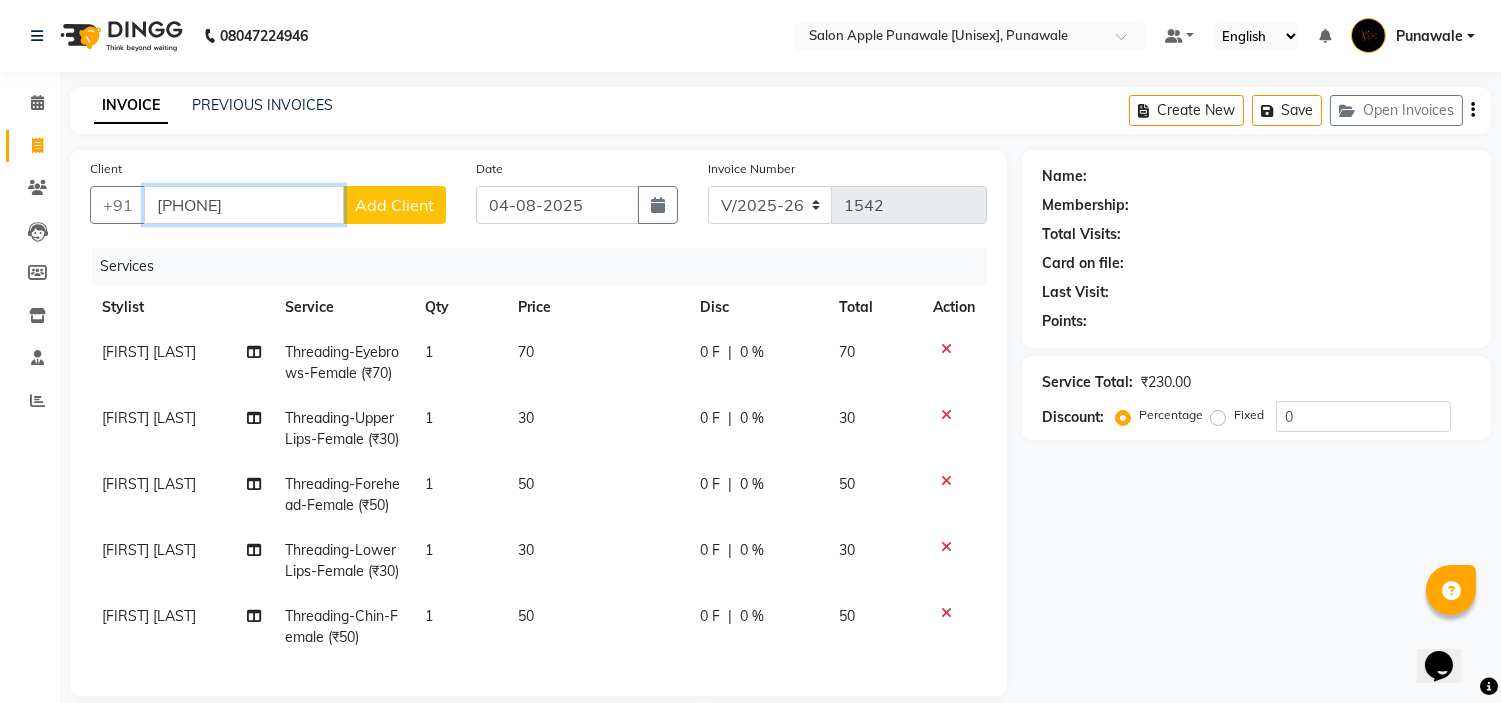 click on "[PHONE]" at bounding box center [244, 205] 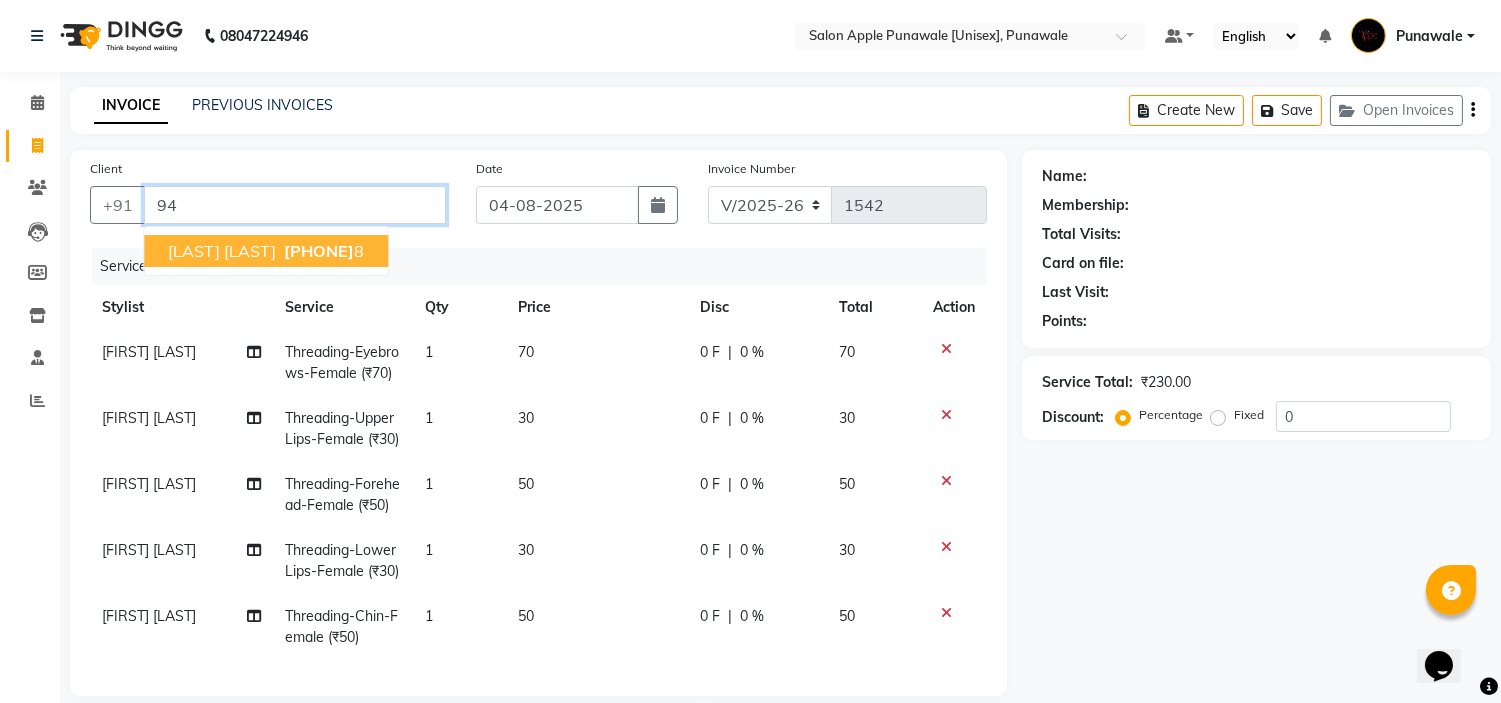 type on "9" 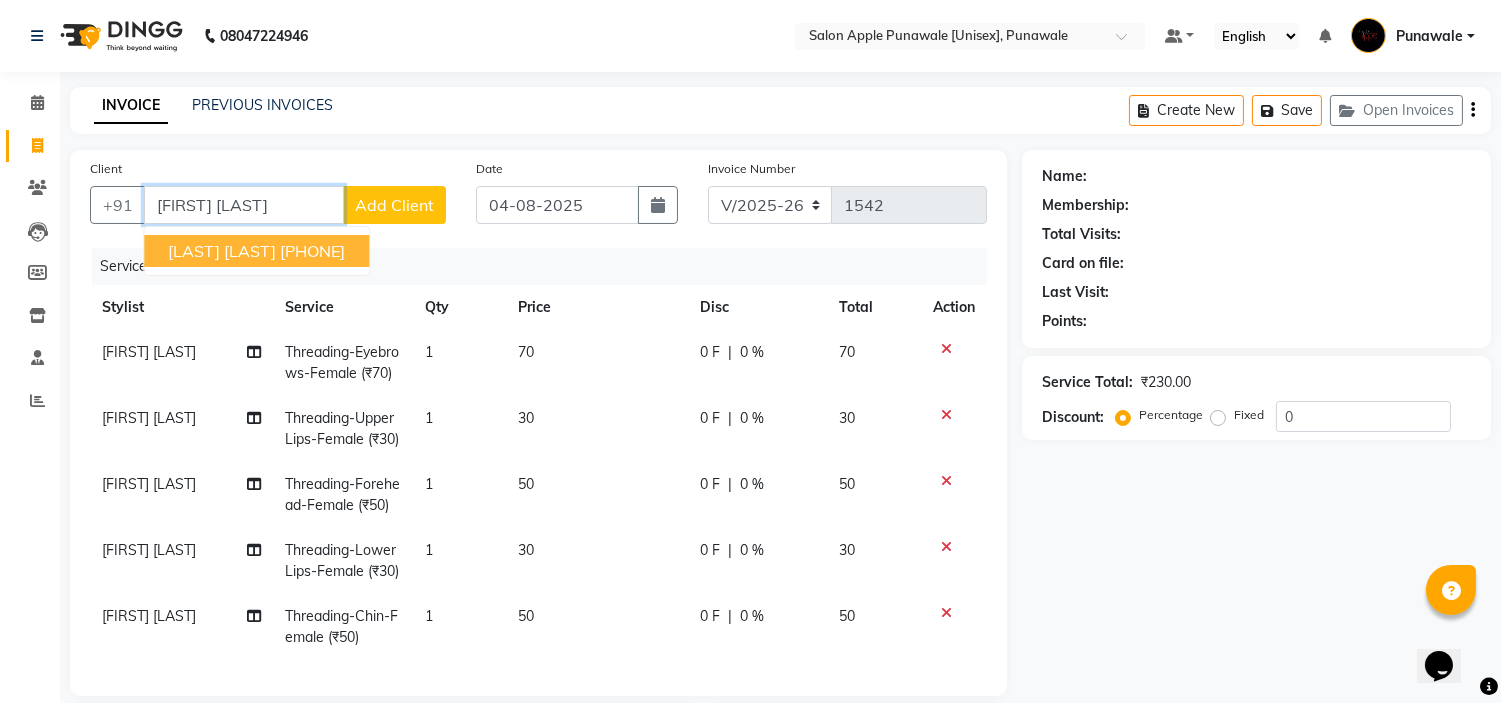 click on "[LAST] [LAST] [PHONE]" at bounding box center (256, 251) 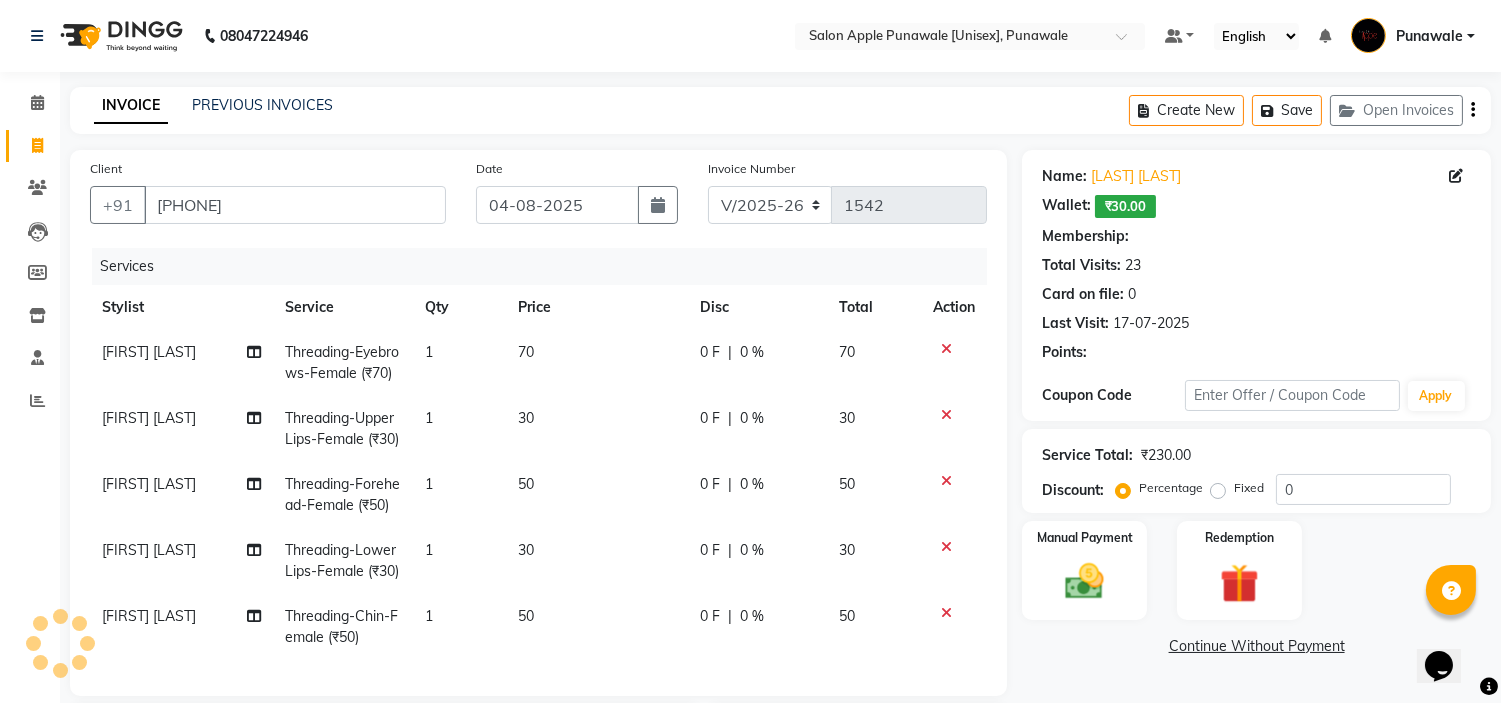 click on "Stylist" 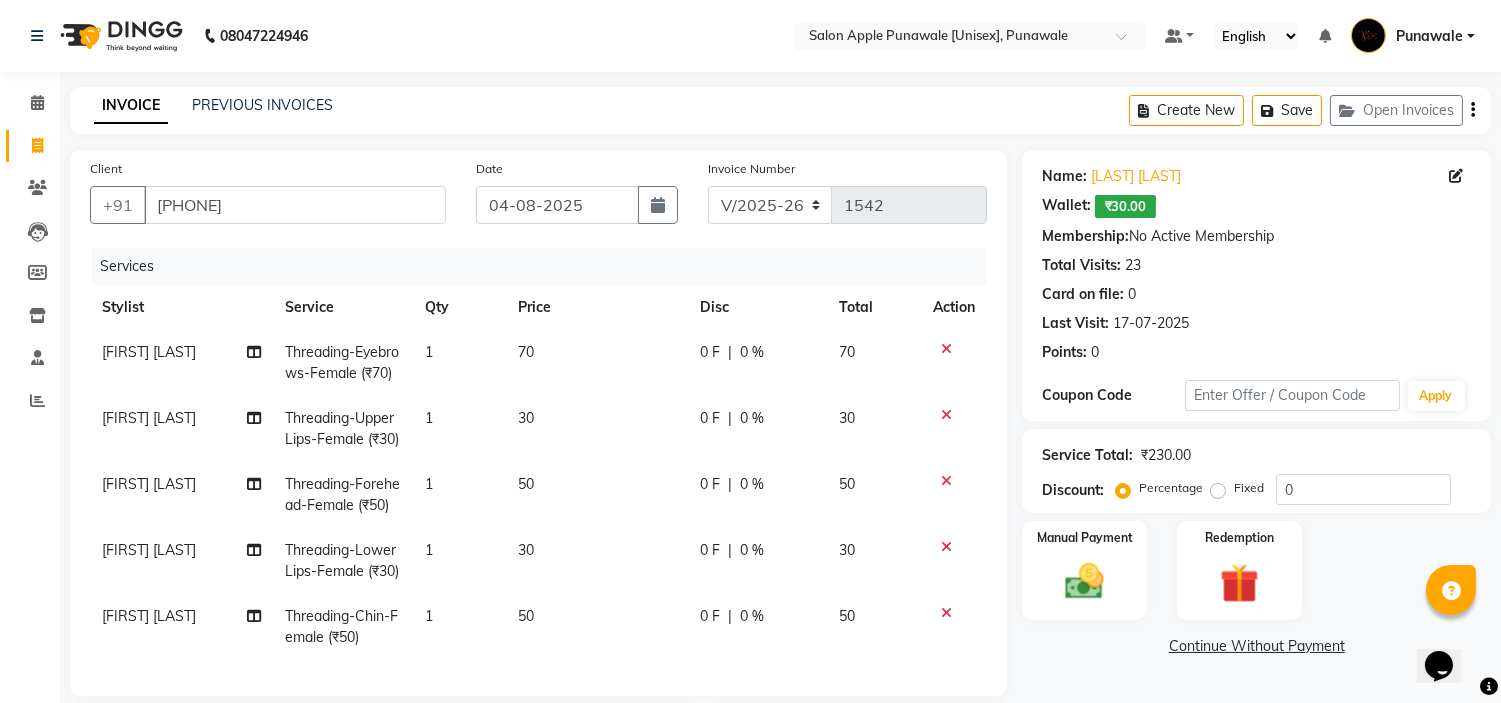 scroll, scrollTop: 397, scrollLeft: 0, axis: vertical 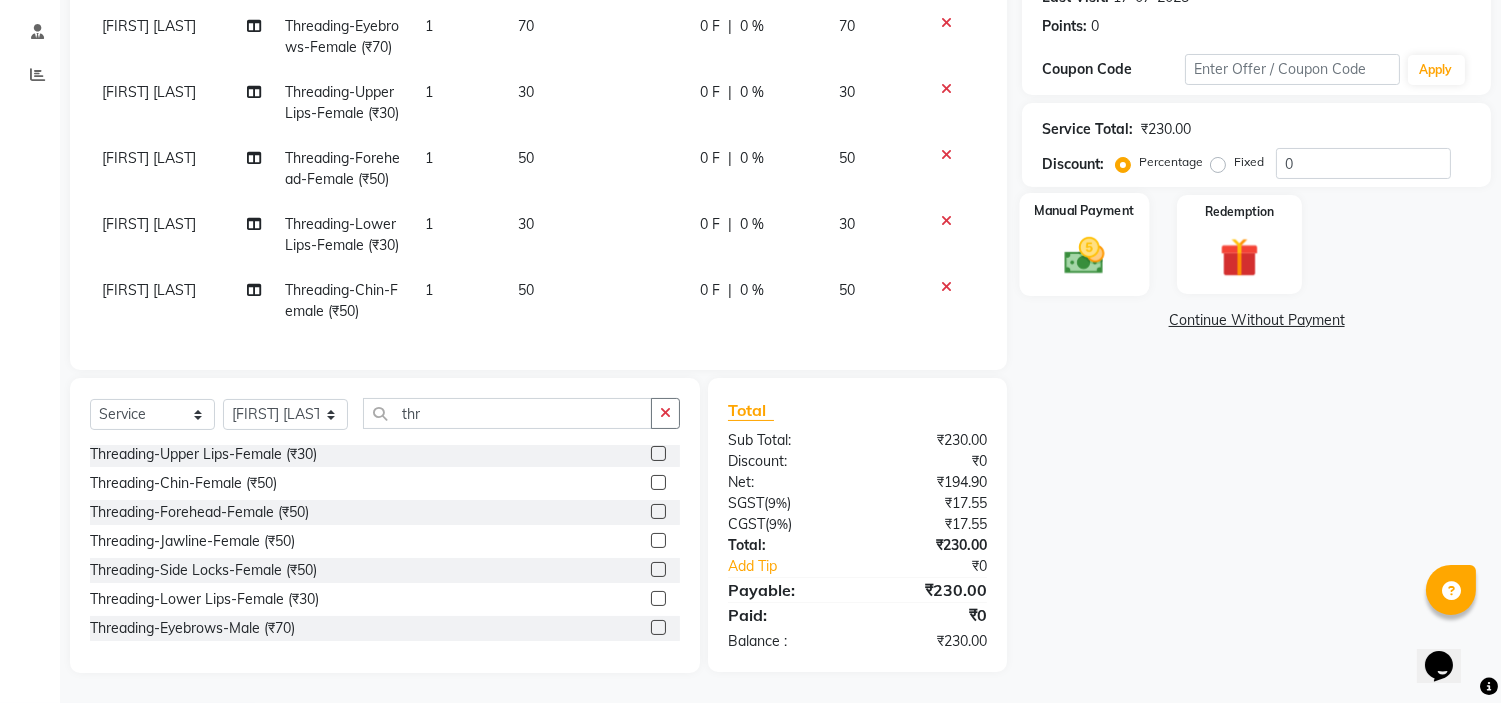 click 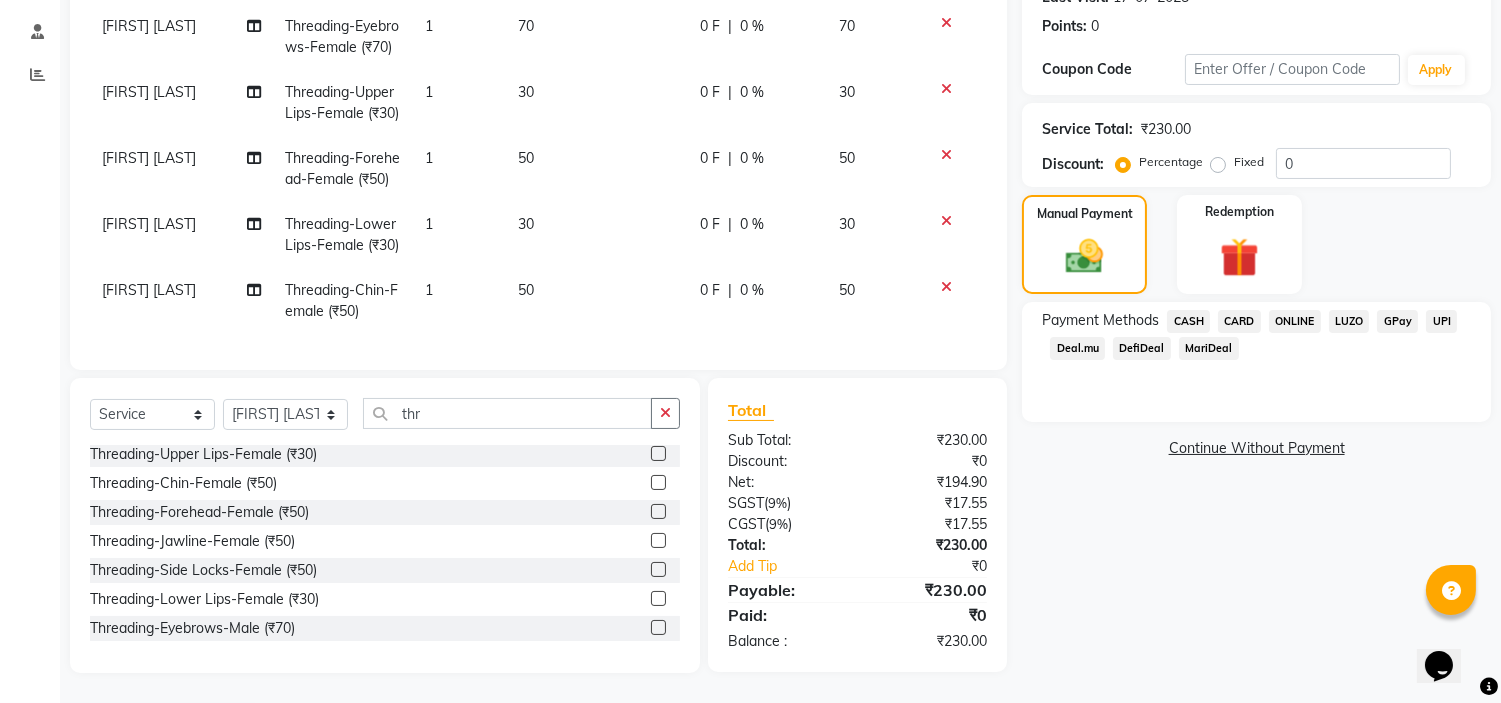 click on "ONLINE" 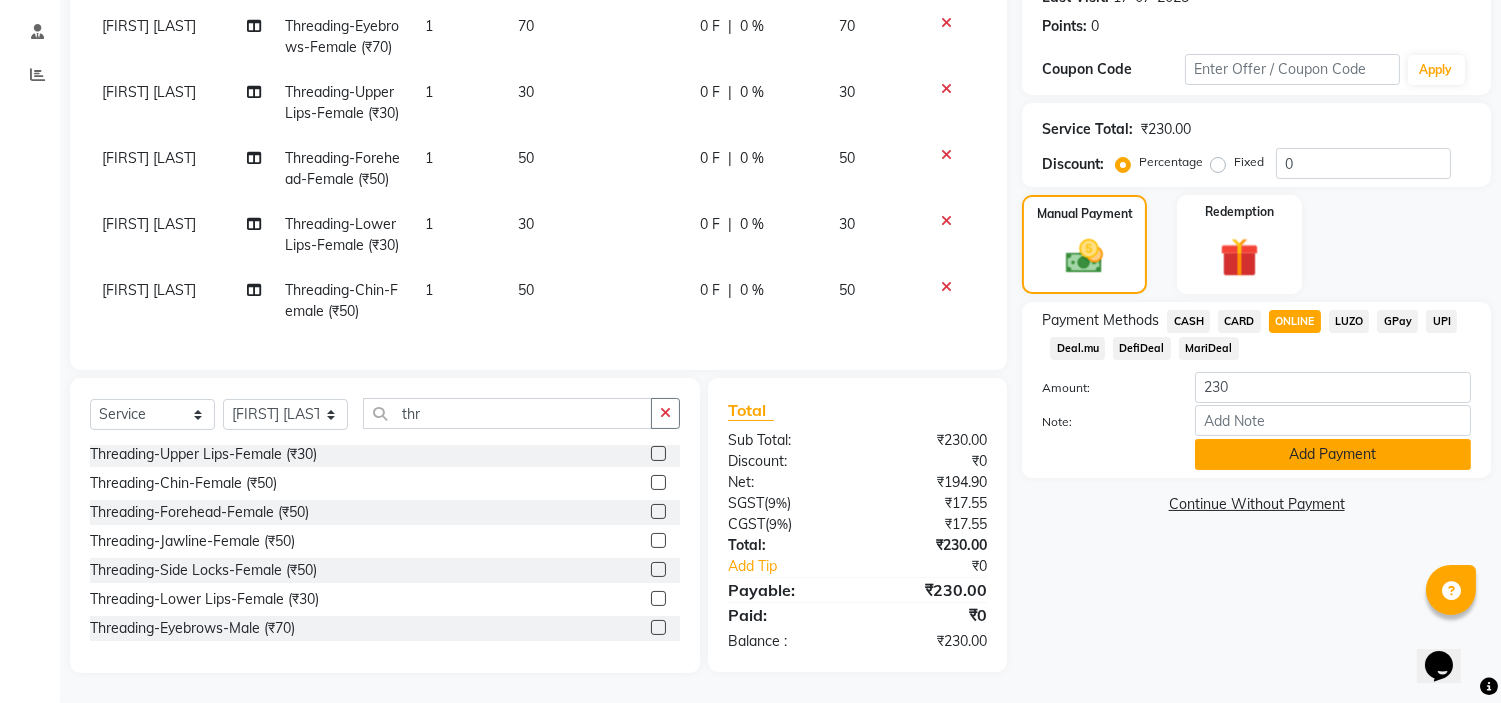 click on "Add Payment" 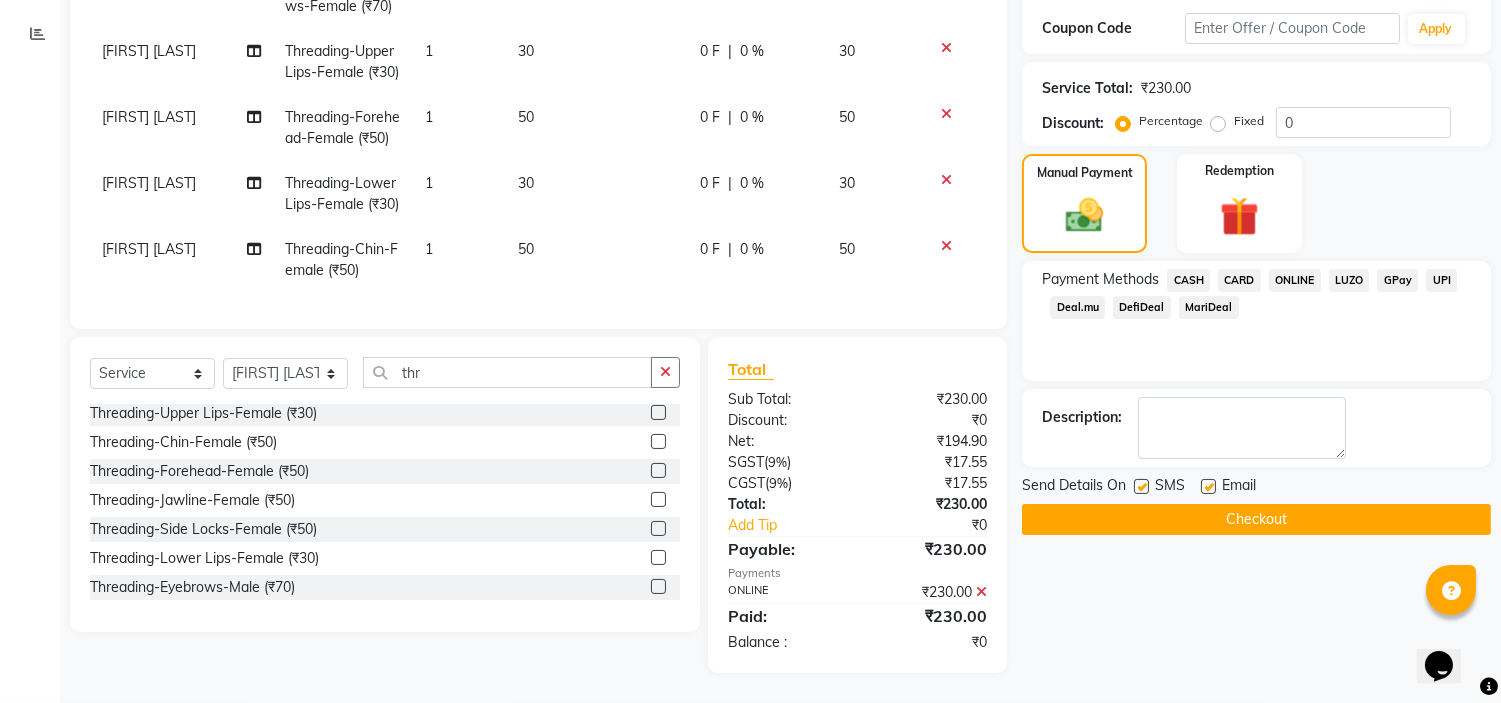 scroll, scrollTop: 438, scrollLeft: 0, axis: vertical 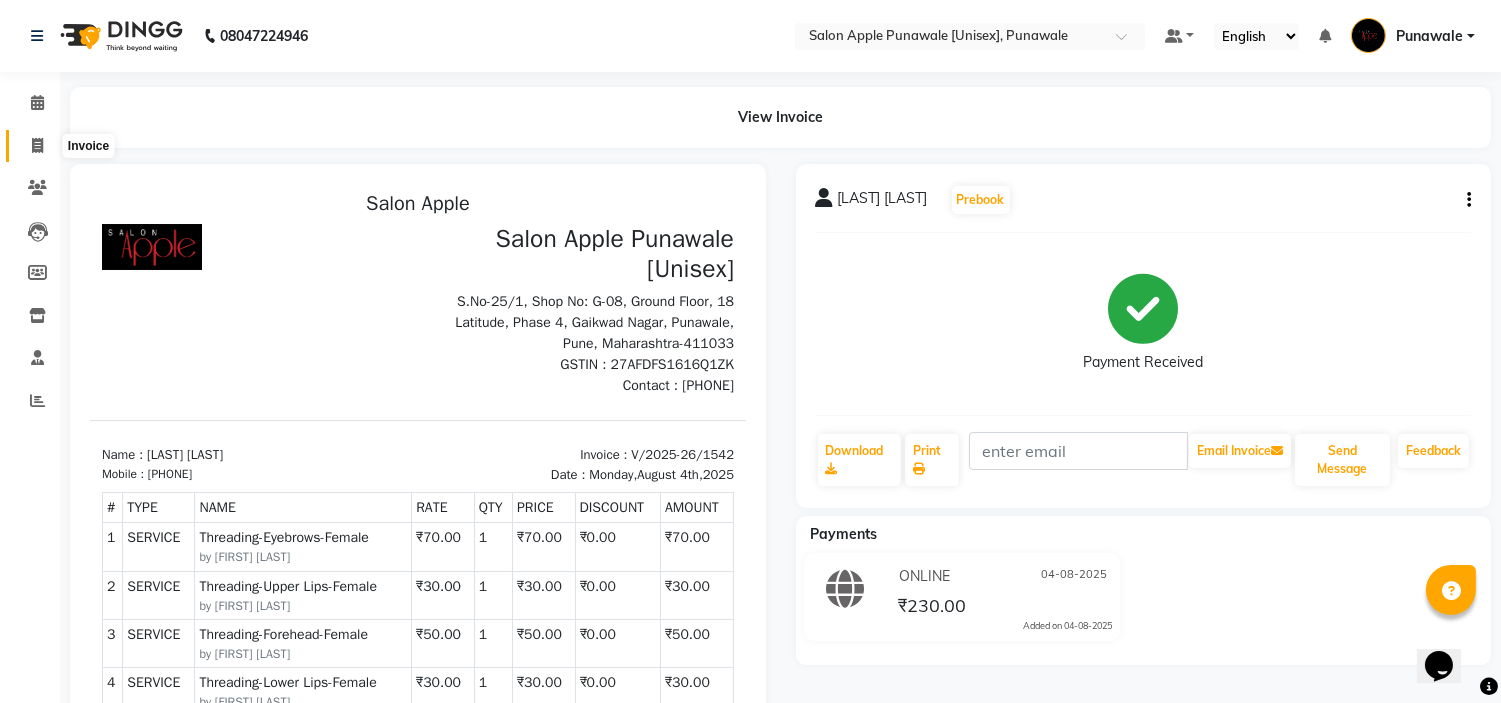 click 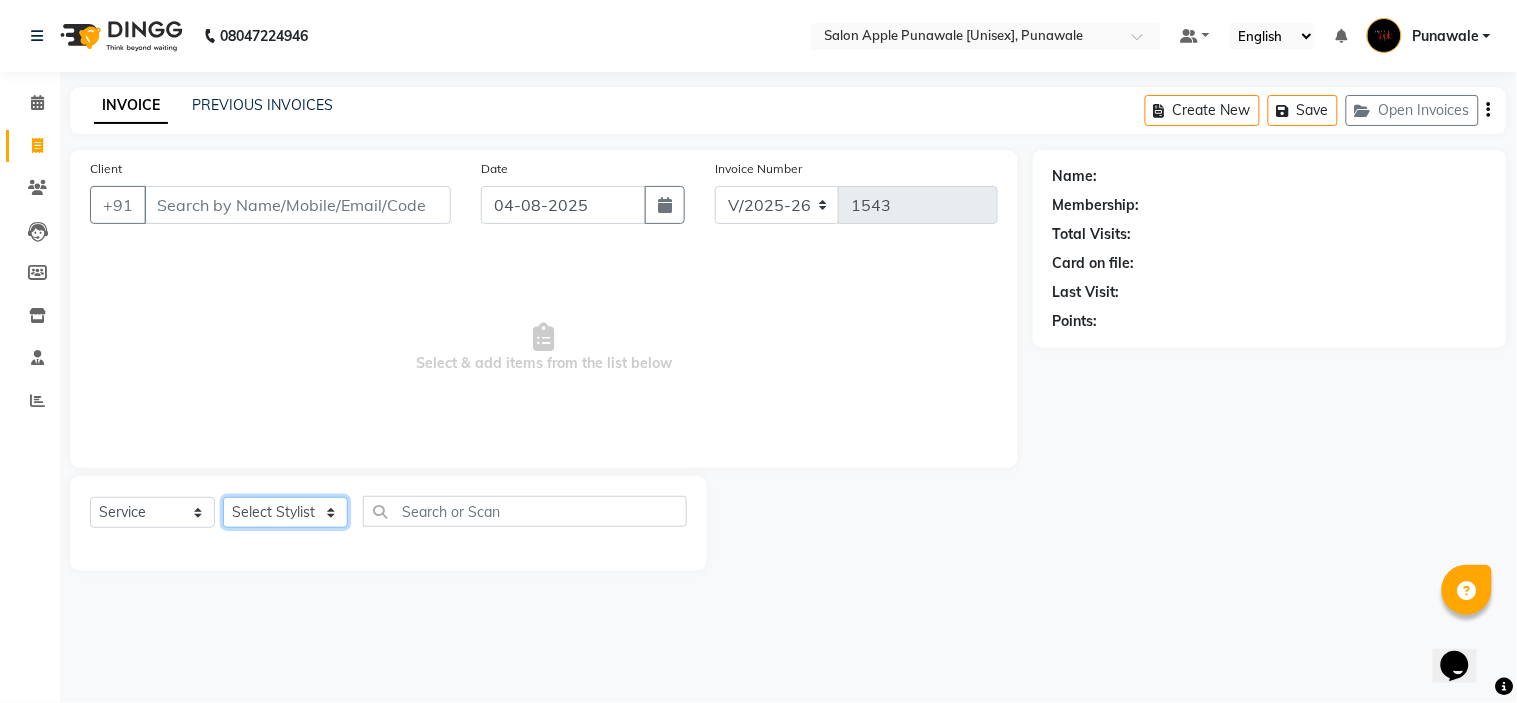 click on "Select Stylist Avi Sonawane Kamlesh Nikam Kaveri Nikam Pallavi Waghamare Shruti Khapake Sneha Jadhav Sohail Shaikh  Vivek Hire" 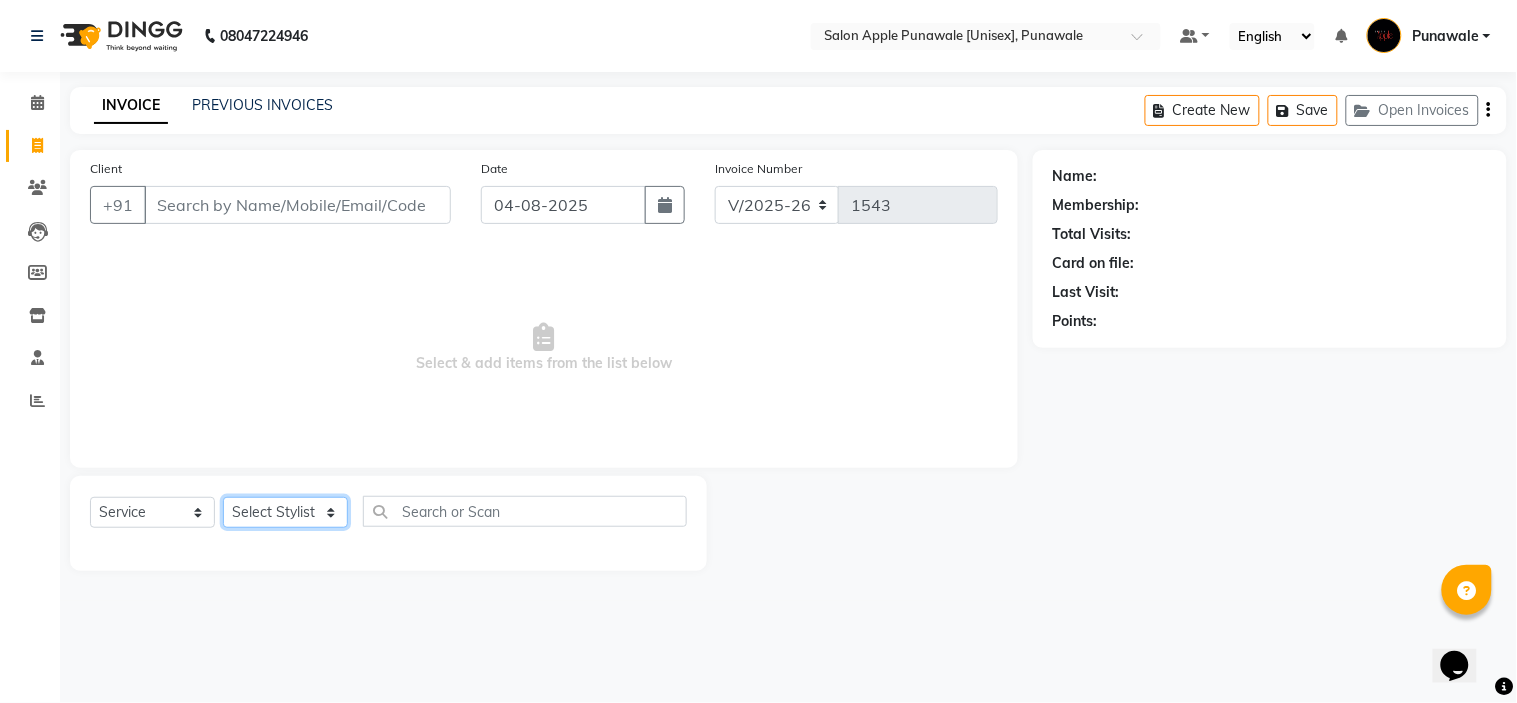 select on "54408" 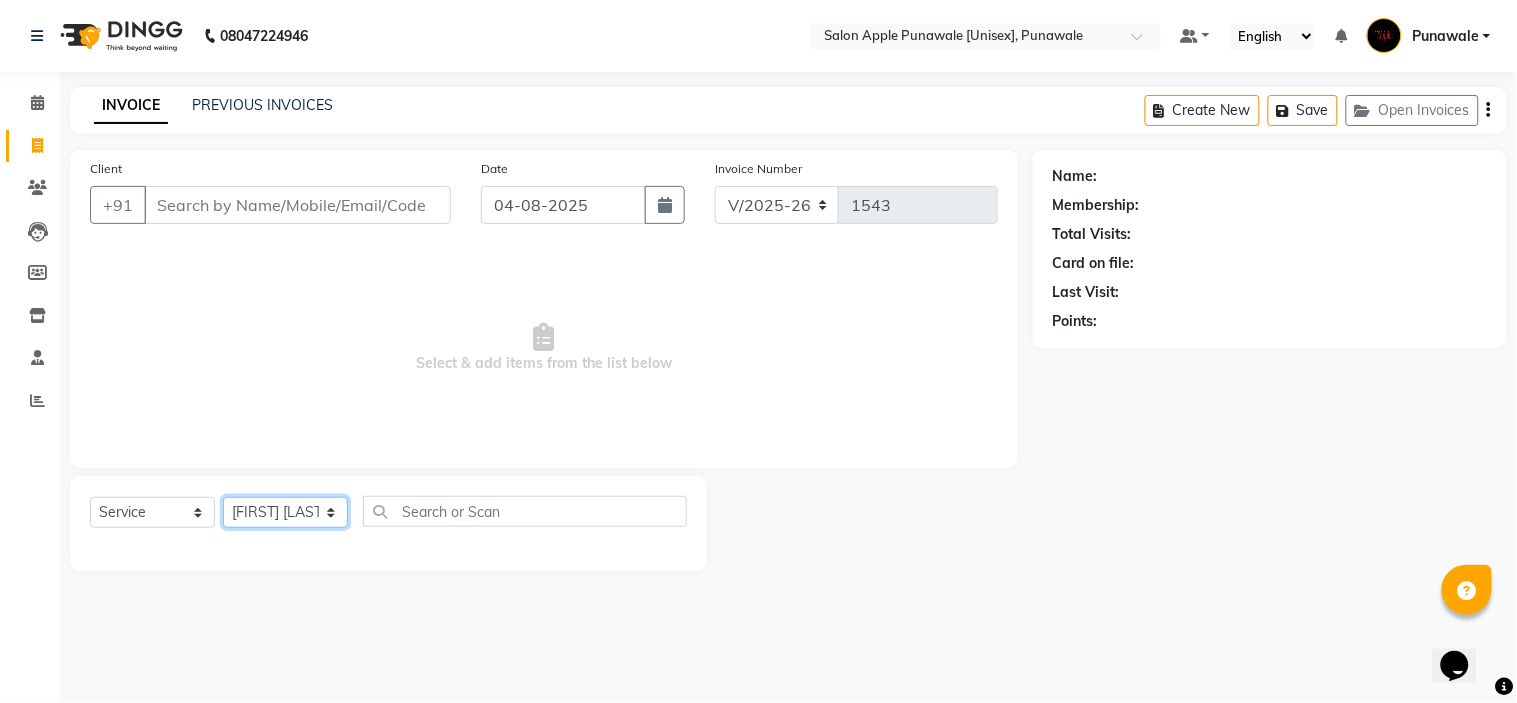 click on "Select Stylist Avi Sonawane Kamlesh Nikam Kaveri Nikam Pallavi Waghamare Shruti Khapake Sneha Jadhav Sohail Shaikh  Vivek Hire" 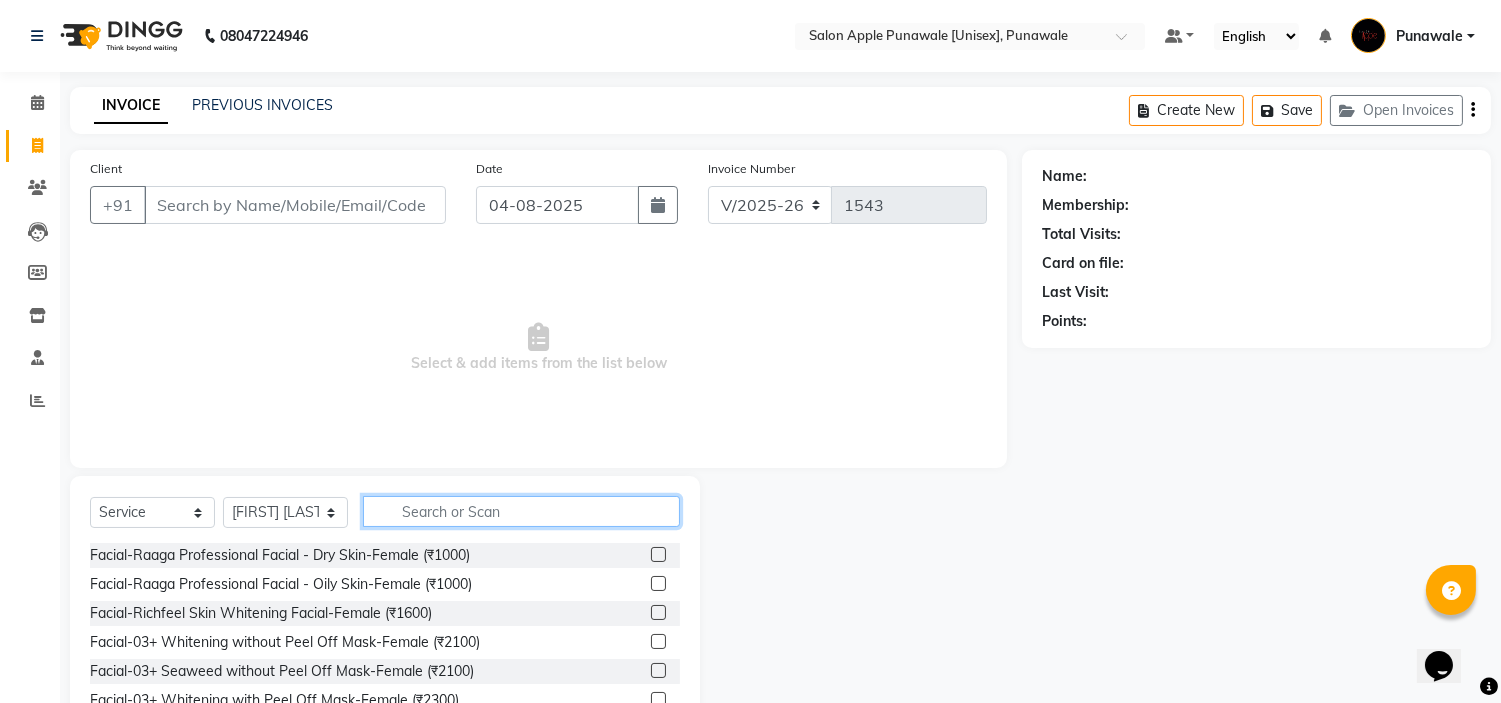 click 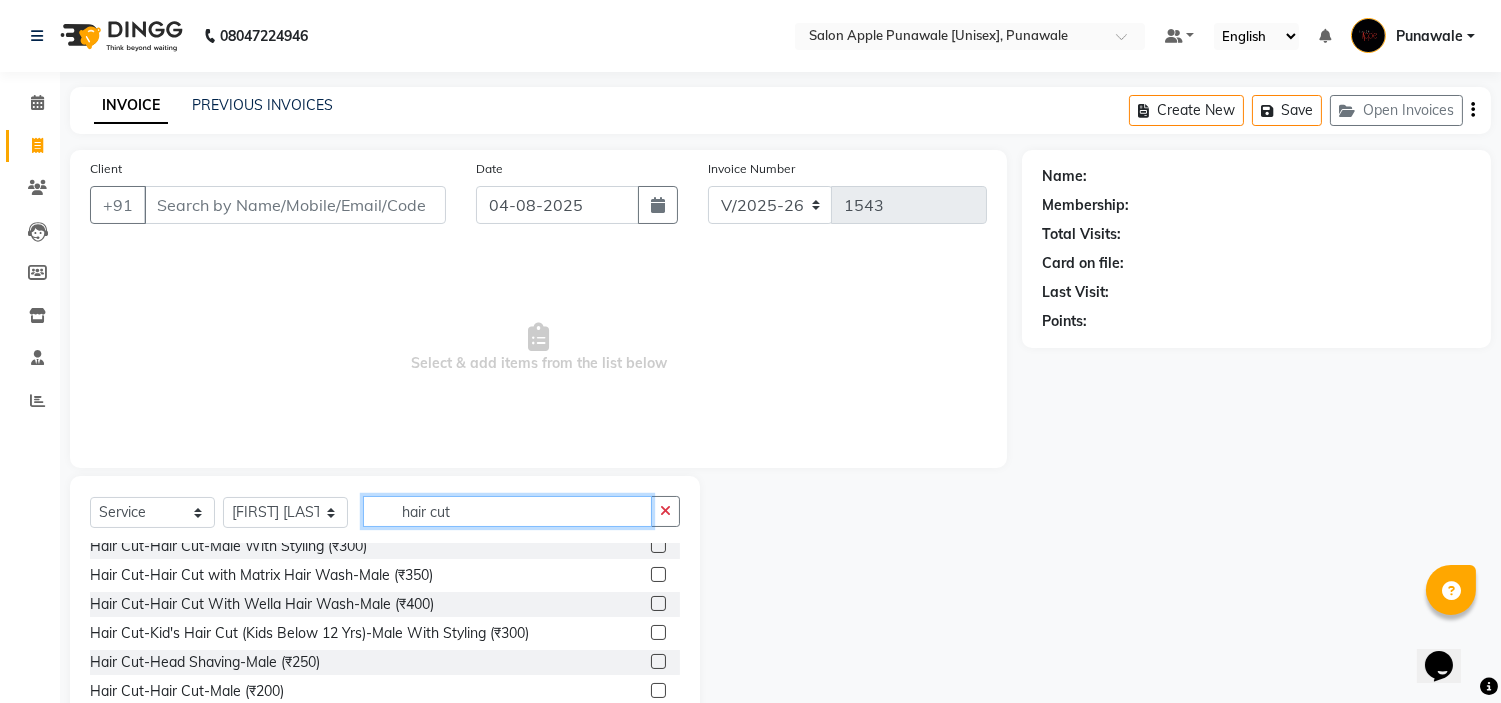 scroll, scrollTop: 222, scrollLeft: 0, axis: vertical 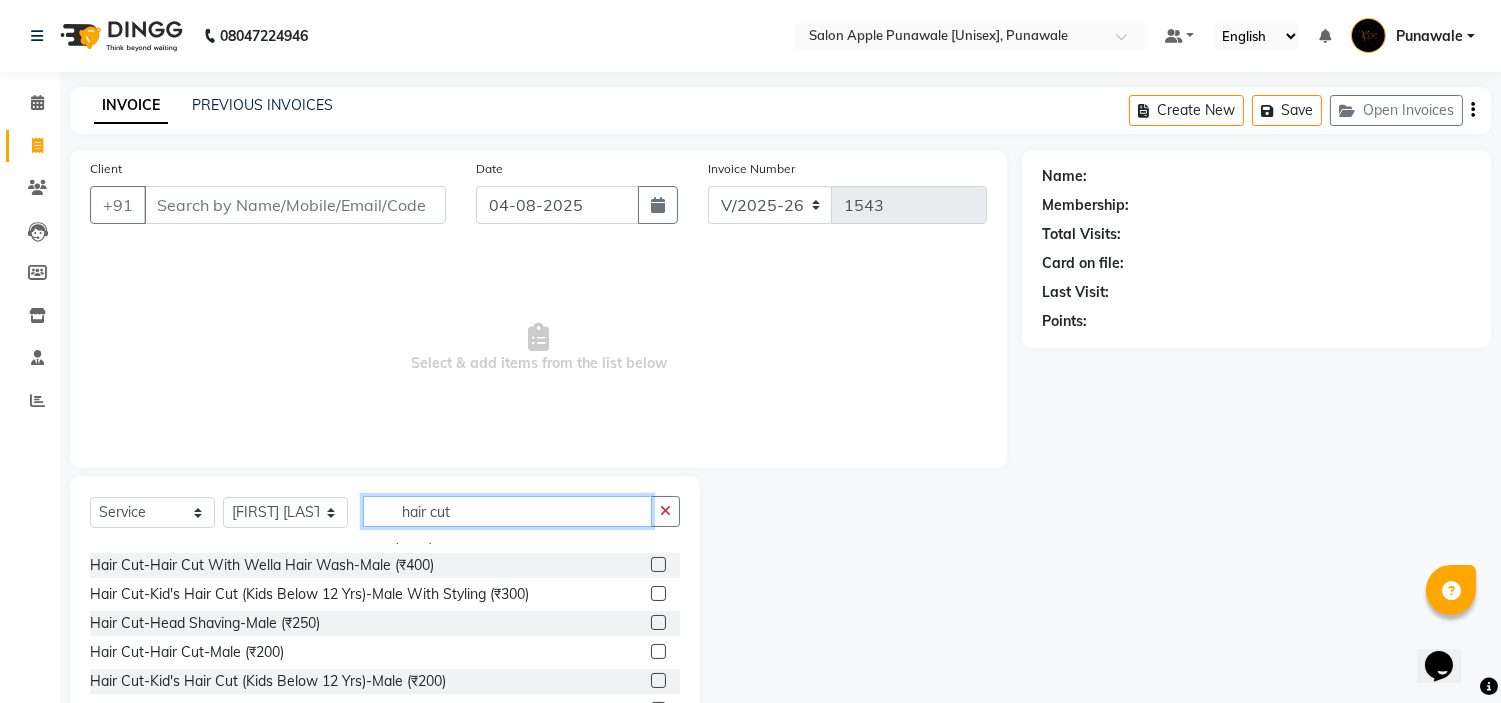 type on "hair cut" 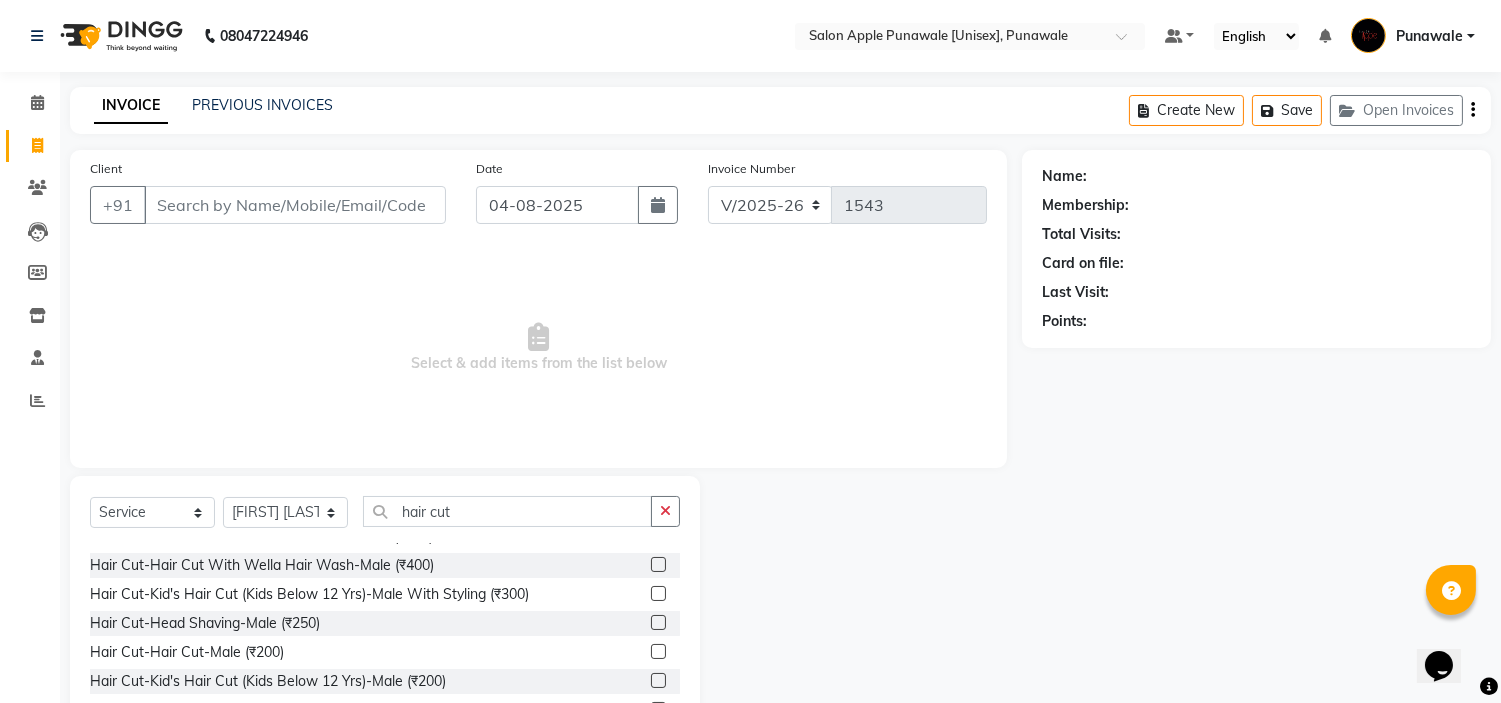click on "Hair Cut-Hair Cut-Male  (₹200)" 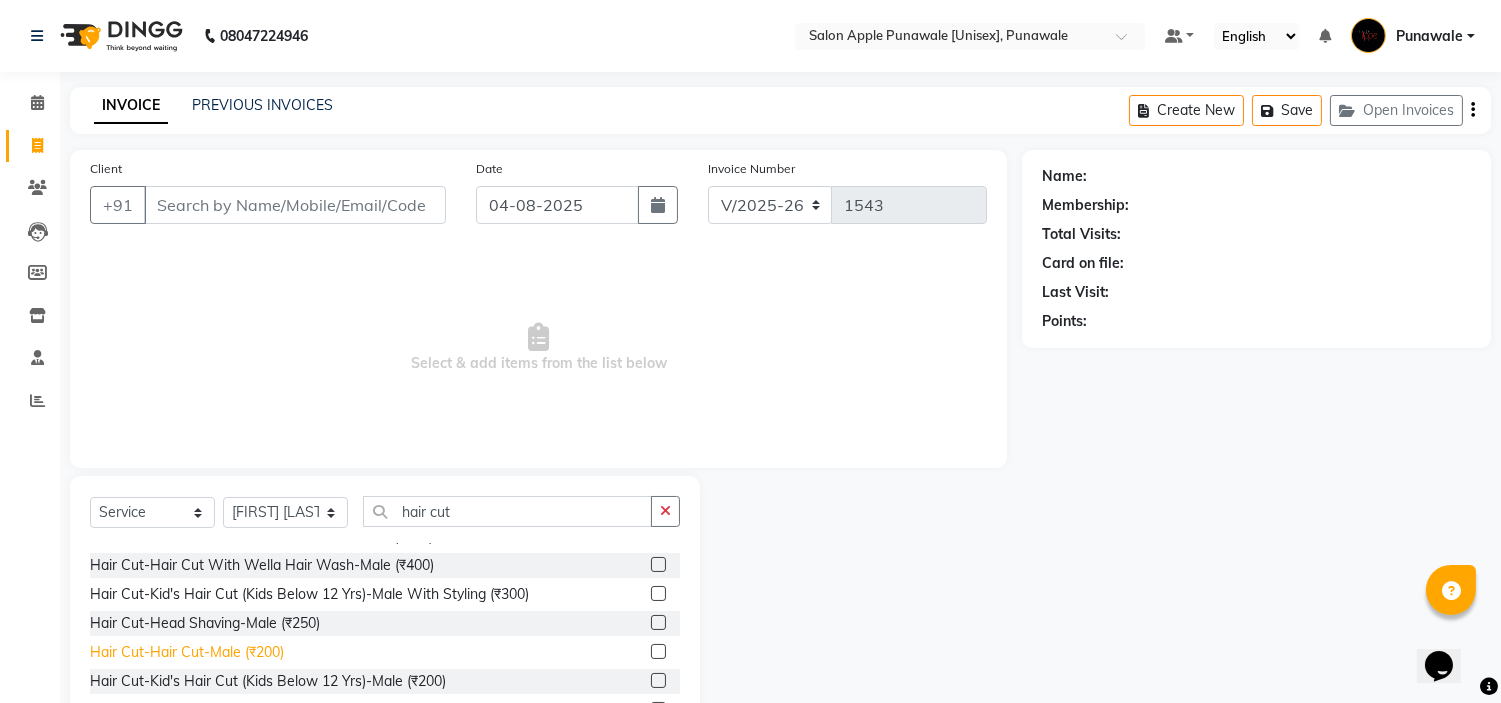 click on "Hair Cut-Hair Cut-Male  (₹200)" 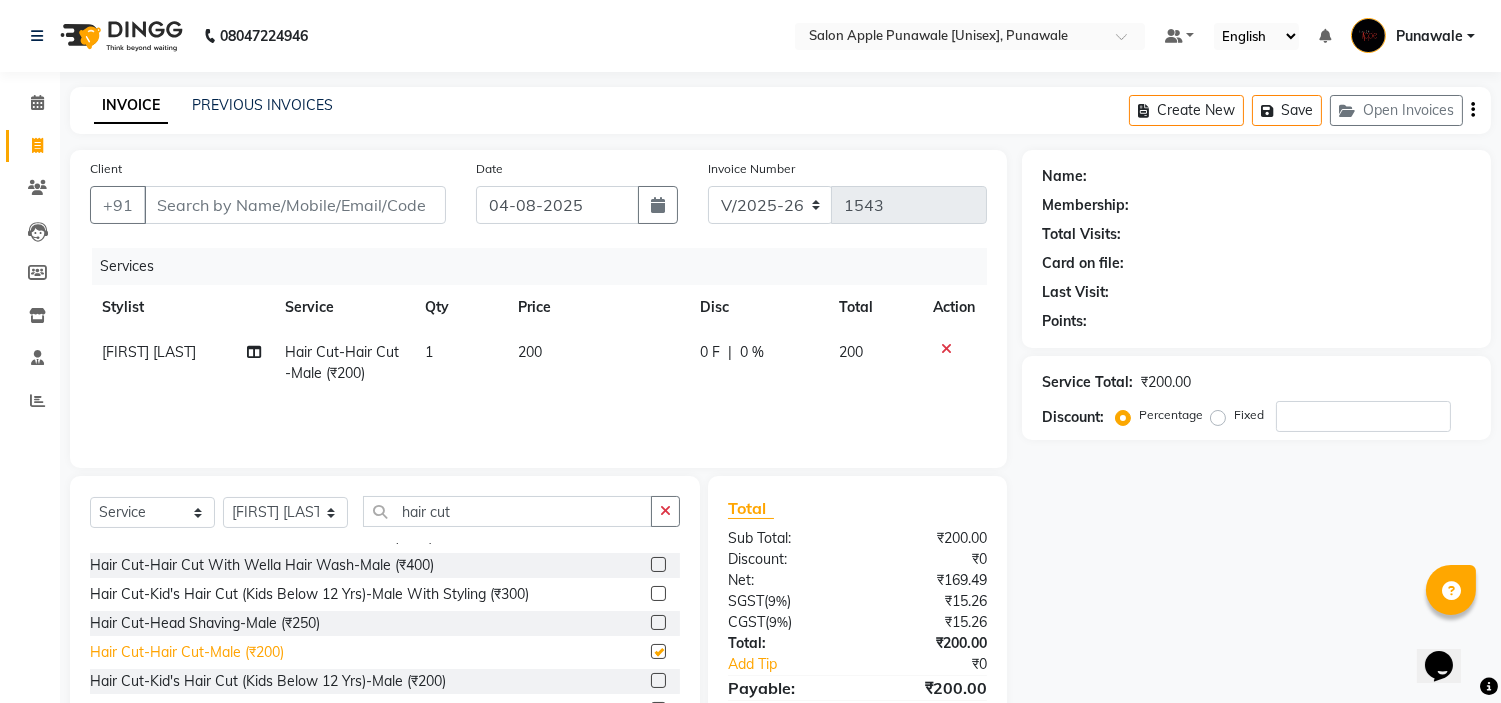 checkbox on "false" 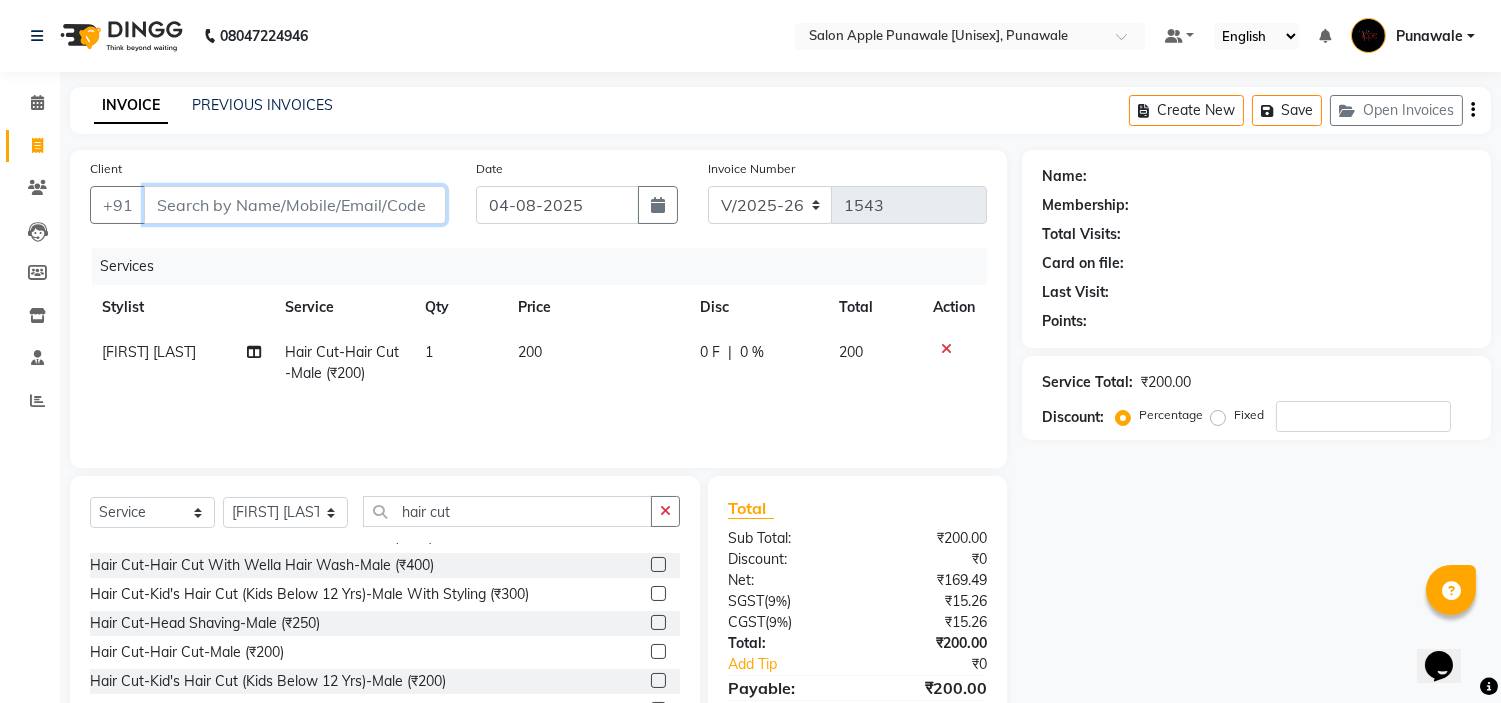 click on "Client" at bounding box center [295, 205] 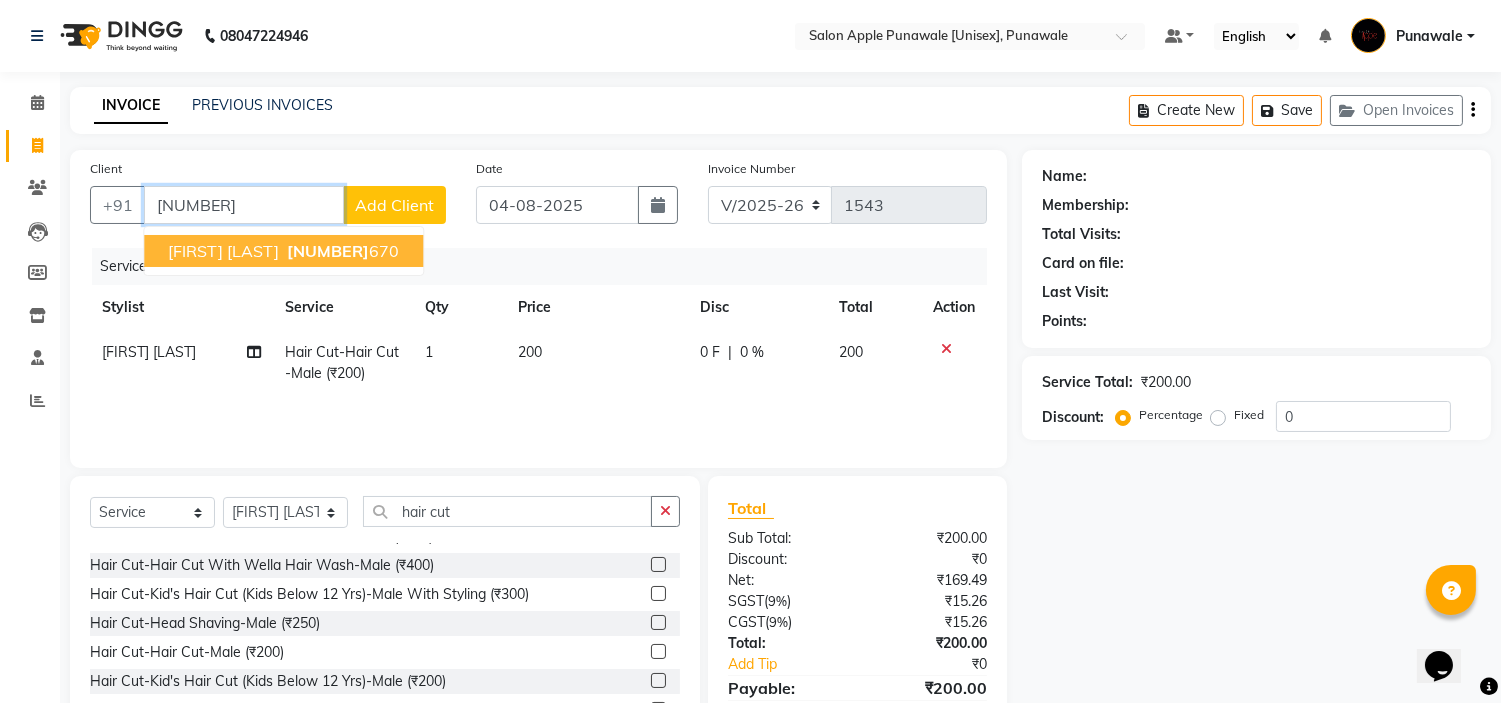 click on "[NUMBER]" at bounding box center [328, 251] 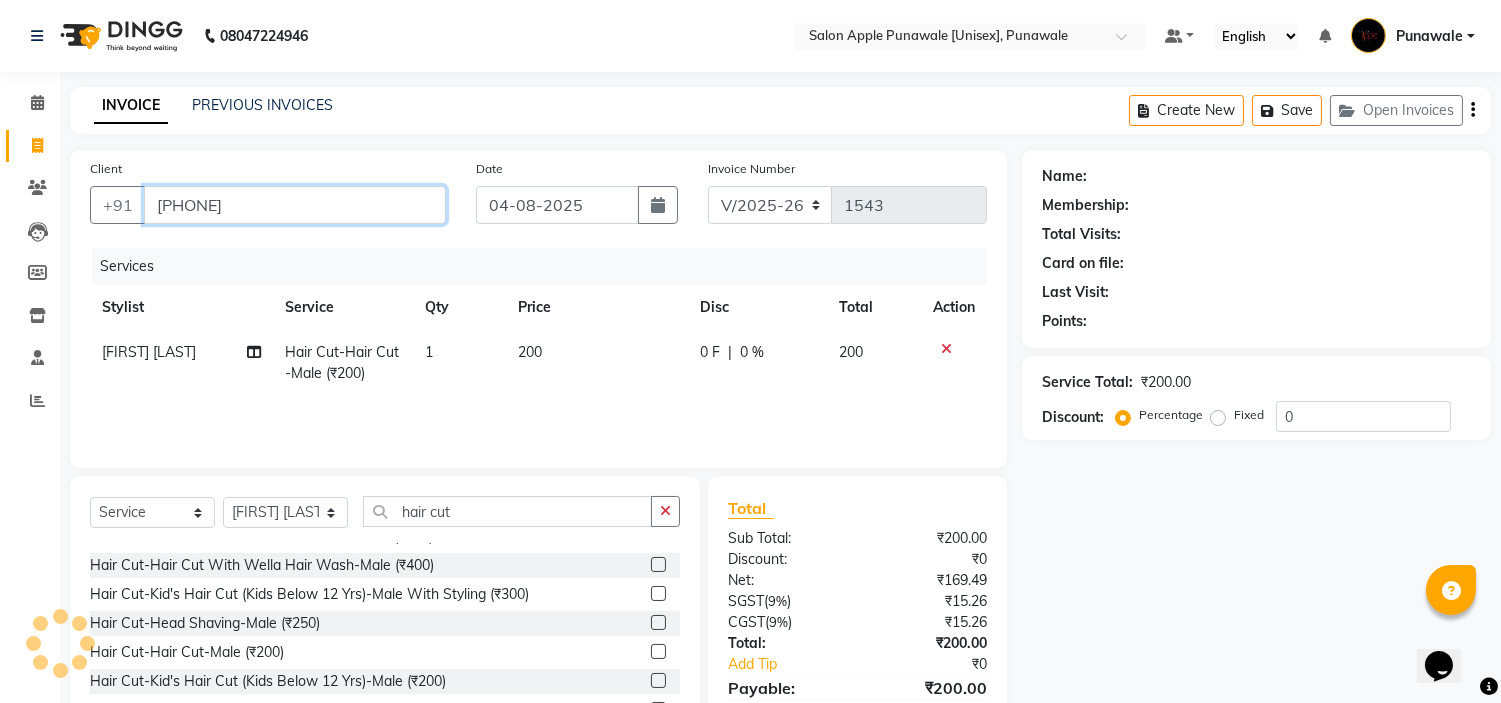 type on "[PHONE]" 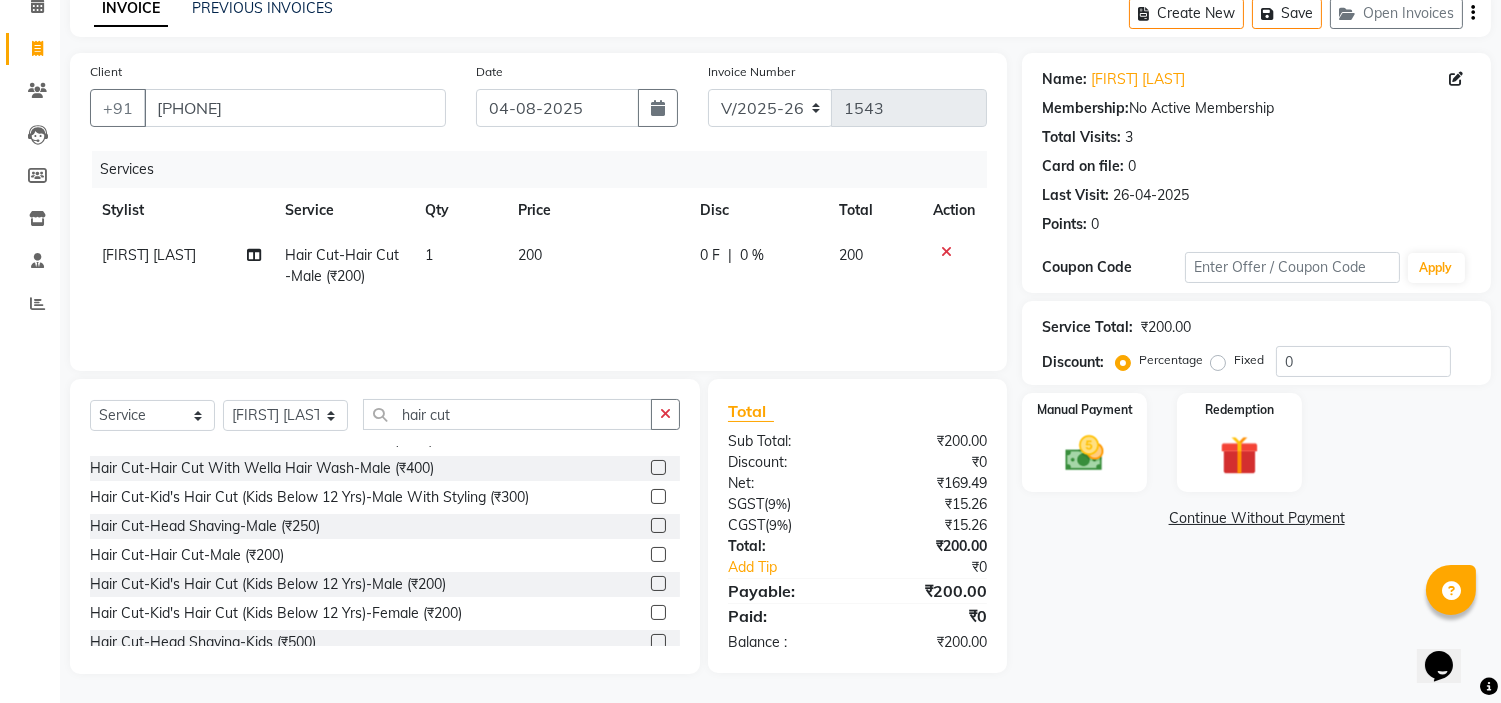 scroll, scrollTop: 0, scrollLeft: 0, axis: both 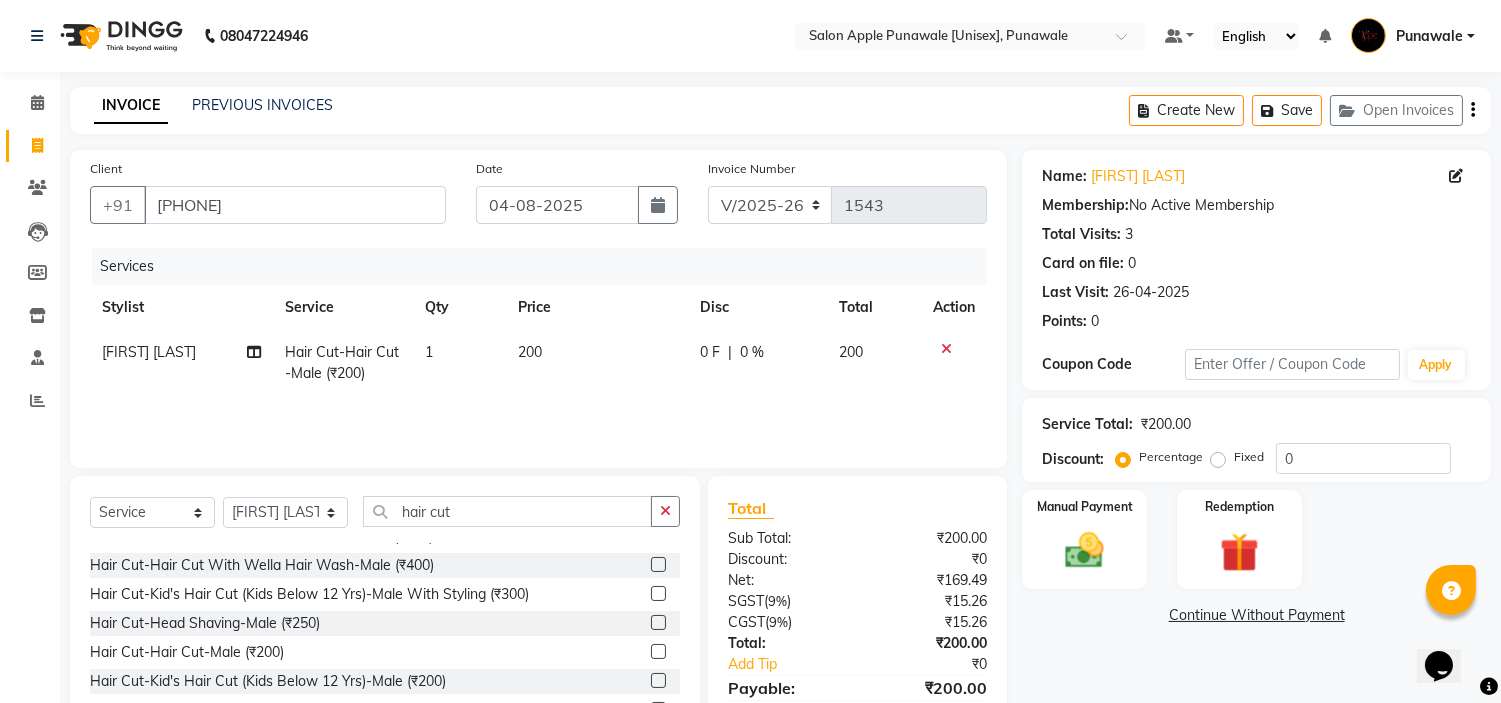 click 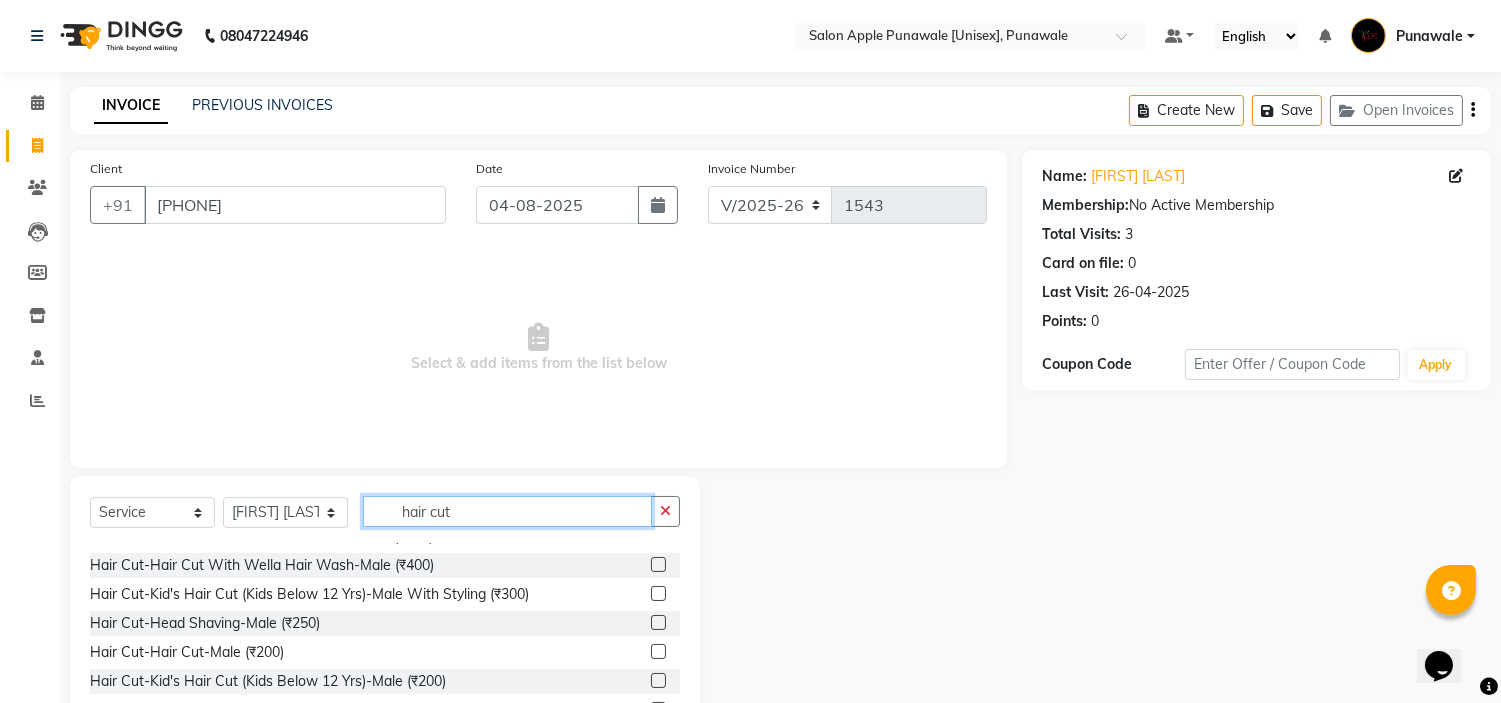 click on "hair cut" 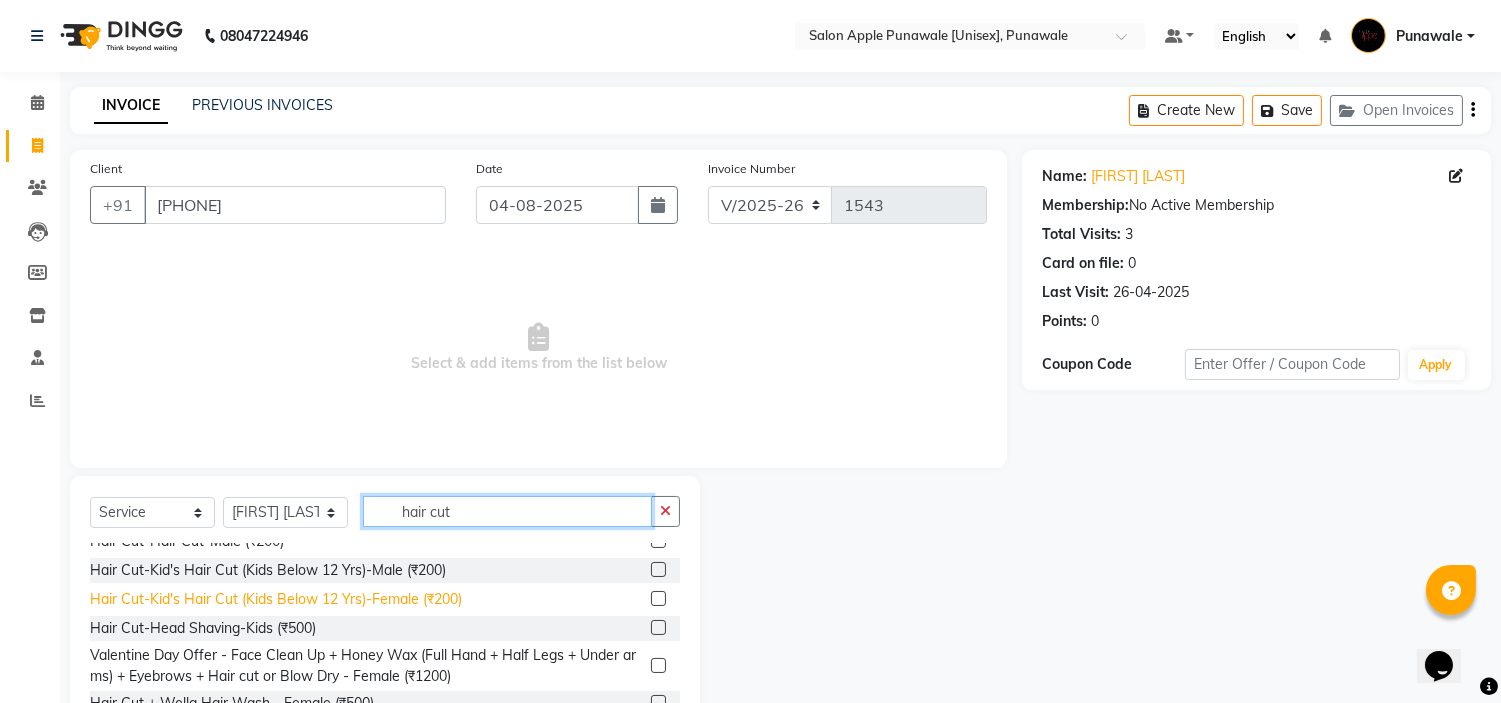 scroll, scrollTop: 384, scrollLeft: 0, axis: vertical 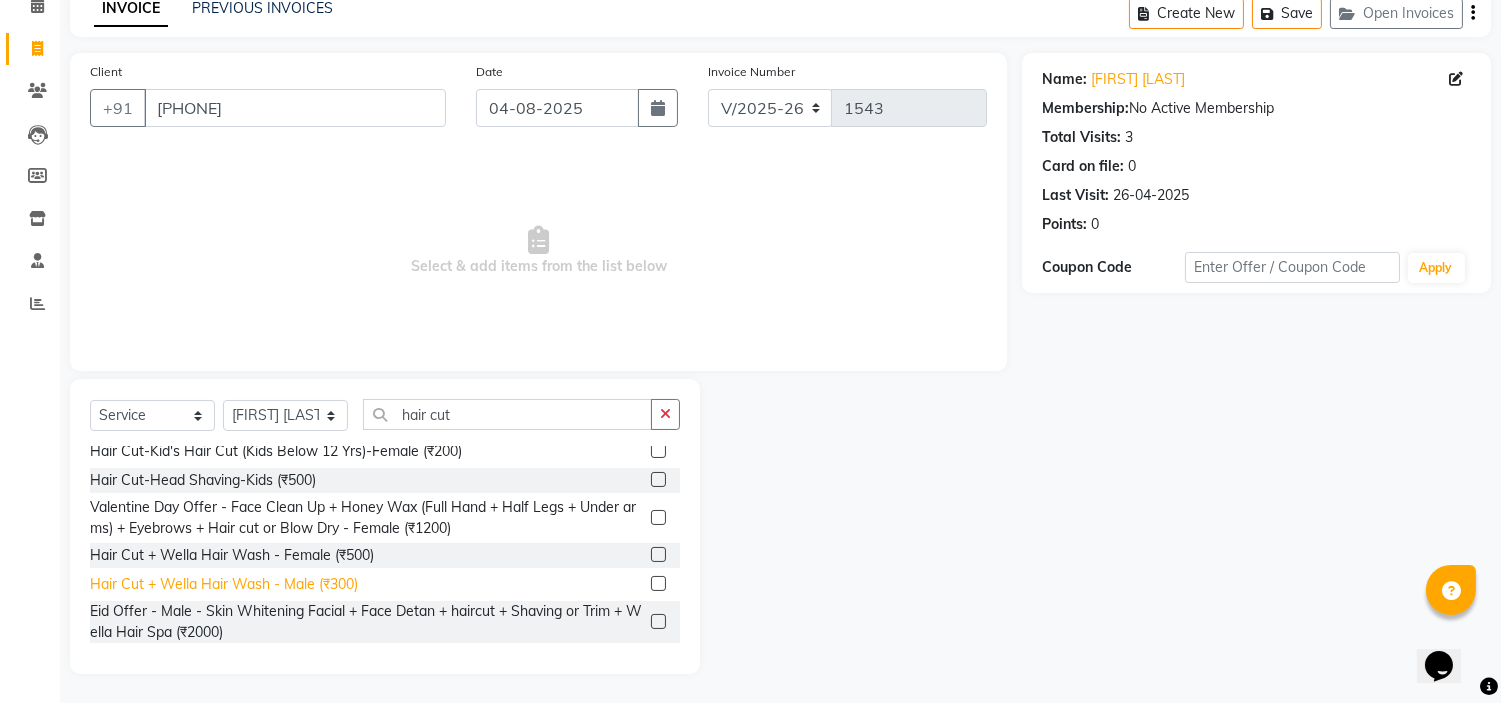 click on "Hair Cut + Wella Hair Wash - Male (₹300)" 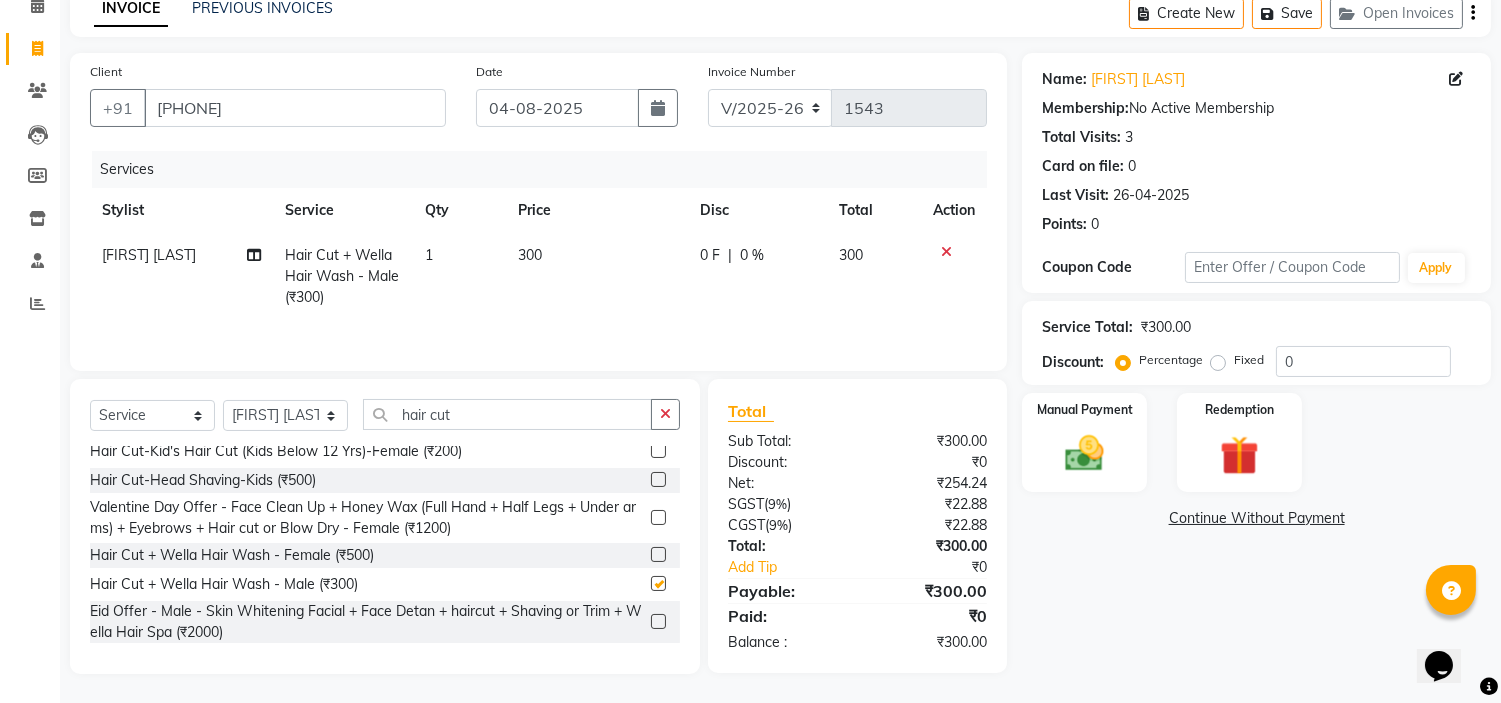 checkbox on "false" 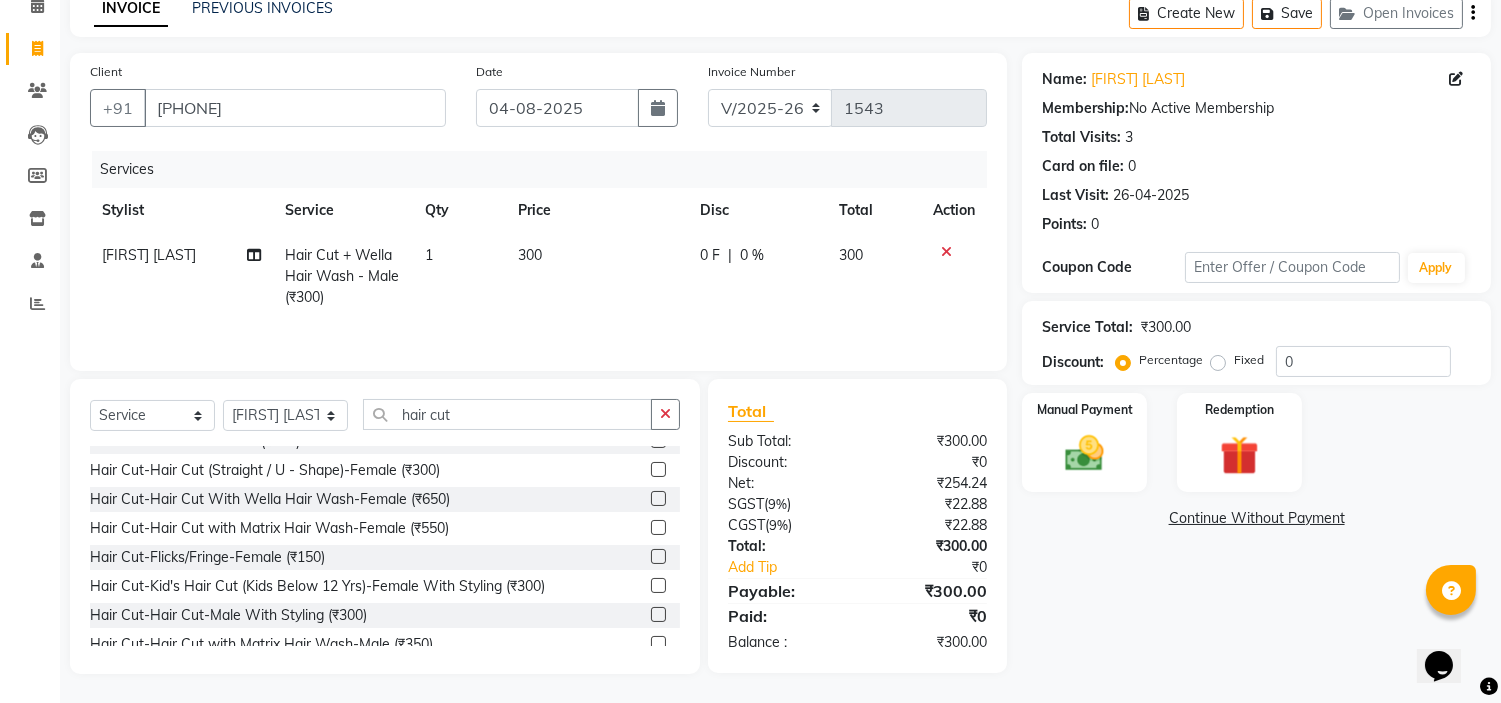 scroll, scrollTop: 0, scrollLeft: 0, axis: both 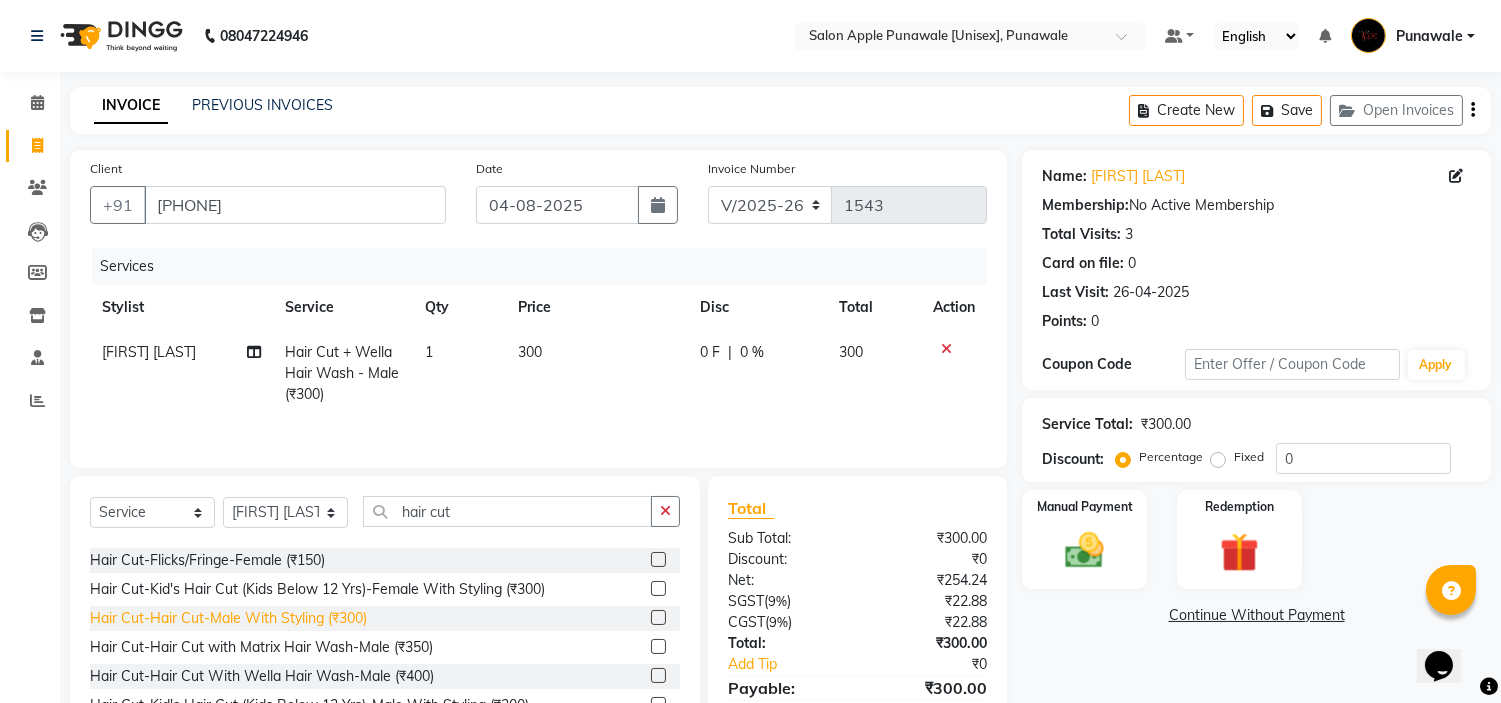 click on "Hair Cut-Hair Cut-Male With Styling (₹300)" 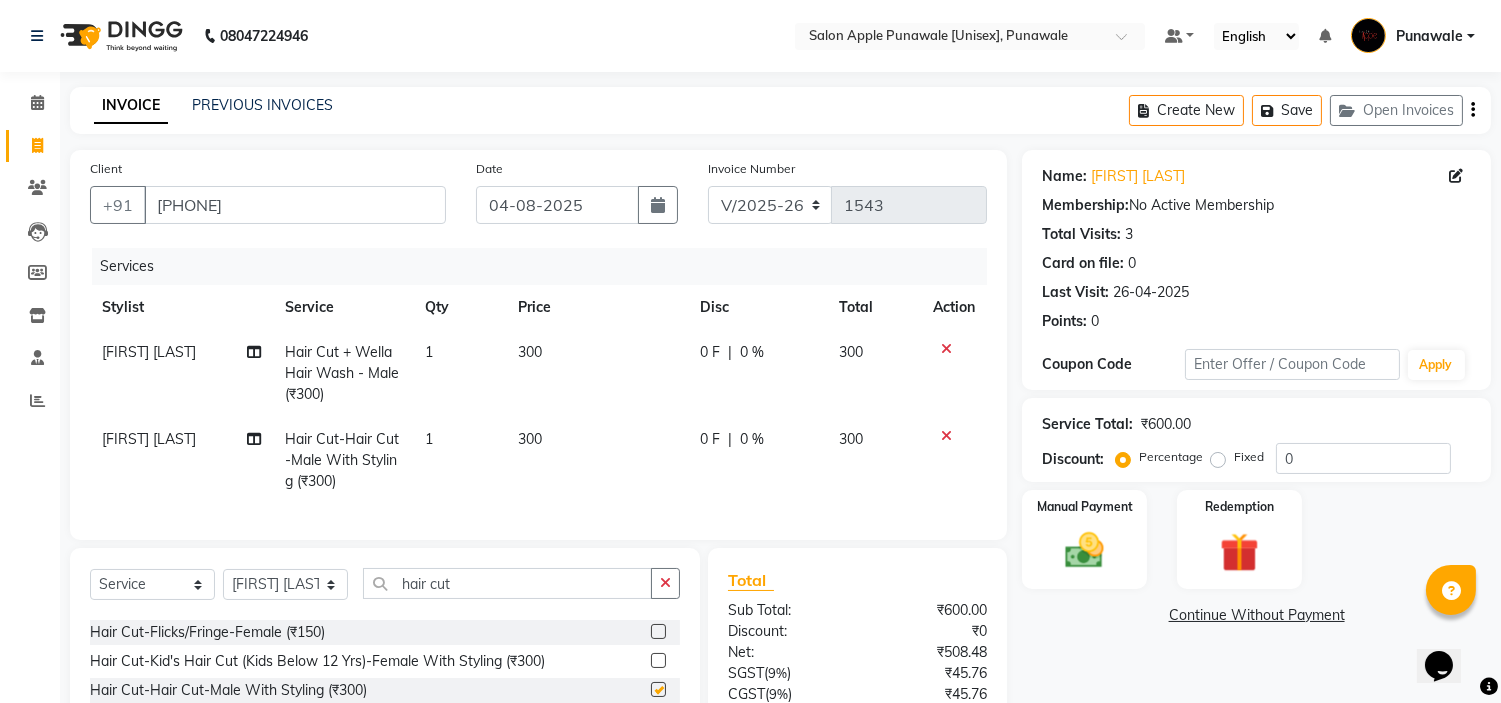 checkbox on "false" 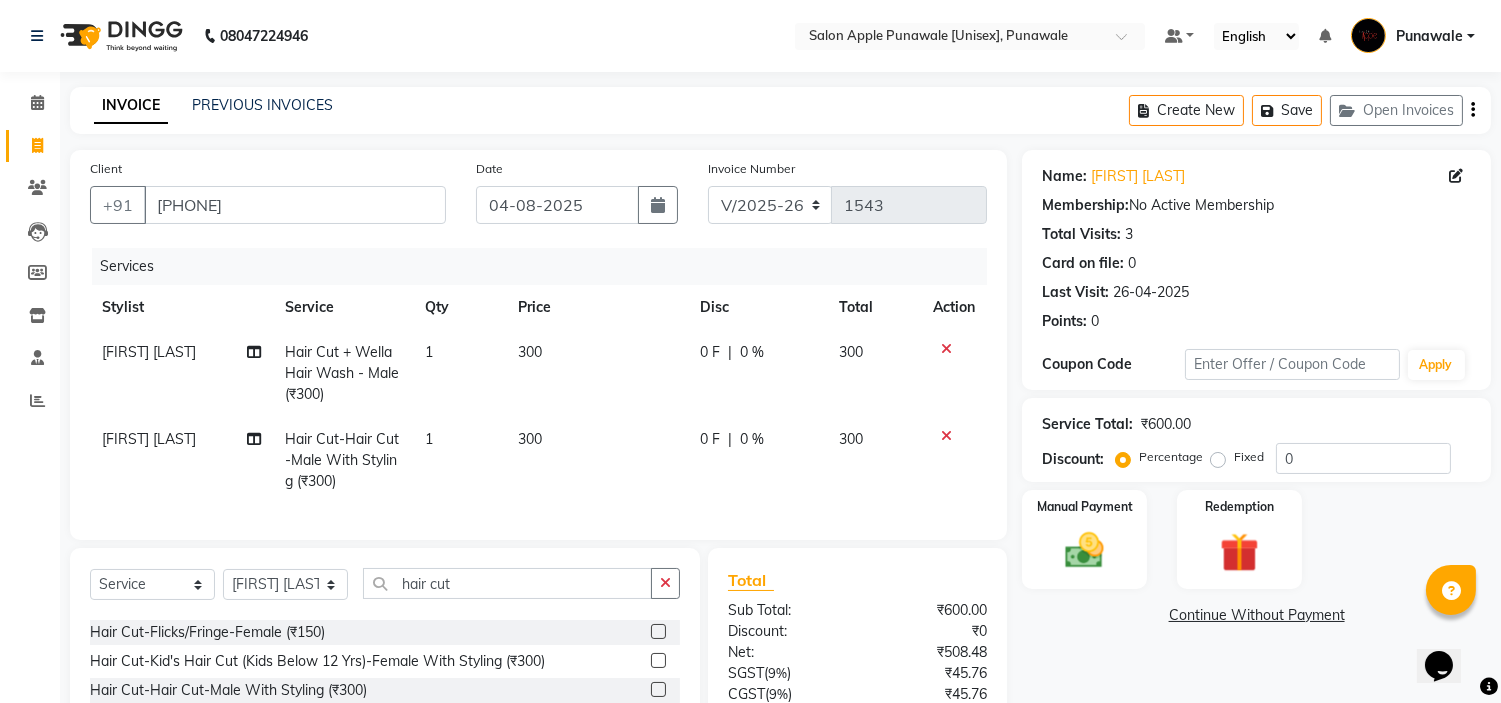 click 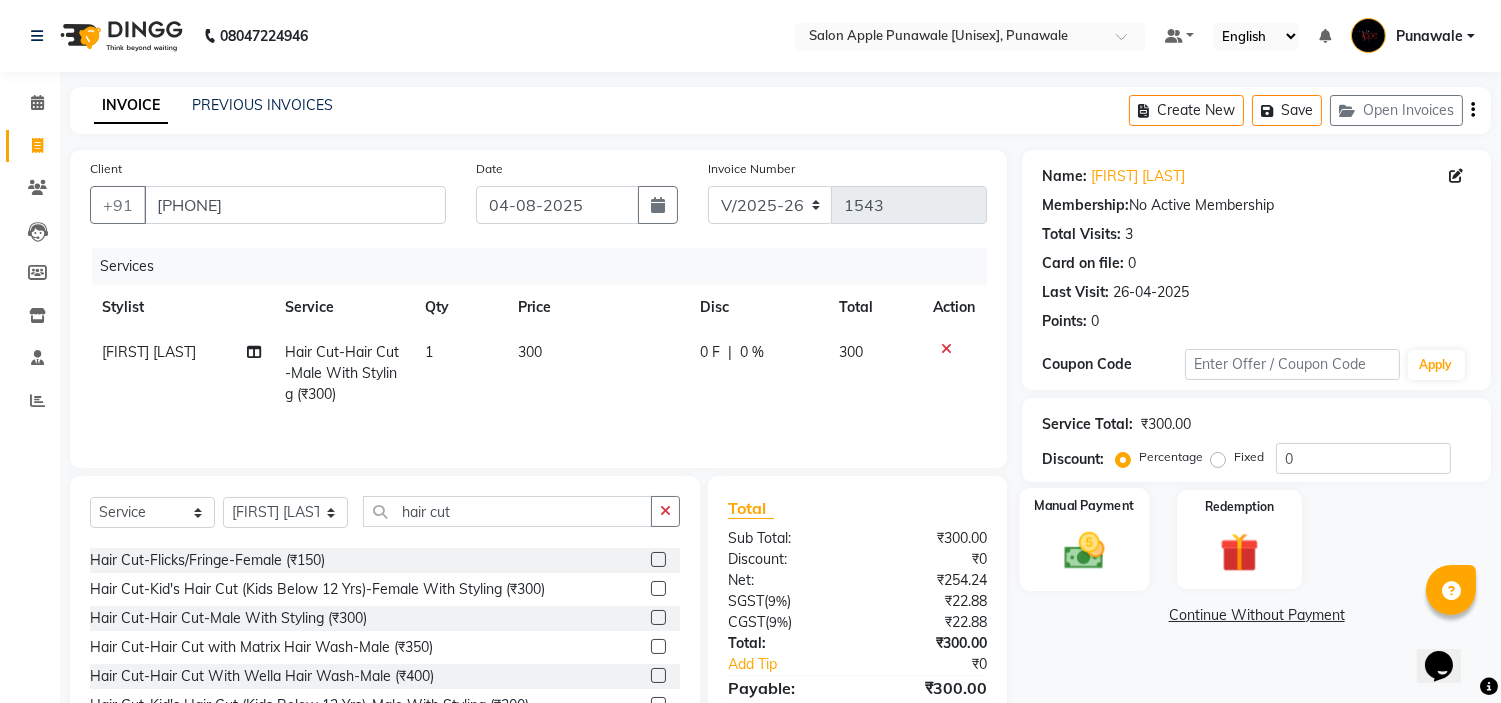 click on "Manual Payment" 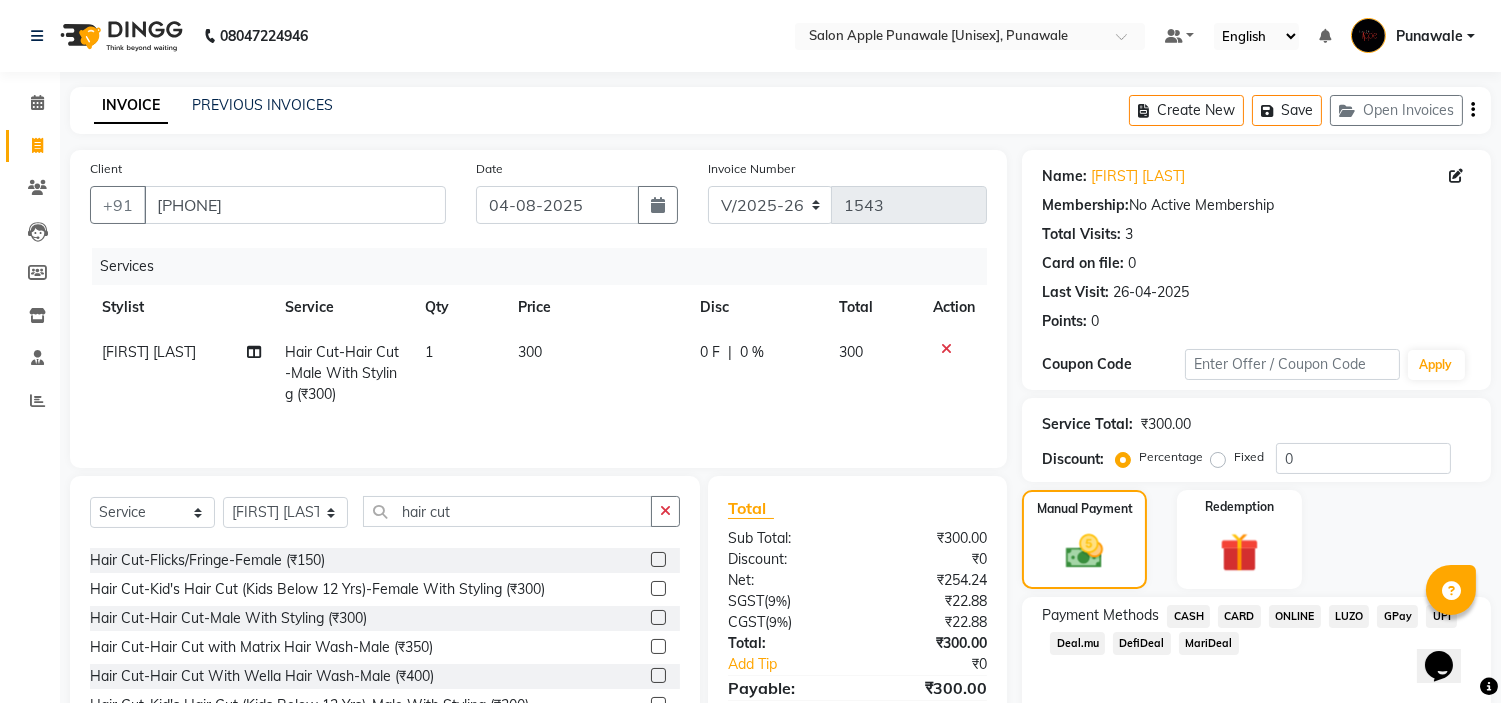 click on "ONLINE" 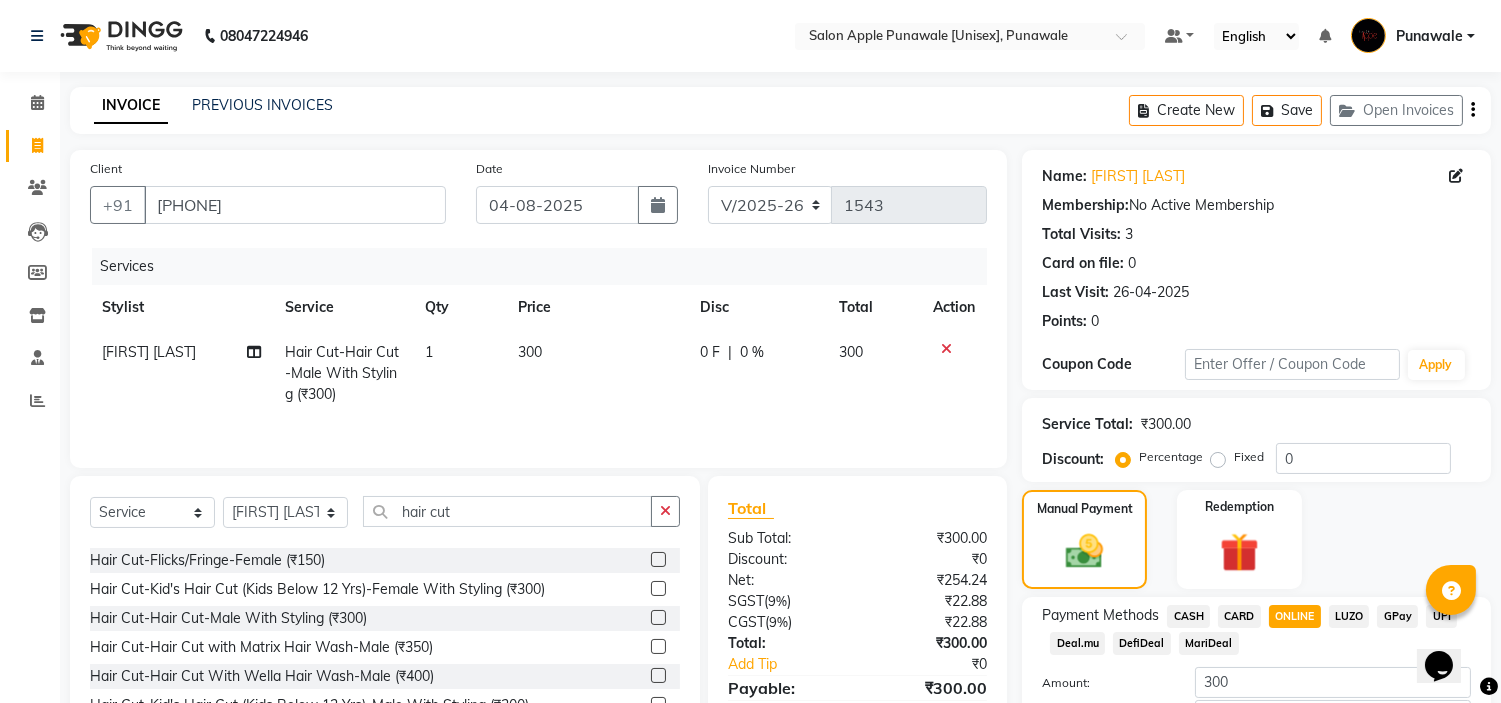 scroll, scrollTop: 141, scrollLeft: 0, axis: vertical 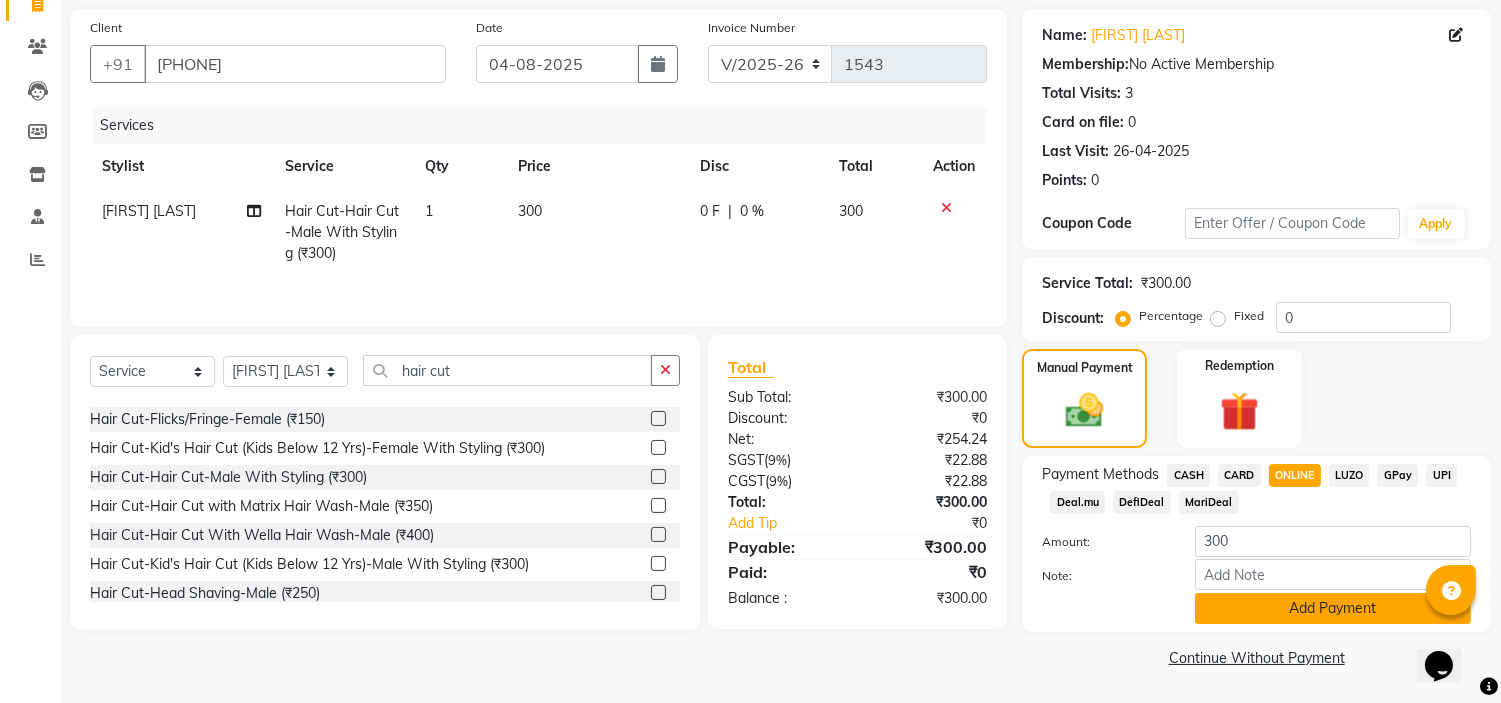click on "Add Payment" 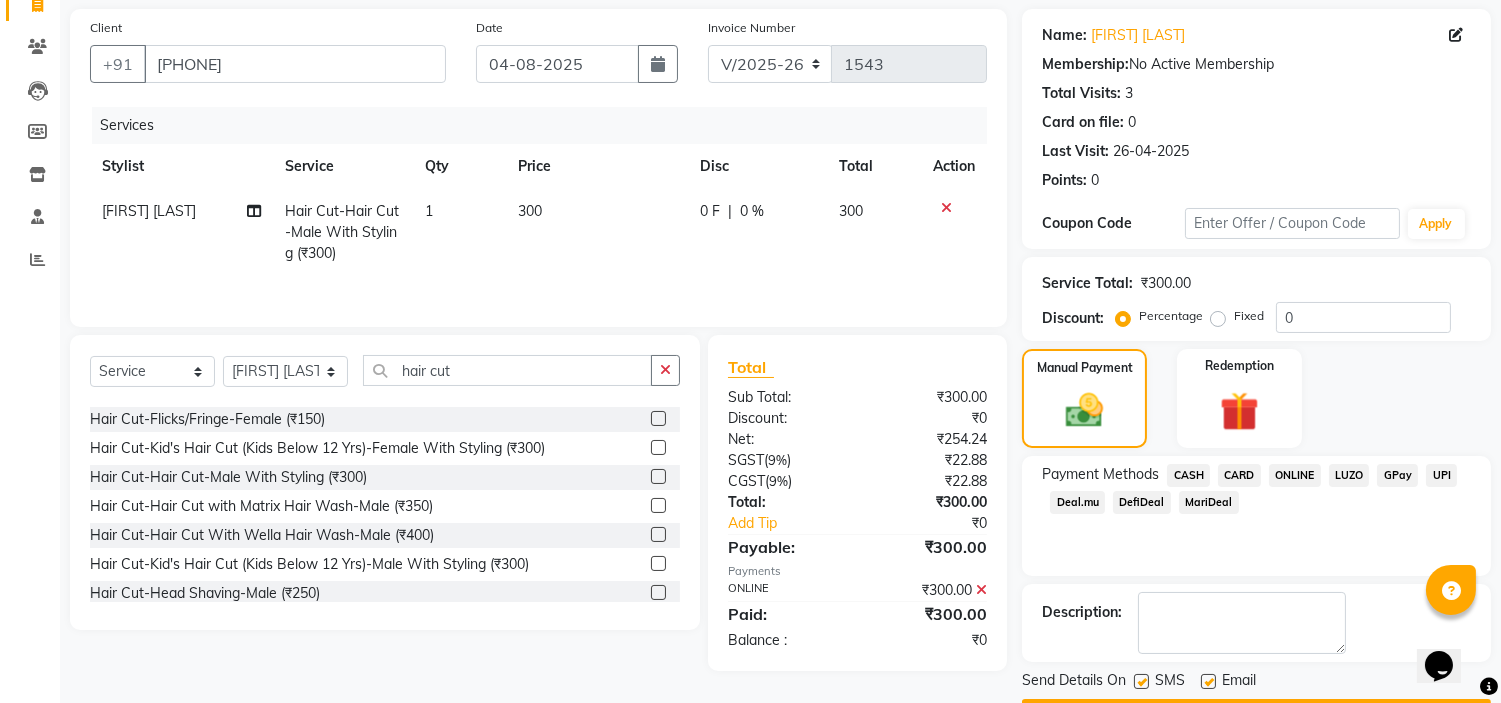 scroll, scrollTop: 196, scrollLeft: 0, axis: vertical 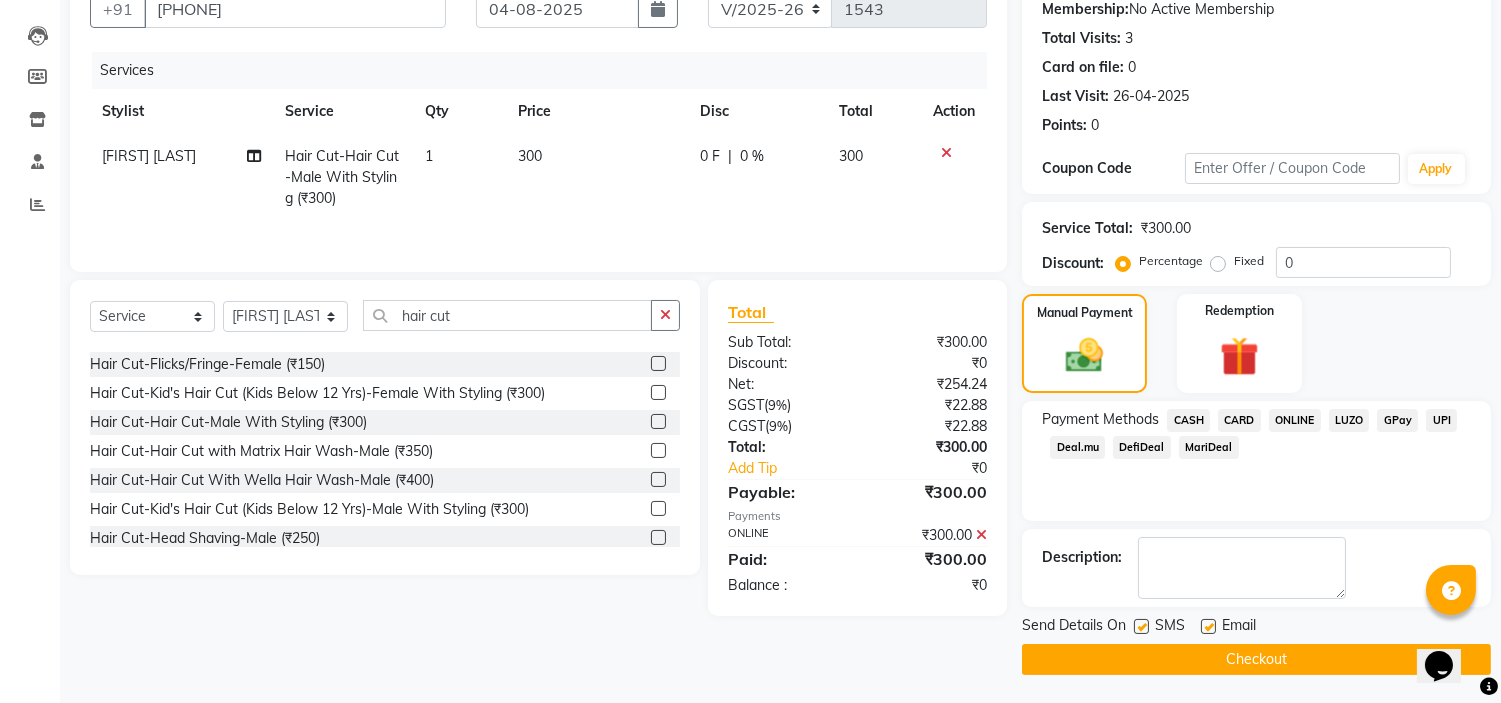 click on "Checkout" 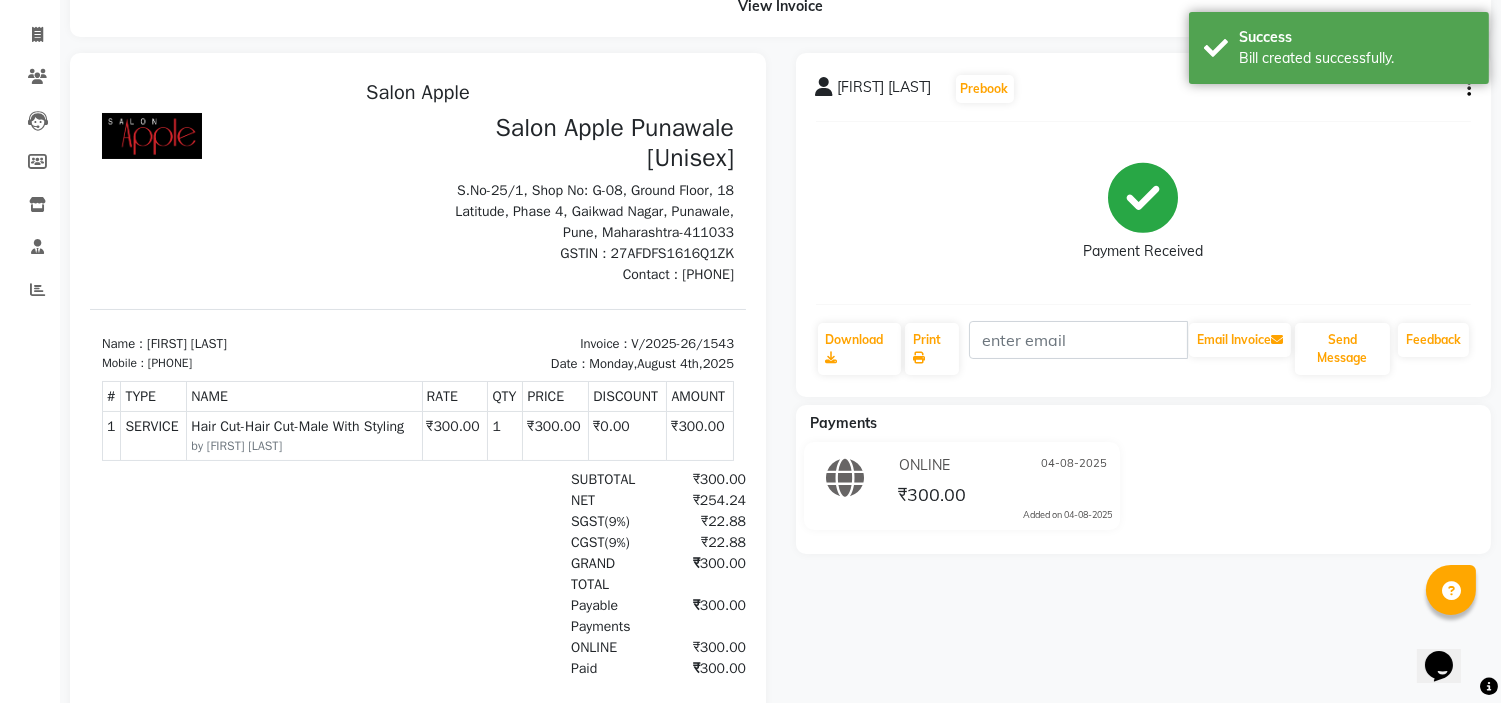 scroll, scrollTop: 0, scrollLeft: 0, axis: both 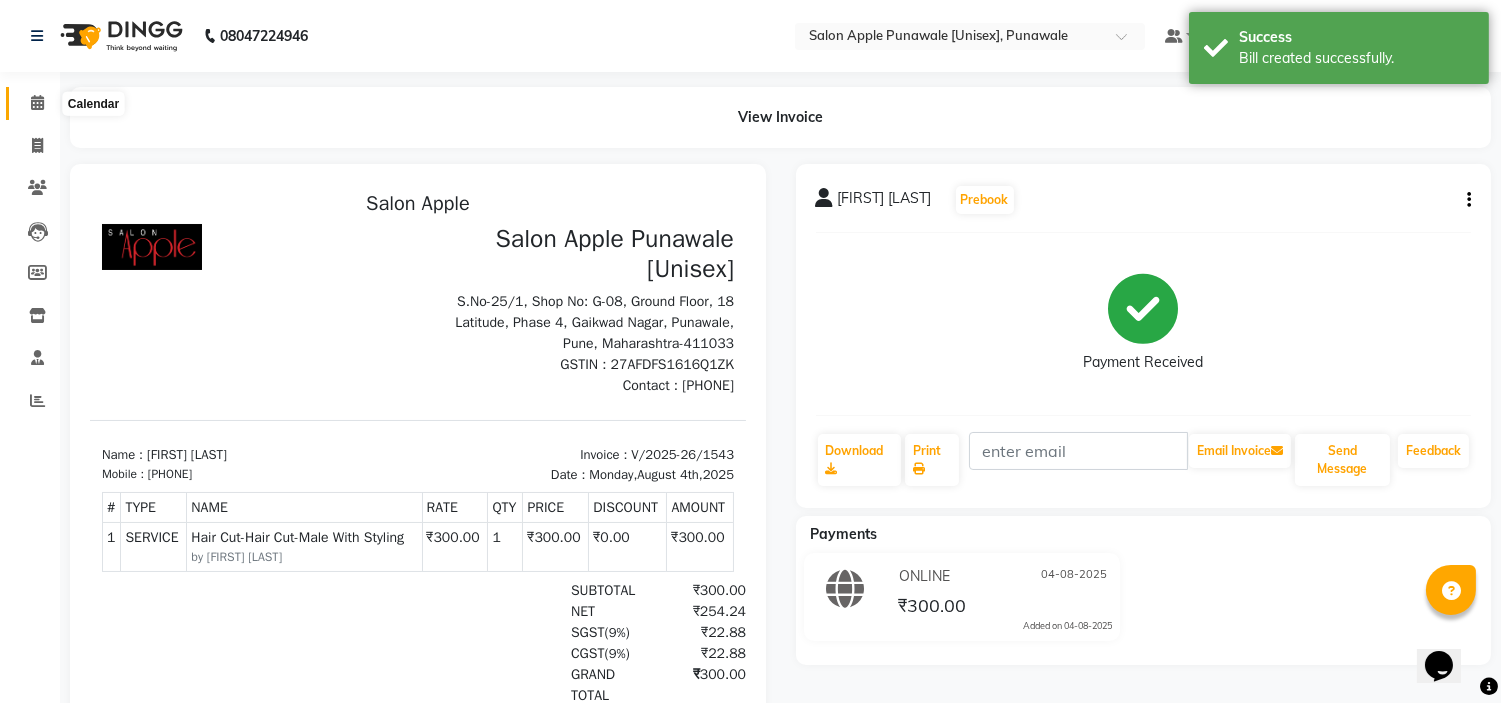 click 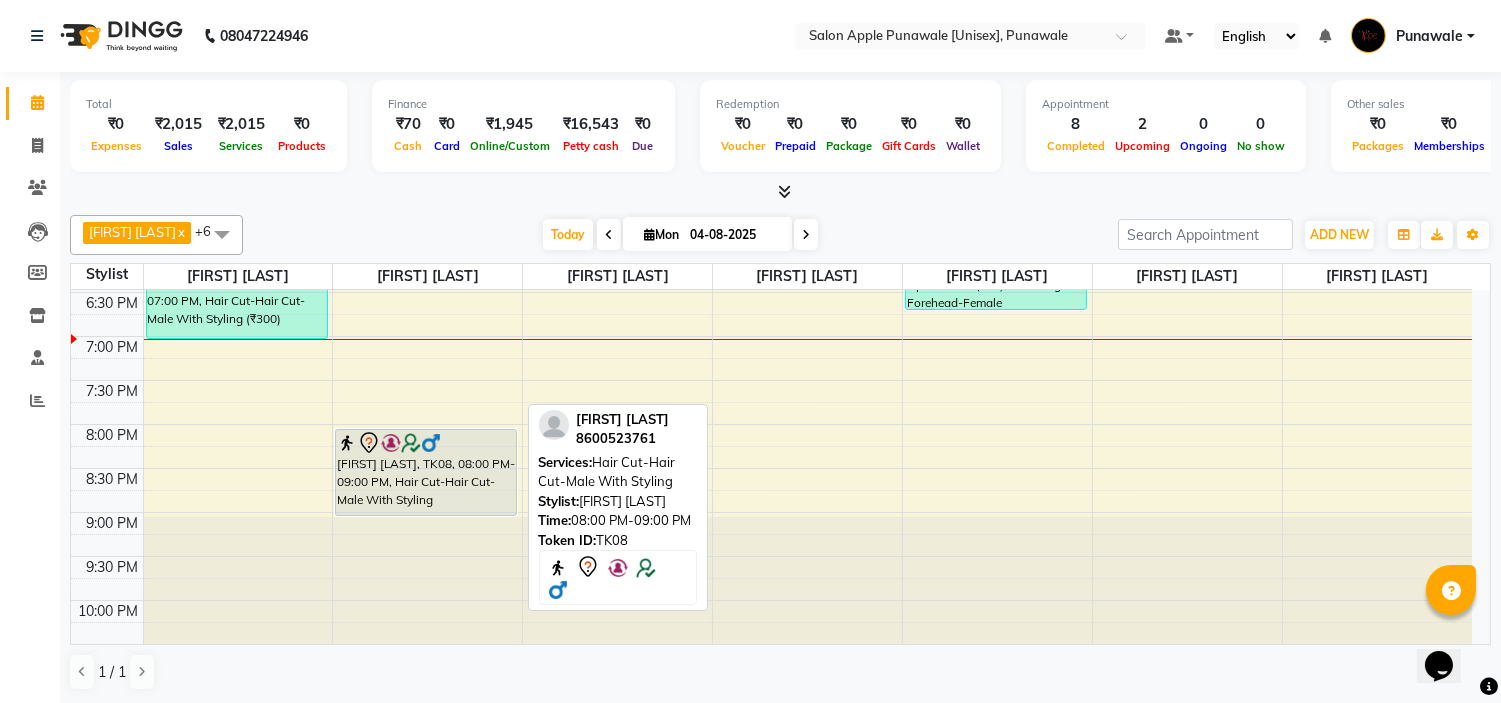 scroll, scrollTop: 882, scrollLeft: 0, axis: vertical 